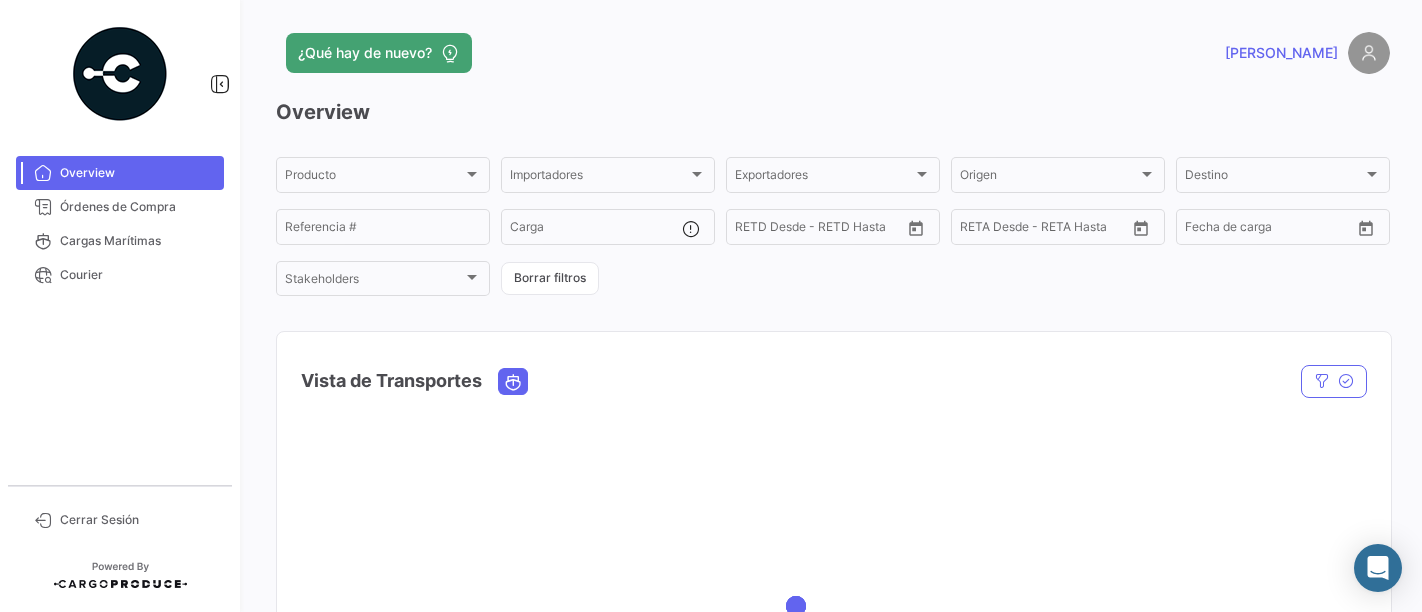 scroll, scrollTop: 0, scrollLeft: 0, axis: both 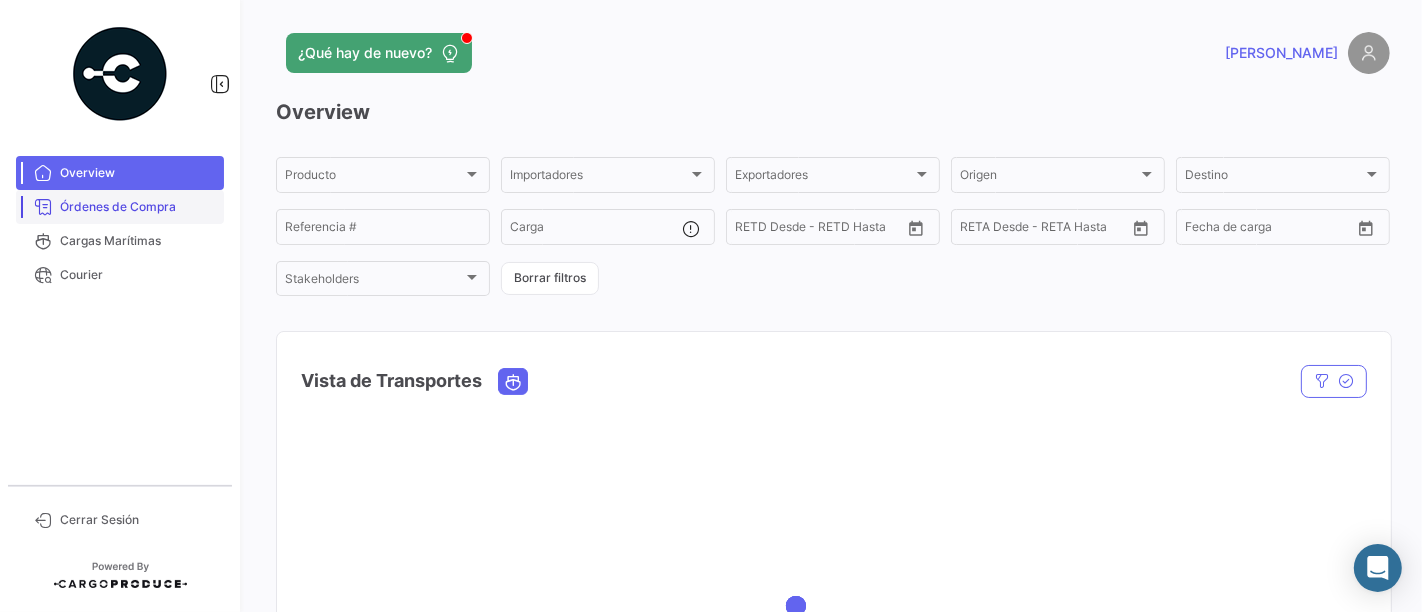 click on "Órdenes de Compra" at bounding box center (138, 207) 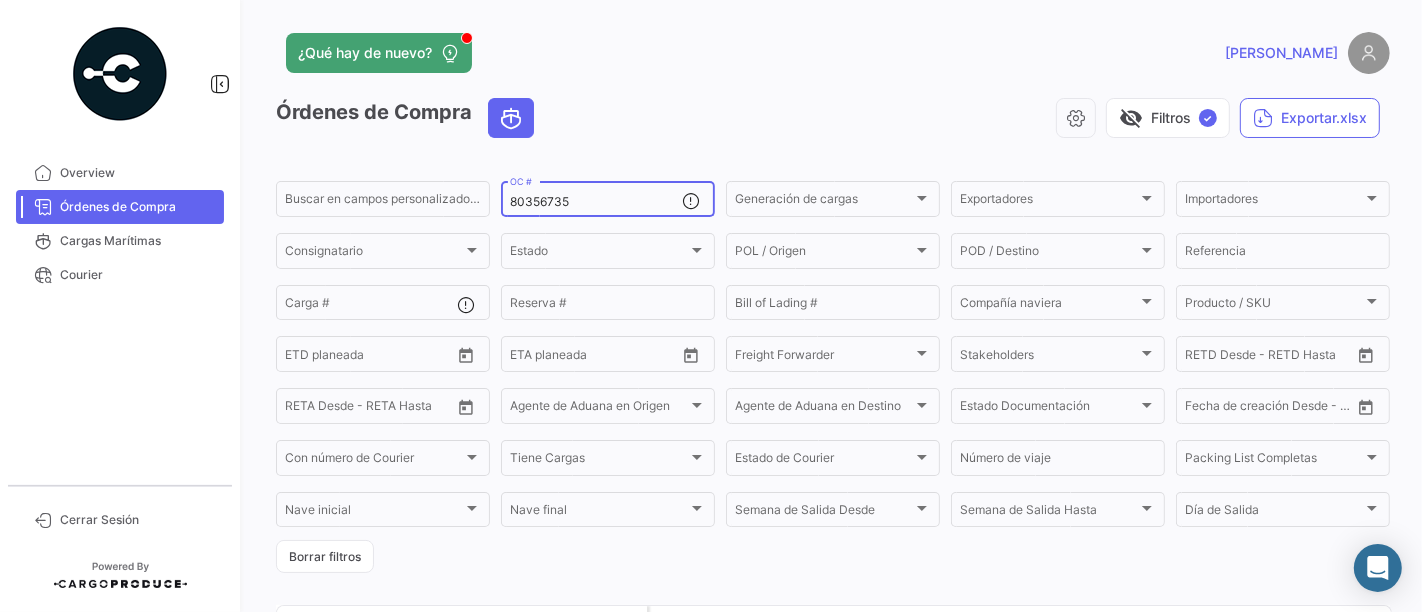 drag, startPoint x: 583, startPoint y: 197, endPoint x: 434, endPoint y: 164, distance: 152.61061 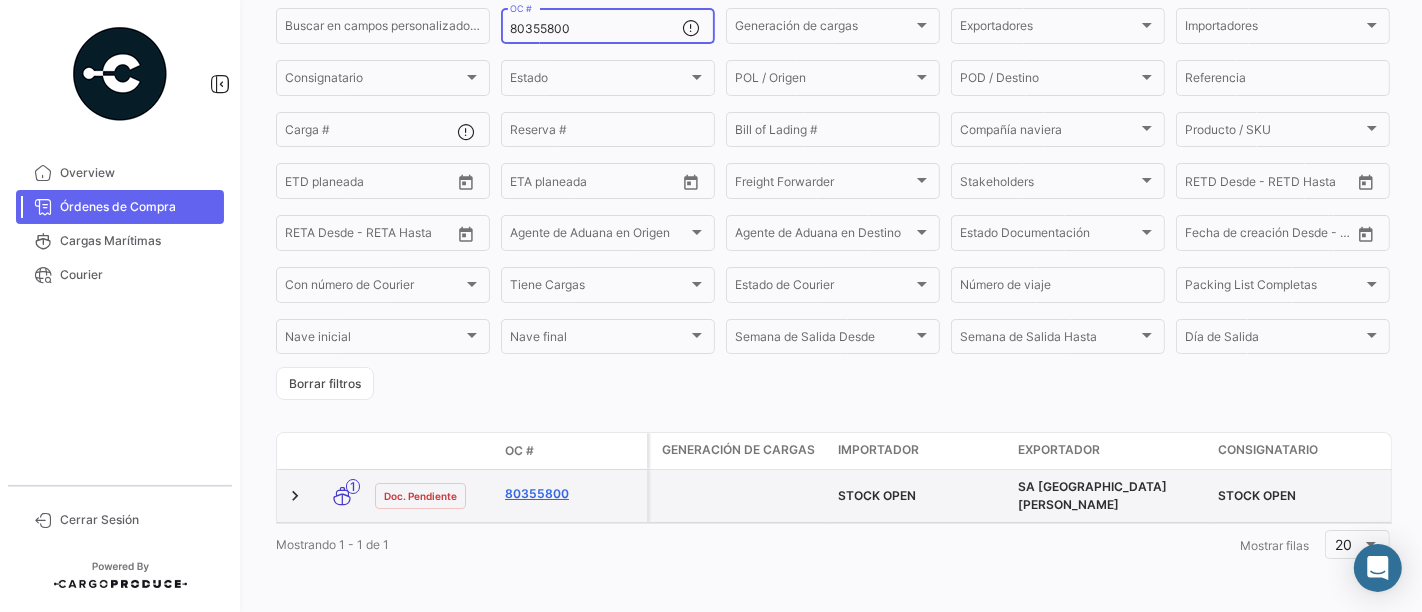 scroll, scrollTop: 183, scrollLeft: 0, axis: vertical 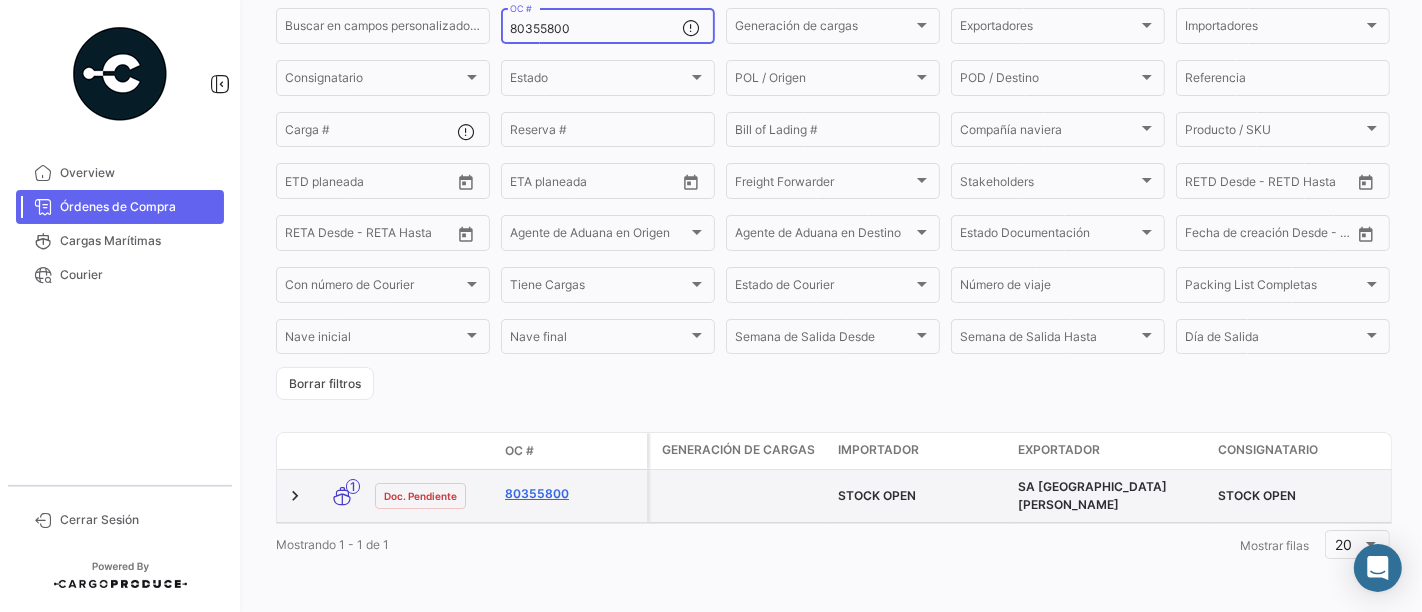type on "80355800" 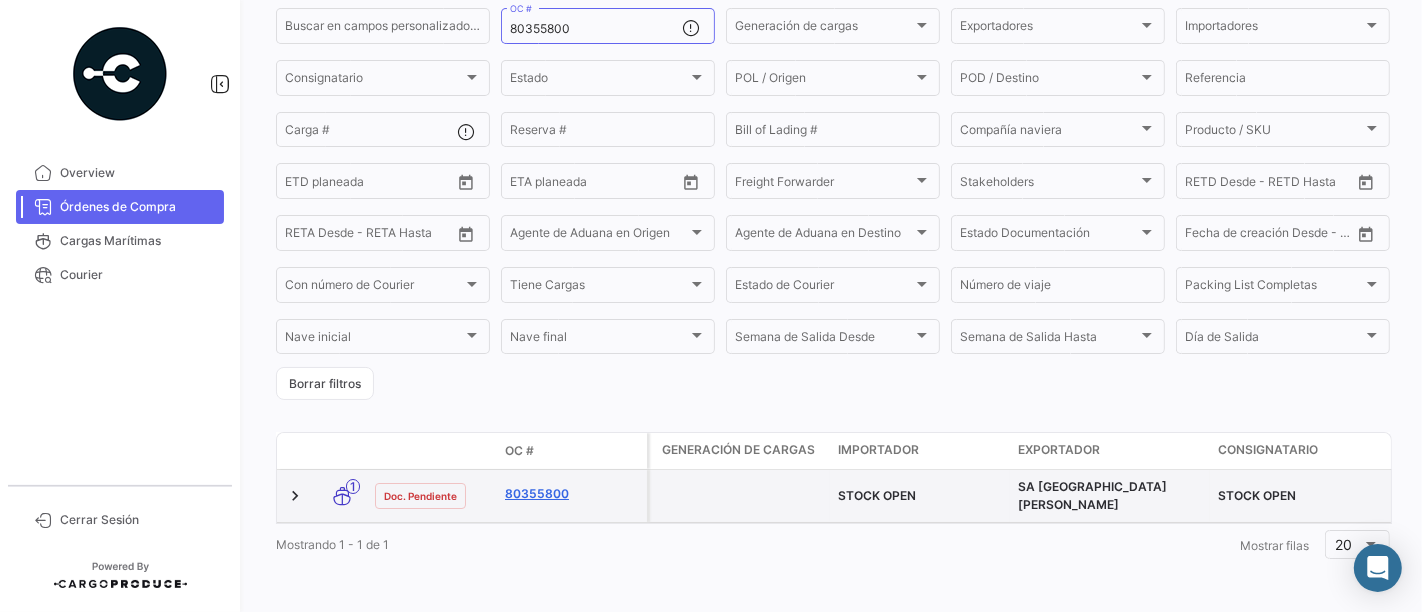 scroll, scrollTop: 0, scrollLeft: 0, axis: both 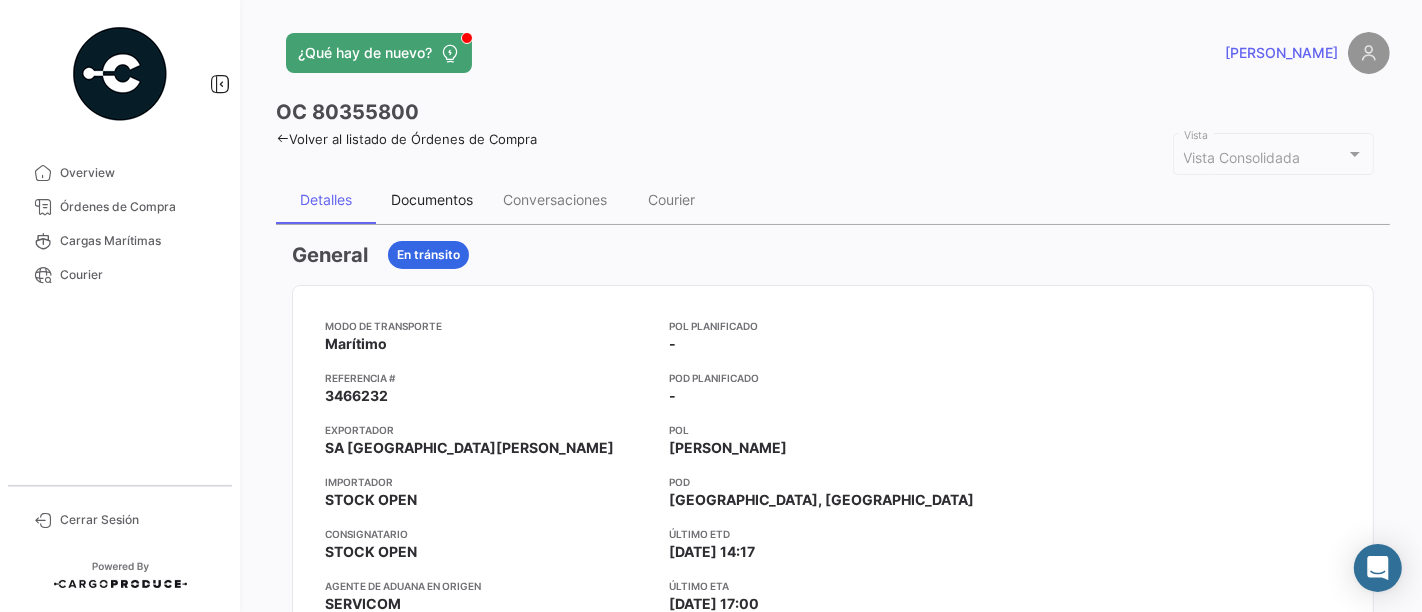 click on "Documentos" at bounding box center (432, 200) 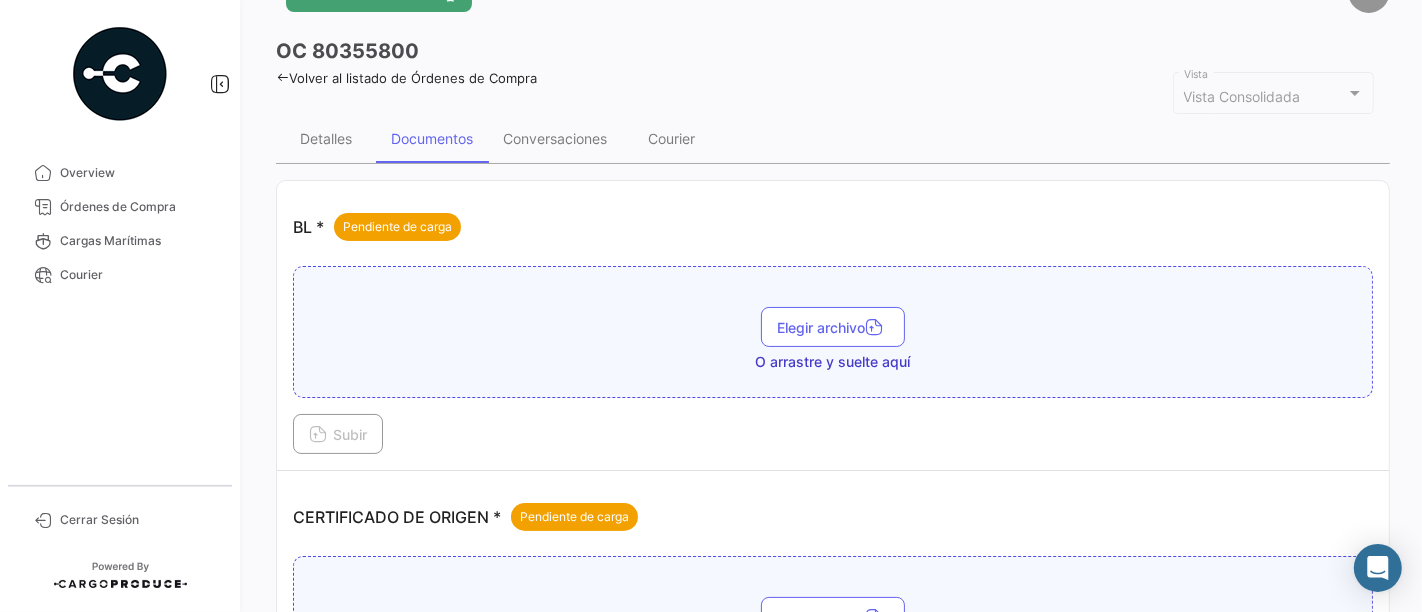 scroll, scrollTop: 111, scrollLeft: 0, axis: vertical 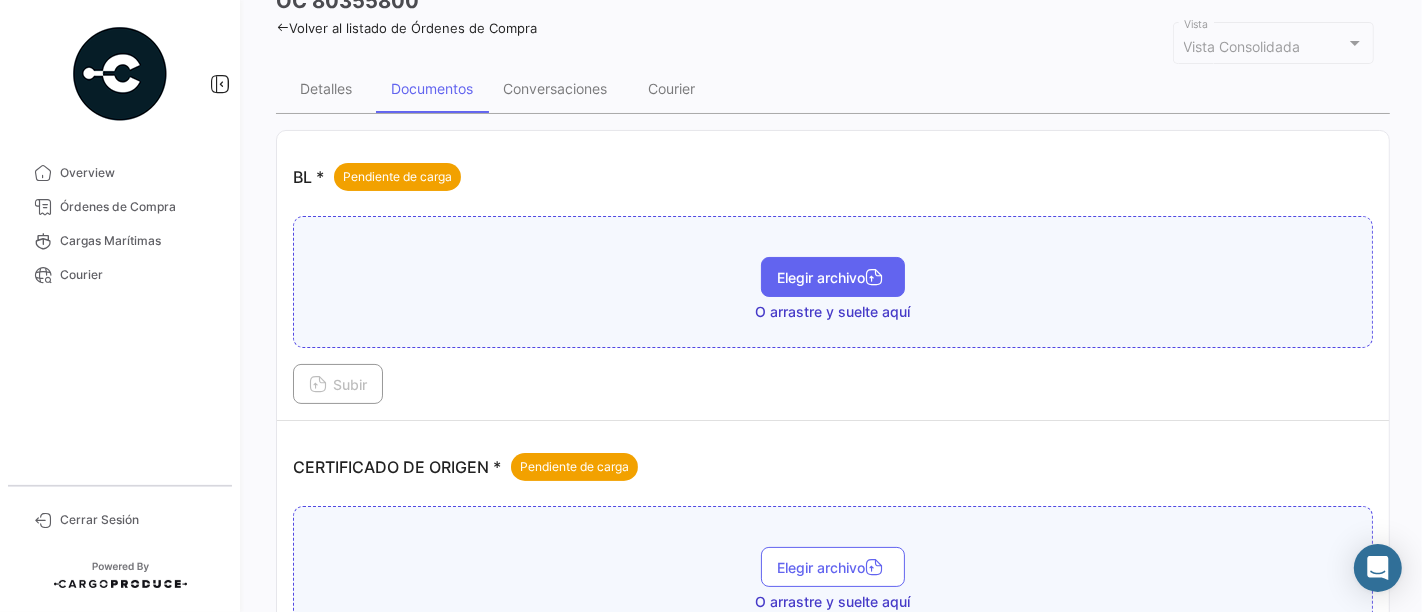click on "Elegir archivo" at bounding box center [833, 277] 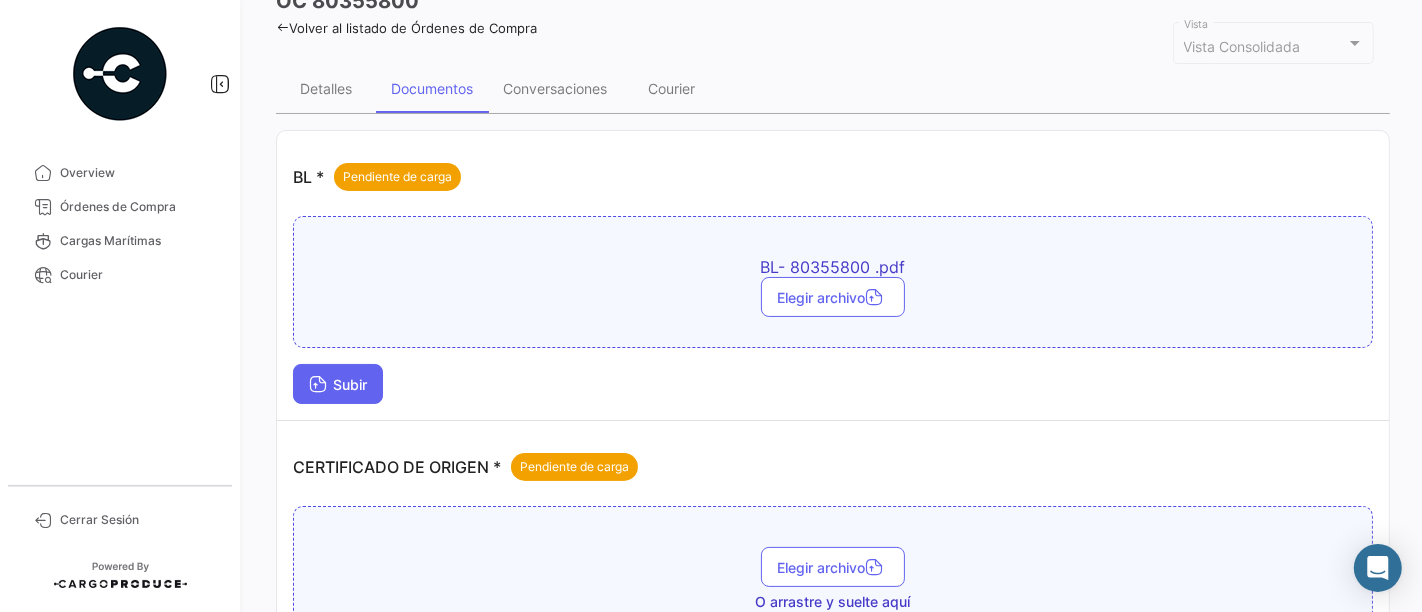 click on "Subir" at bounding box center [338, 384] 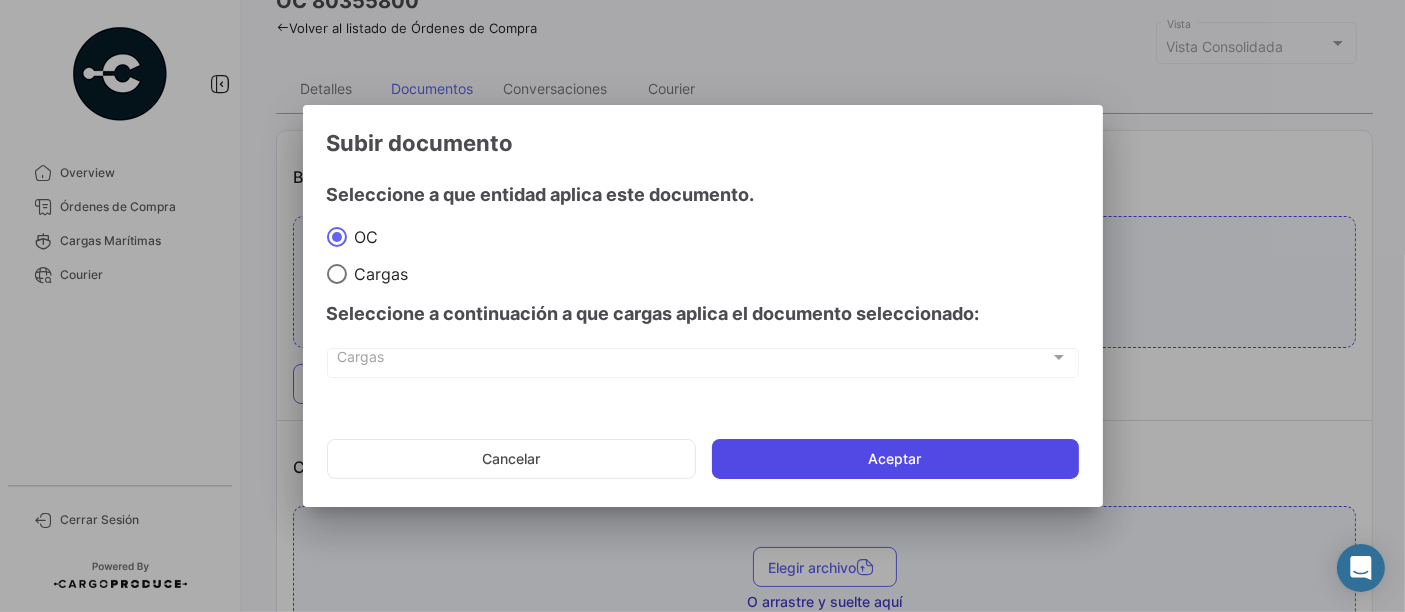 click on "Aceptar" 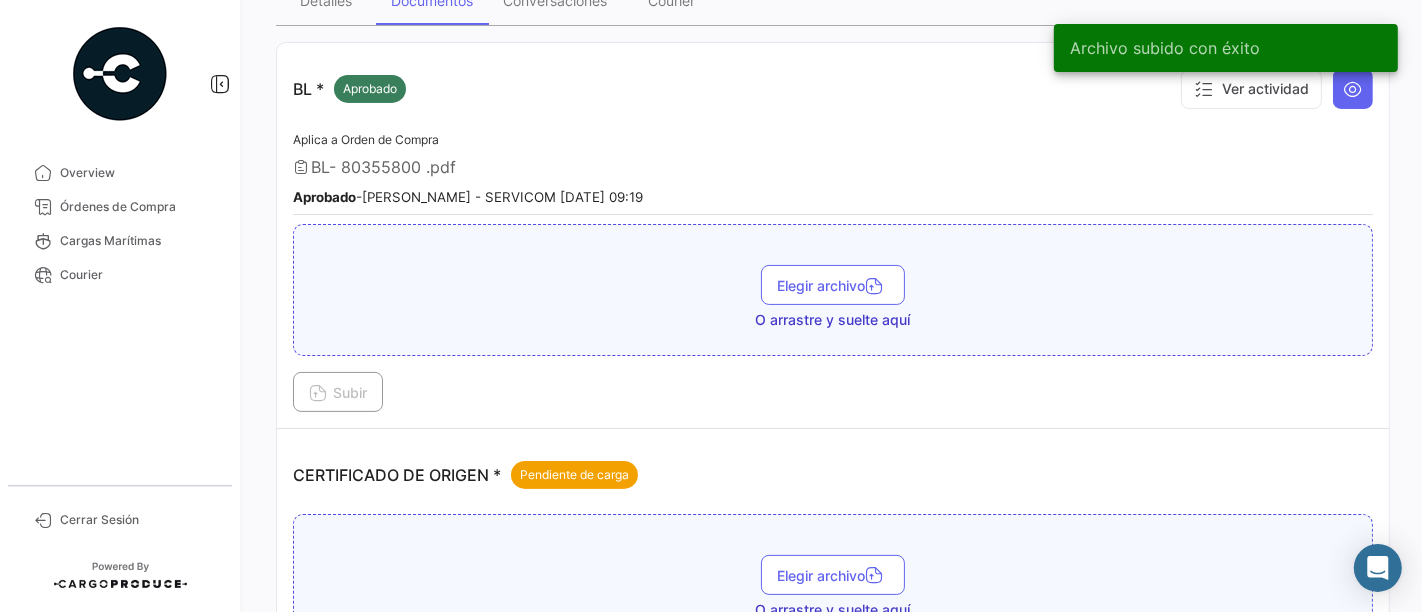 scroll, scrollTop: 333, scrollLeft: 0, axis: vertical 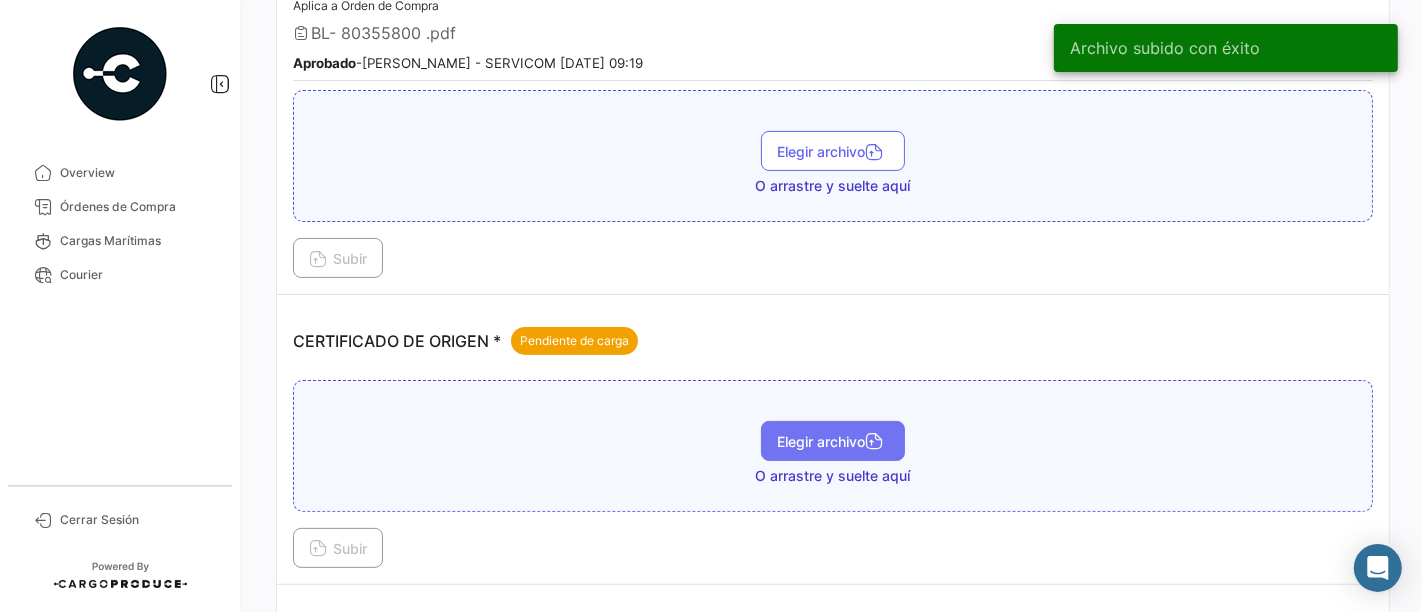 click on "Elegir archivo" at bounding box center [833, 441] 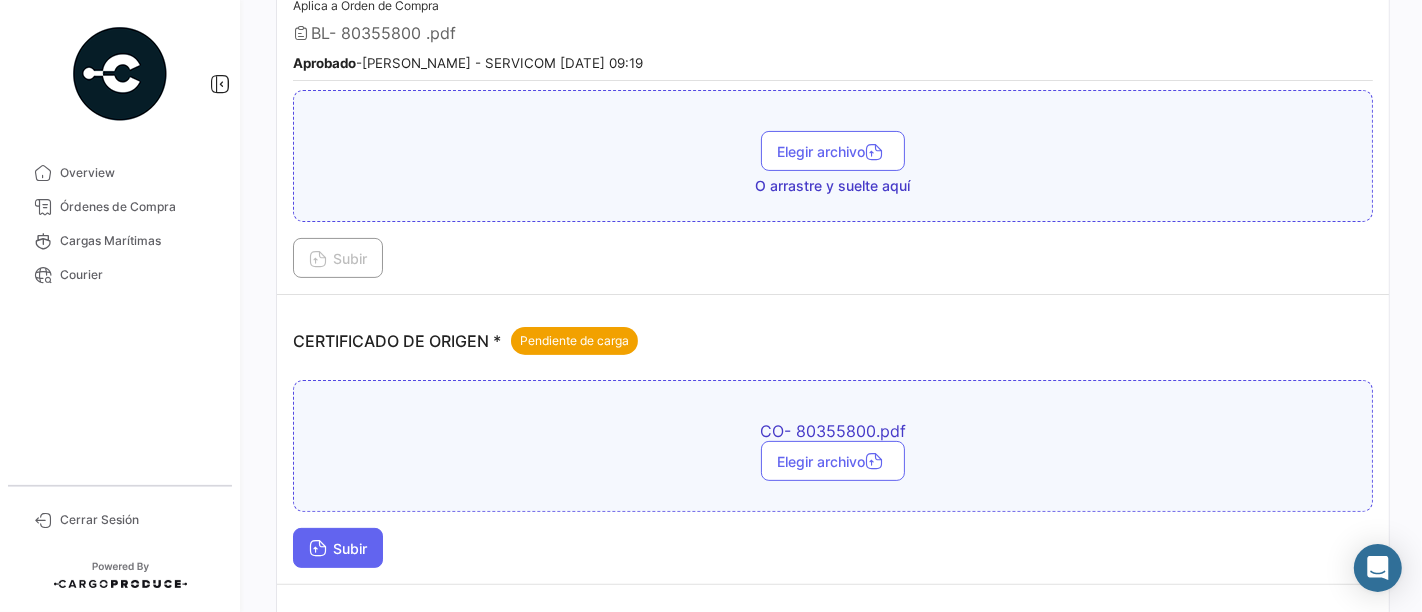 click on "Subir" at bounding box center (338, 548) 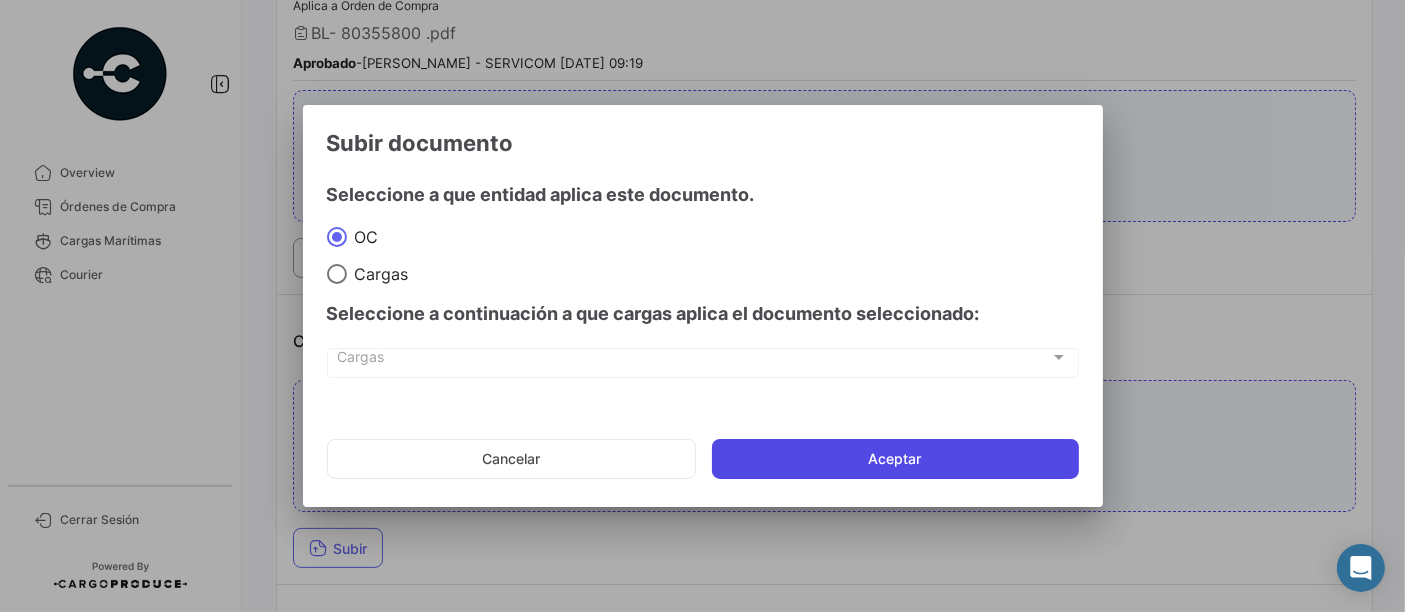 click on "Aceptar" 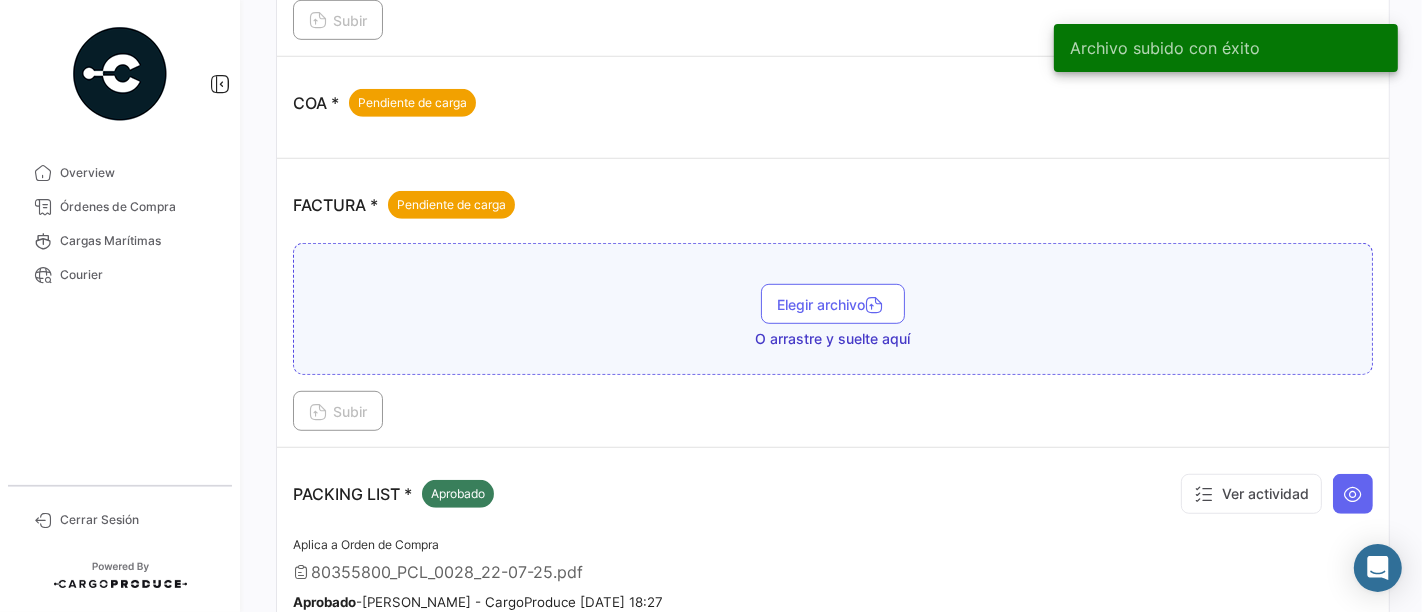 scroll, scrollTop: 1000, scrollLeft: 0, axis: vertical 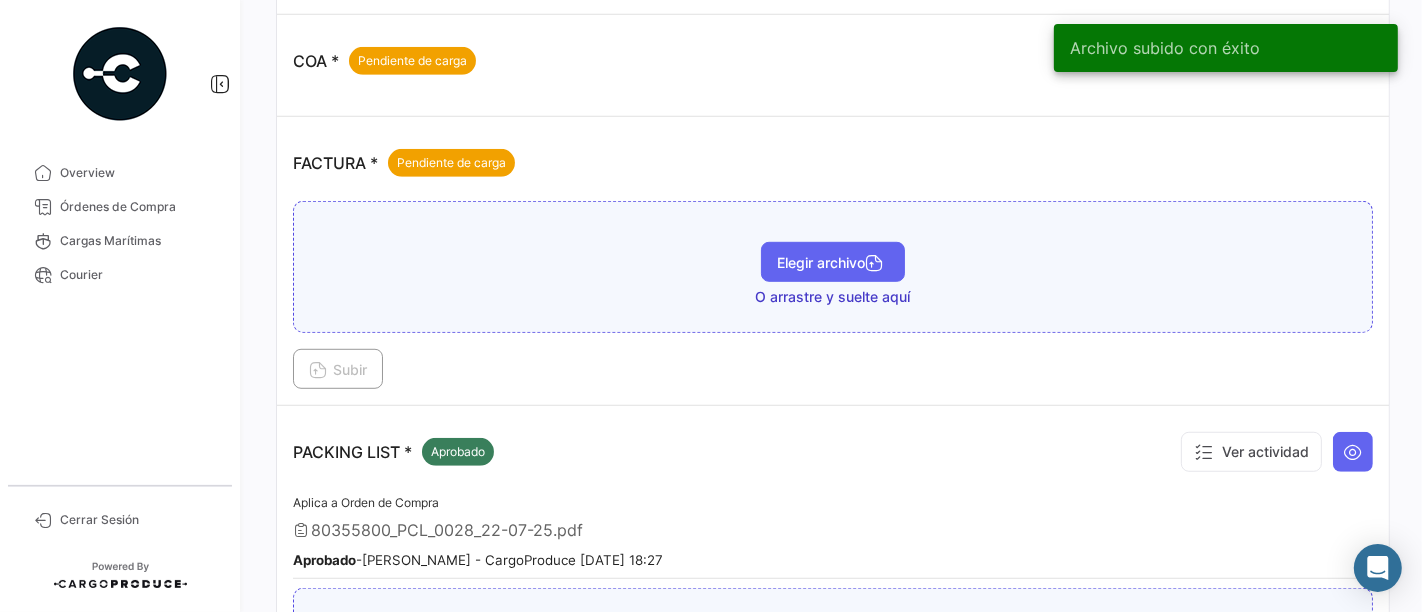 click on "Elegir archivo" at bounding box center (833, 262) 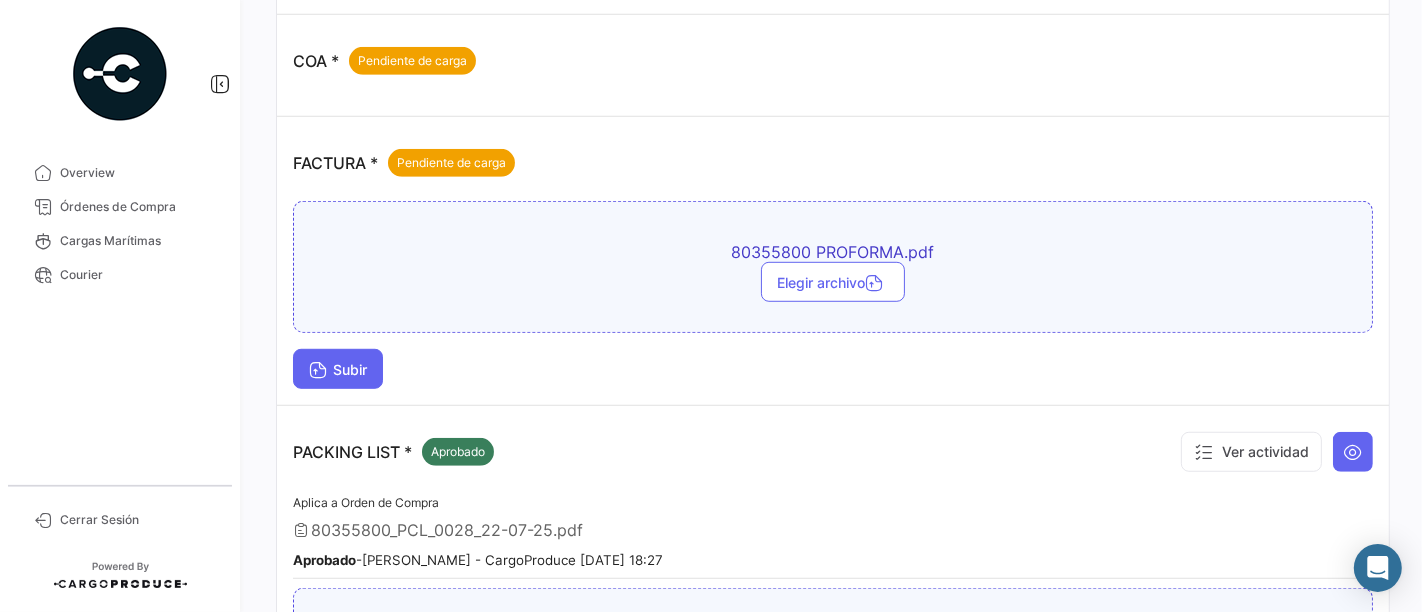 click on "Subir" at bounding box center [338, 369] 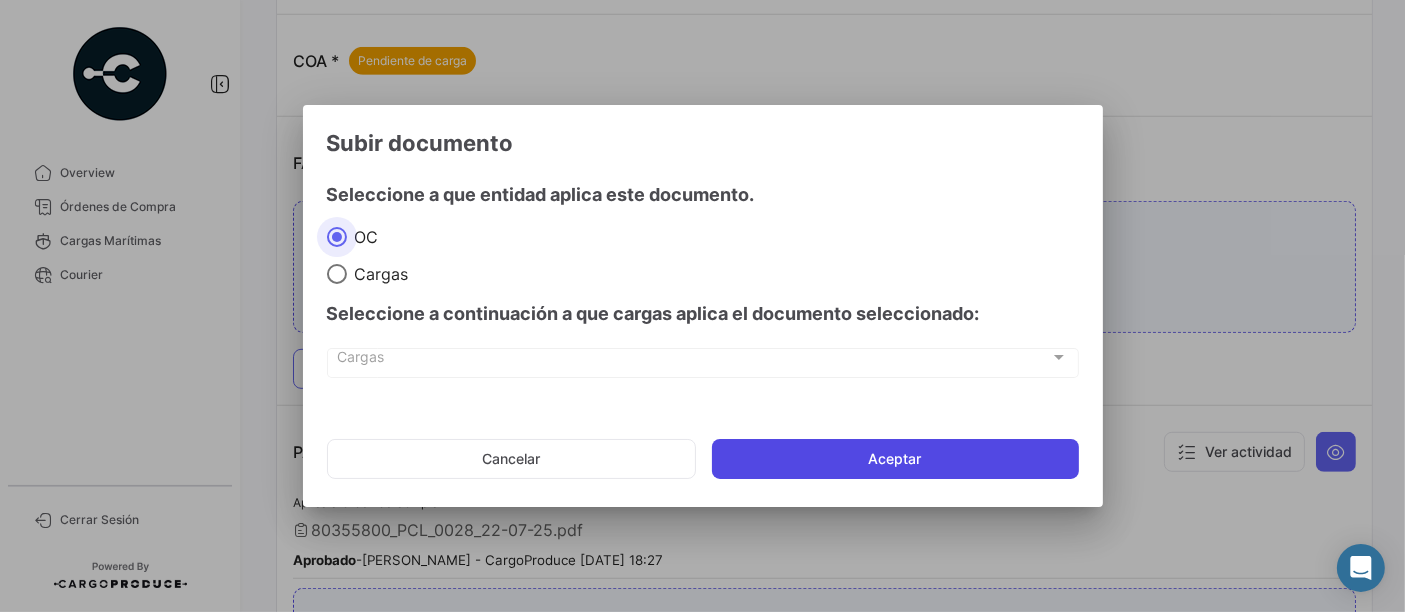 click on "Aceptar" 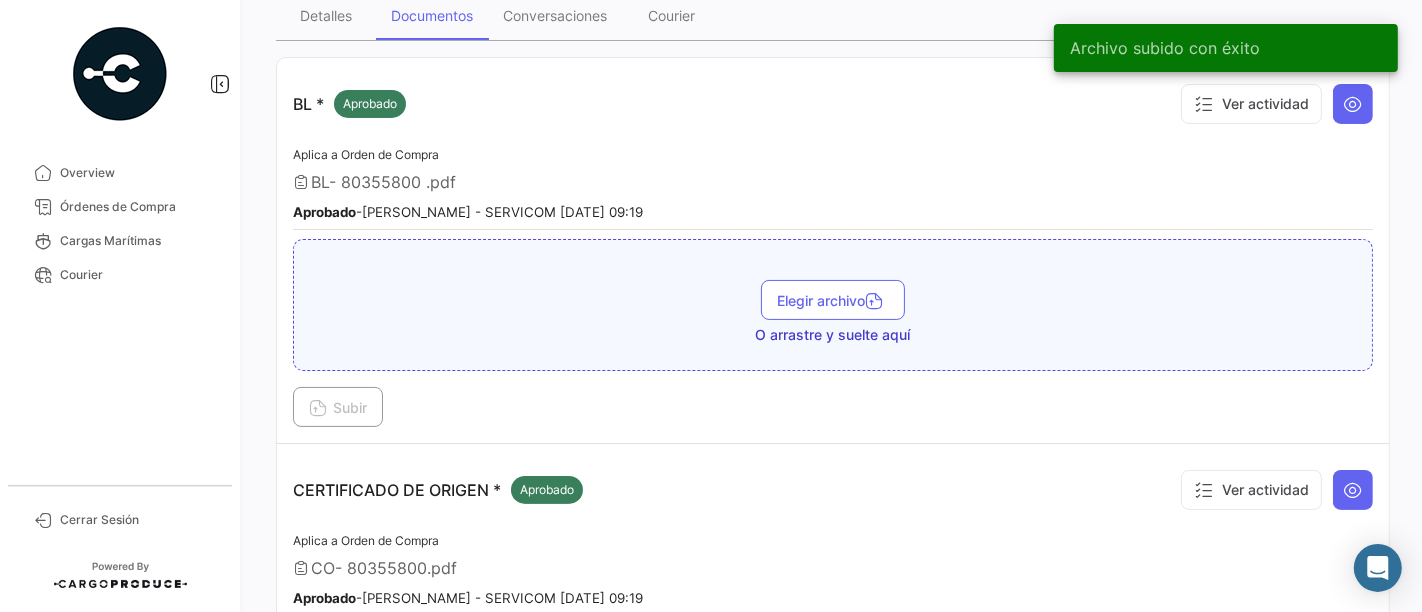 scroll, scrollTop: 0, scrollLeft: 0, axis: both 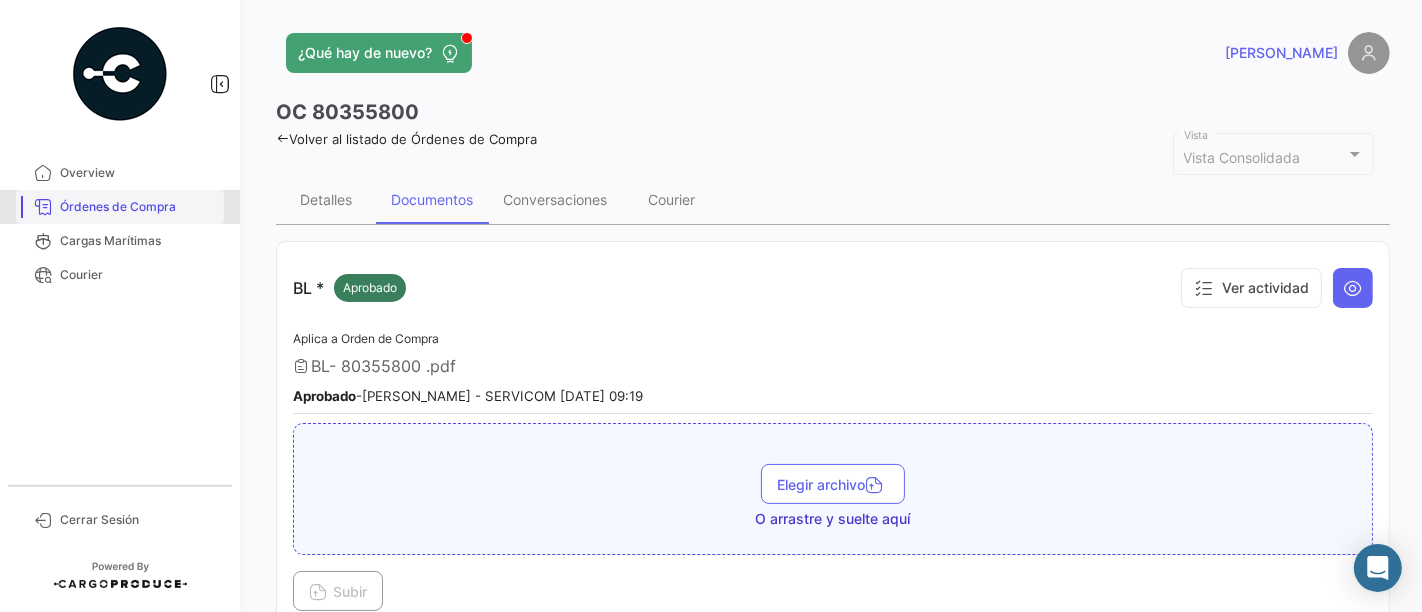 click on "Órdenes de Compra" at bounding box center (138, 207) 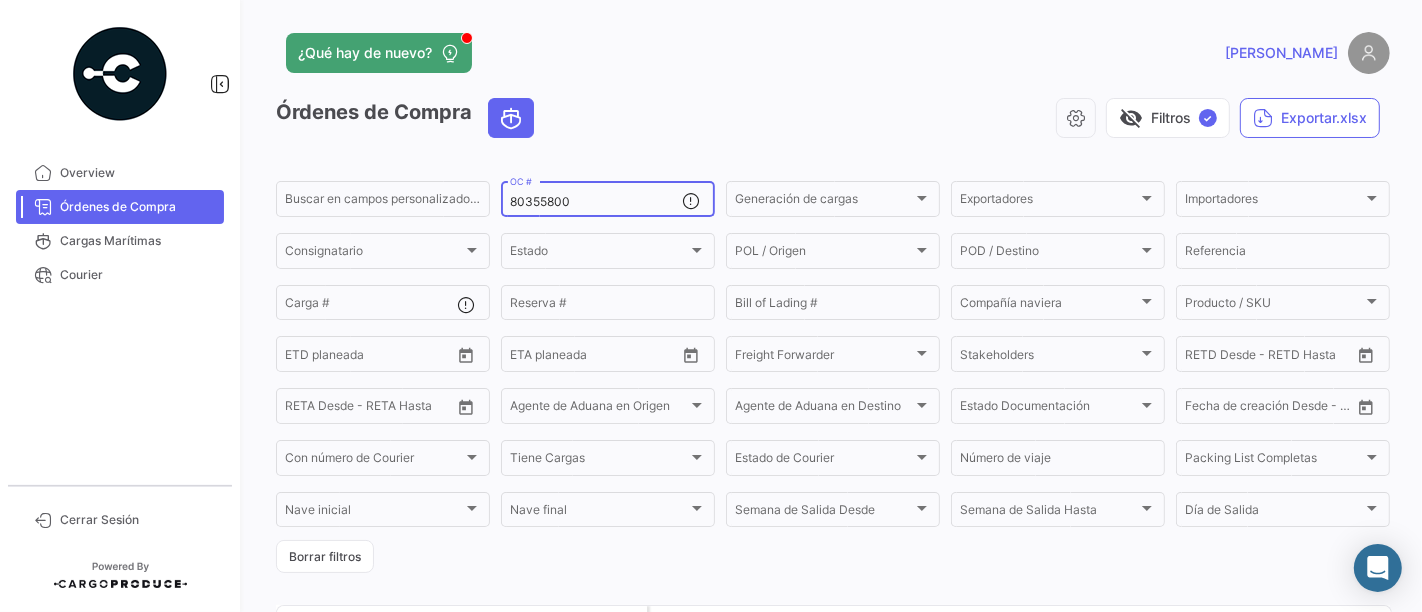 drag, startPoint x: 583, startPoint y: 204, endPoint x: 508, endPoint y: 205, distance: 75.00667 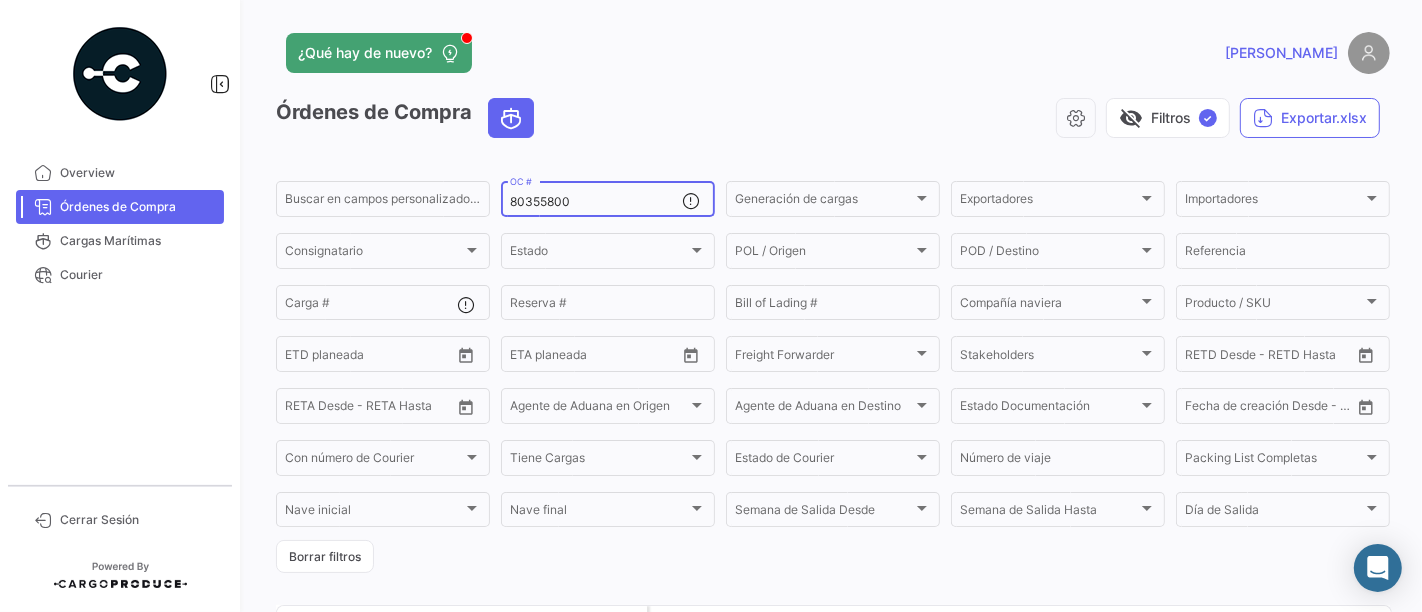 paste on "1" 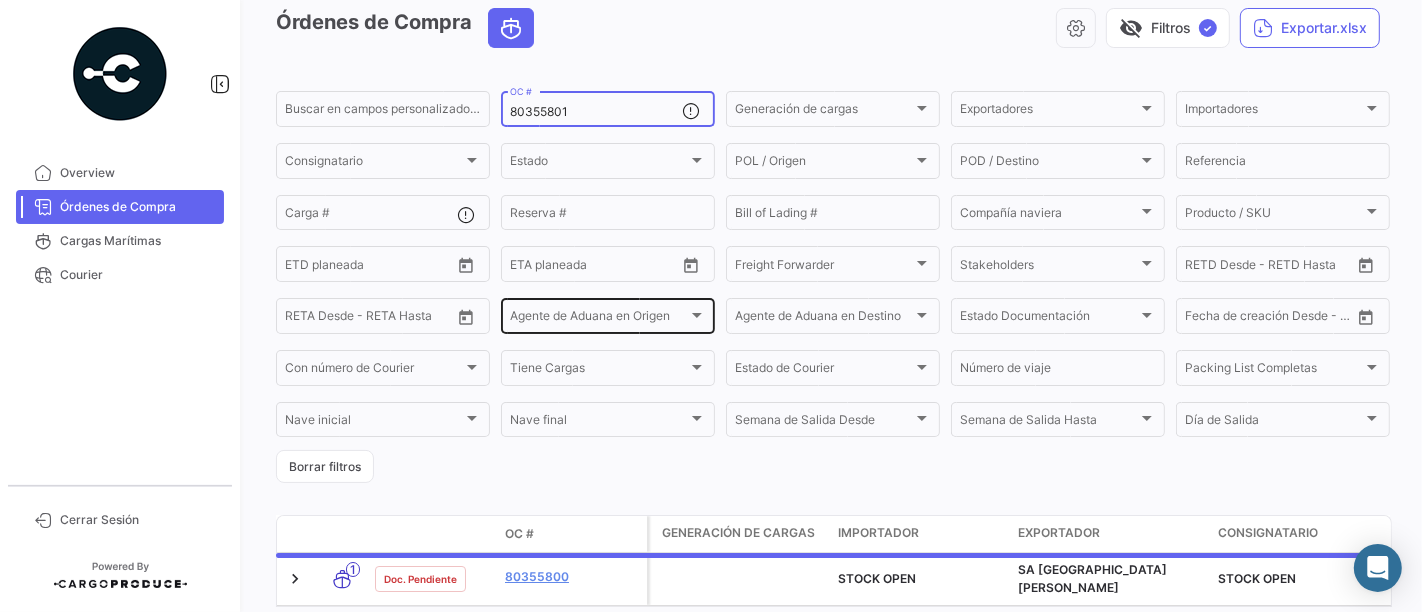 scroll, scrollTop: 183, scrollLeft: 0, axis: vertical 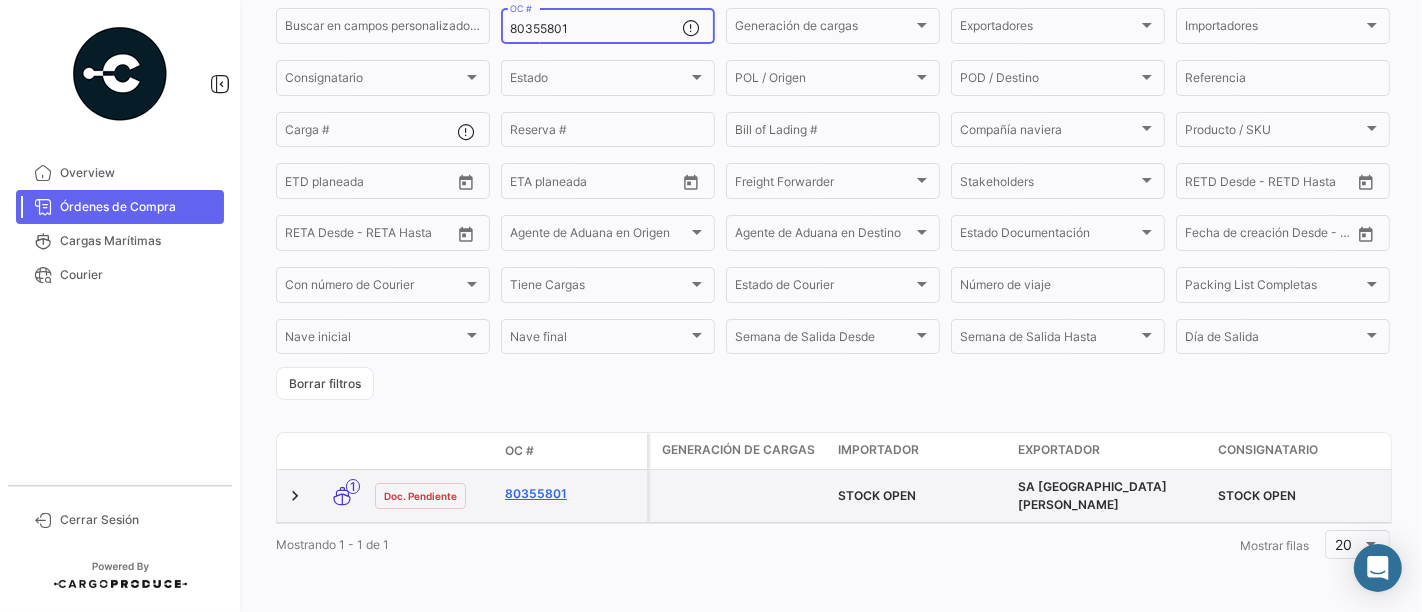 type on "80355801" 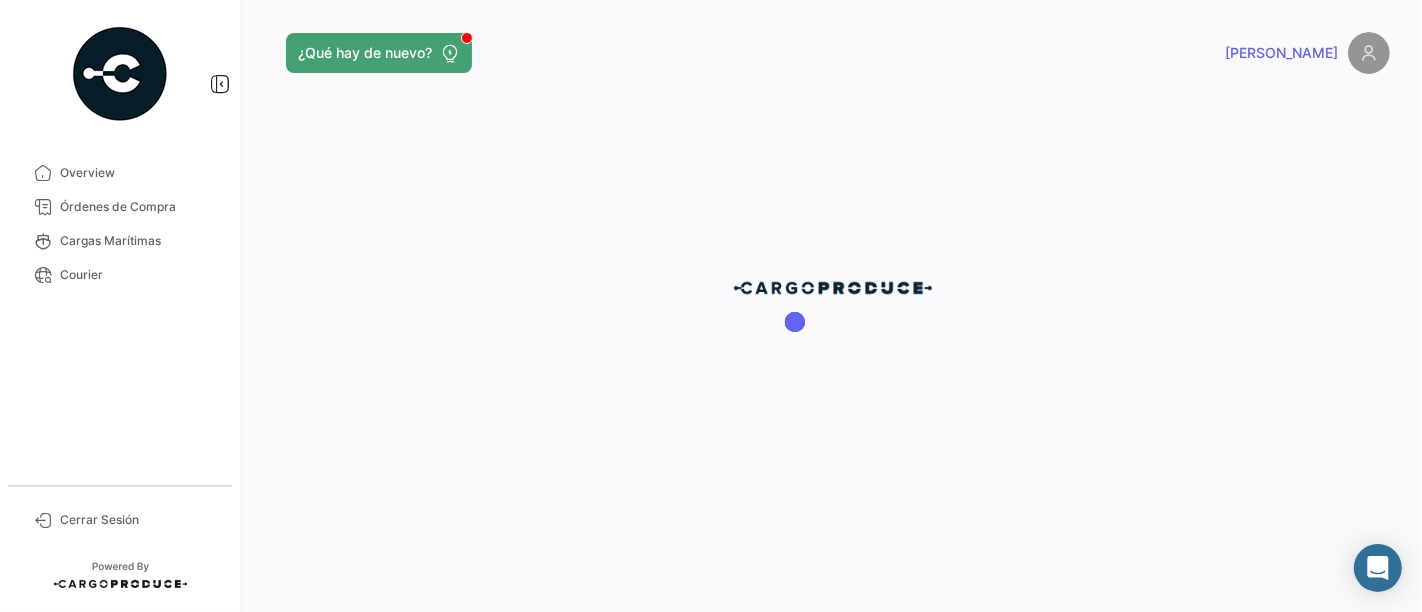 scroll, scrollTop: 0, scrollLeft: 0, axis: both 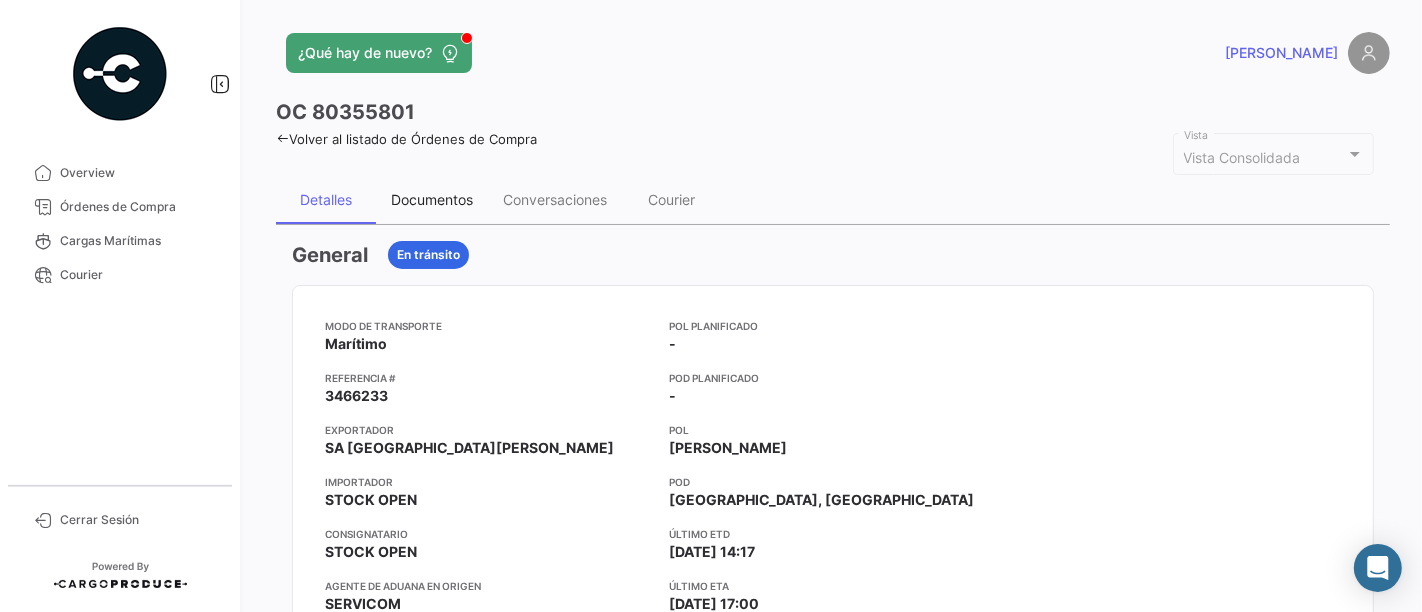 click on "Documentos" at bounding box center (432, 199) 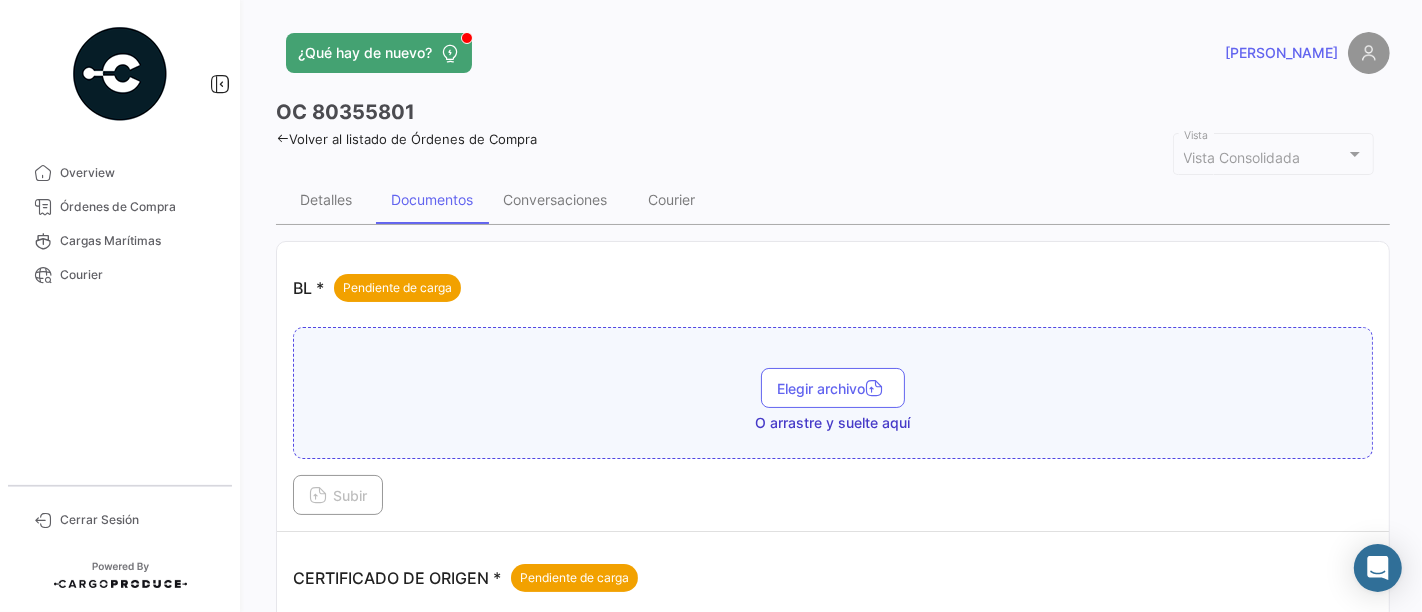 click on "Elegir archivo" at bounding box center (833, 388) 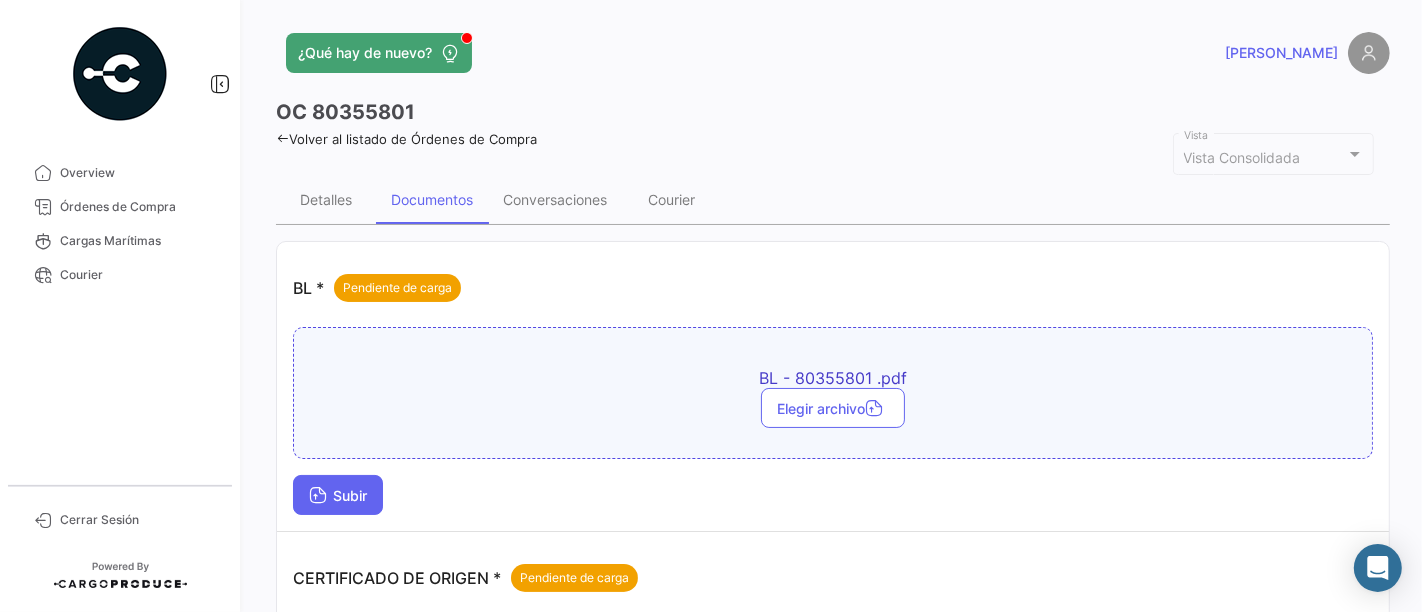 click on "Subir" at bounding box center (338, 495) 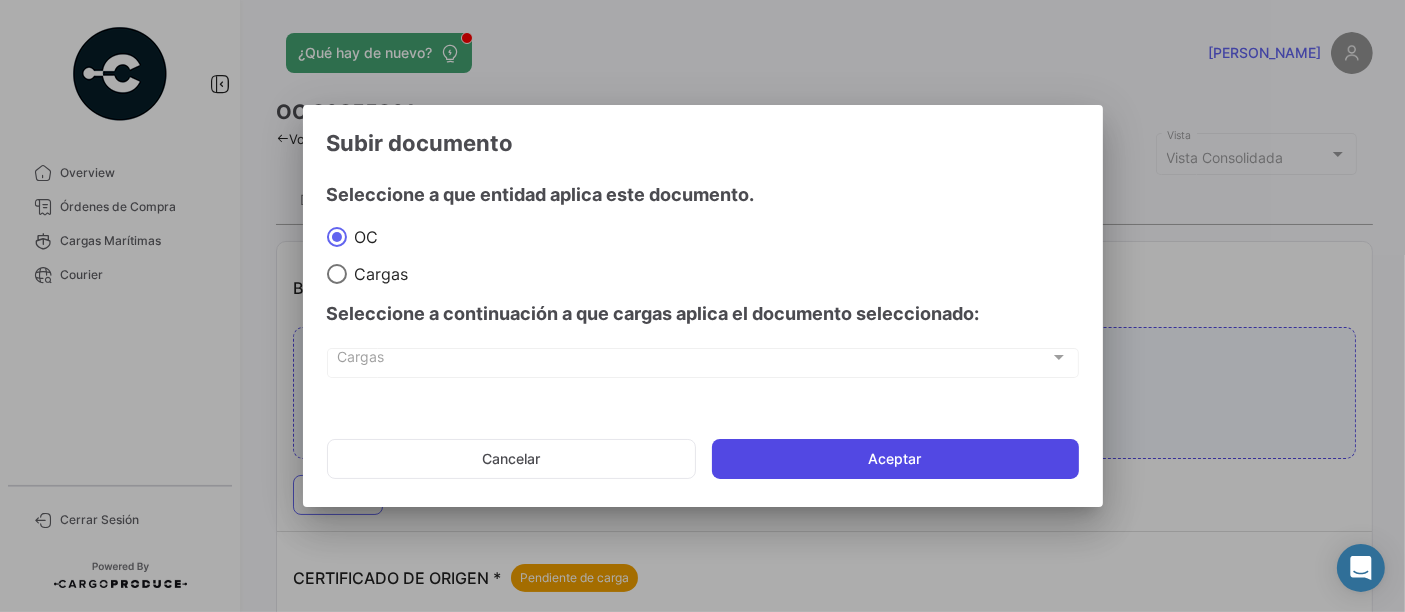 click on "Aceptar" 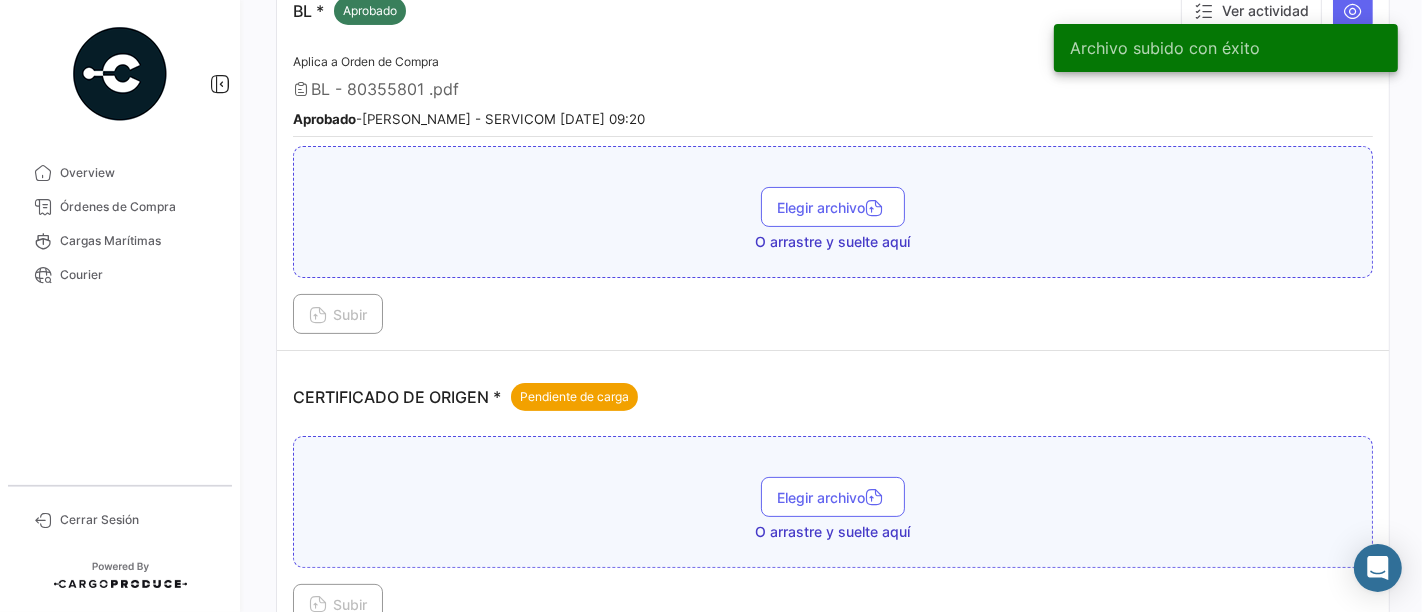 scroll, scrollTop: 333, scrollLeft: 0, axis: vertical 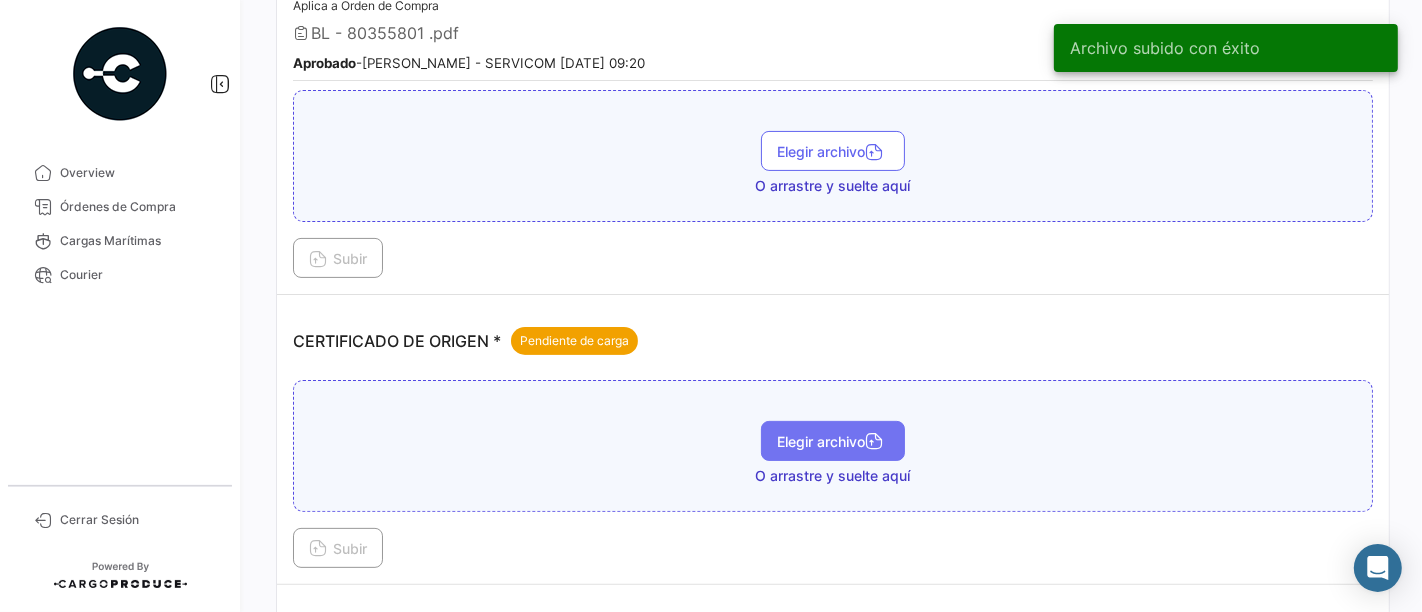 click on "Elegir archivo" at bounding box center [833, 441] 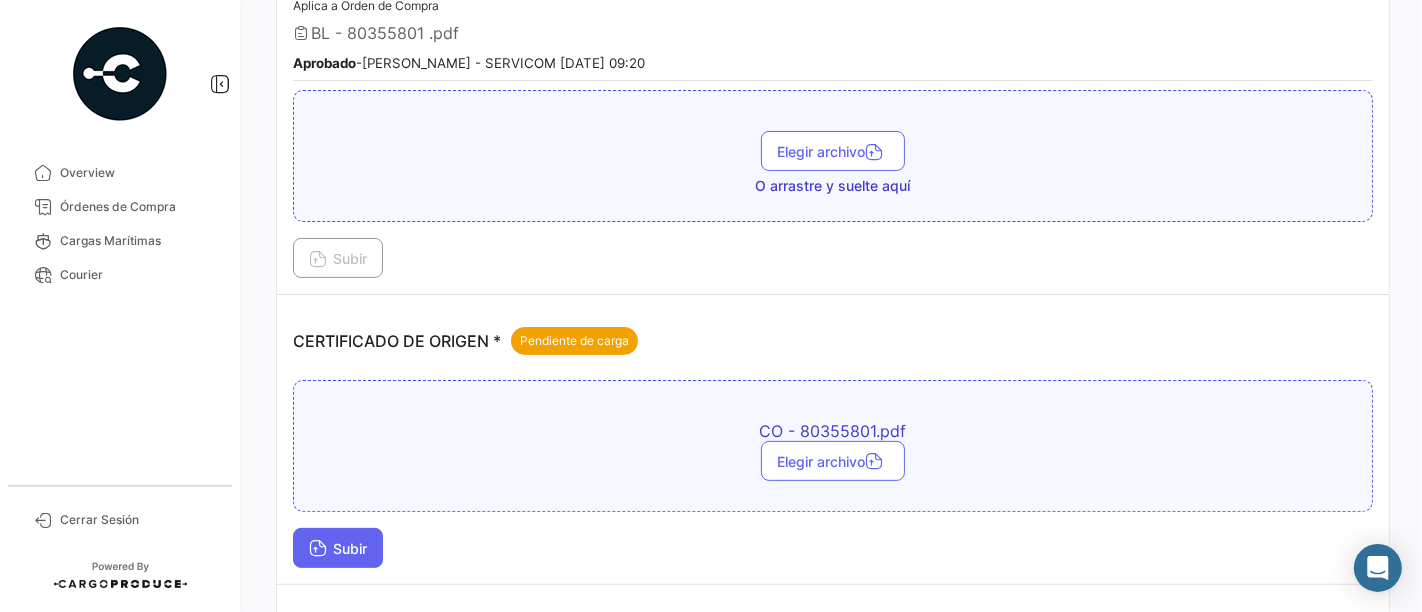 click on "Subir" at bounding box center (338, 548) 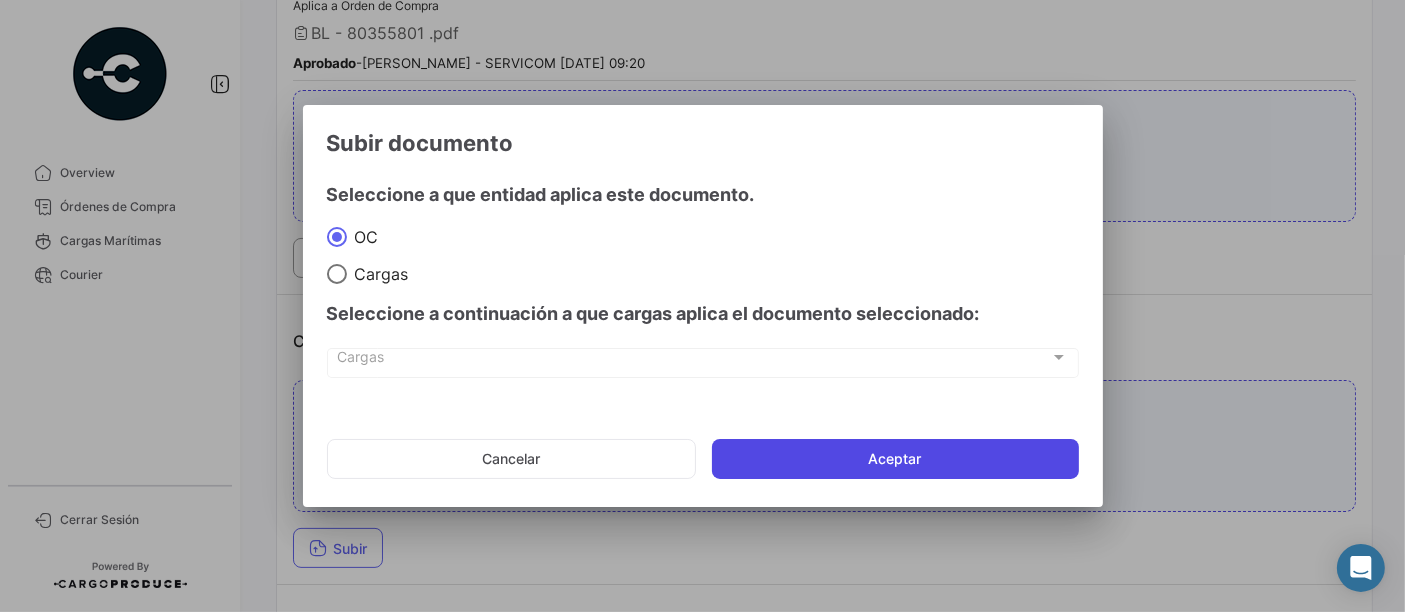 click on "Aceptar" 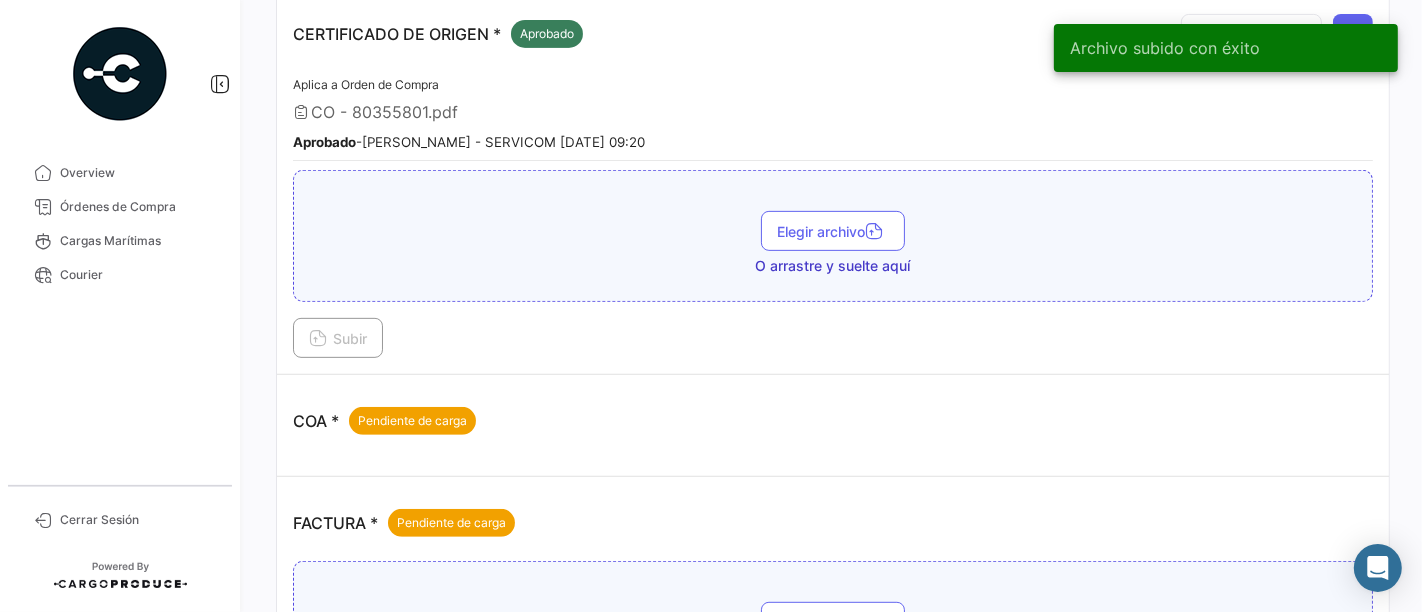 scroll, scrollTop: 777, scrollLeft: 0, axis: vertical 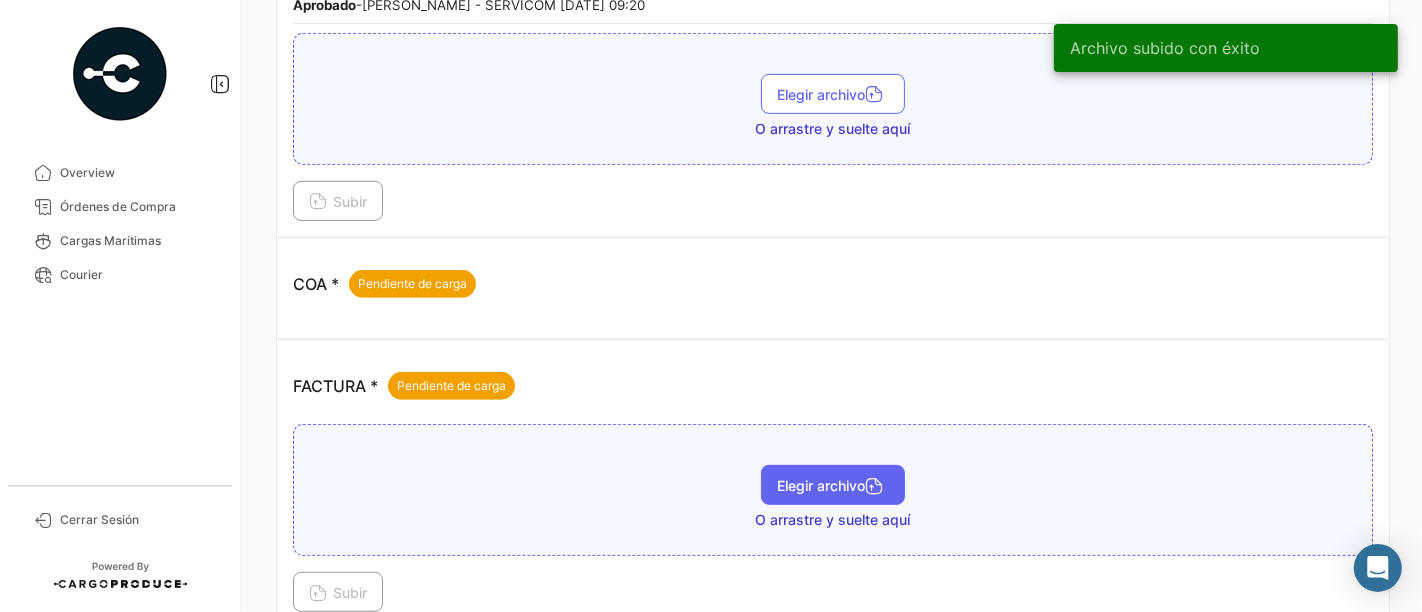 click on "Elegir archivo" at bounding box center [833, 485] 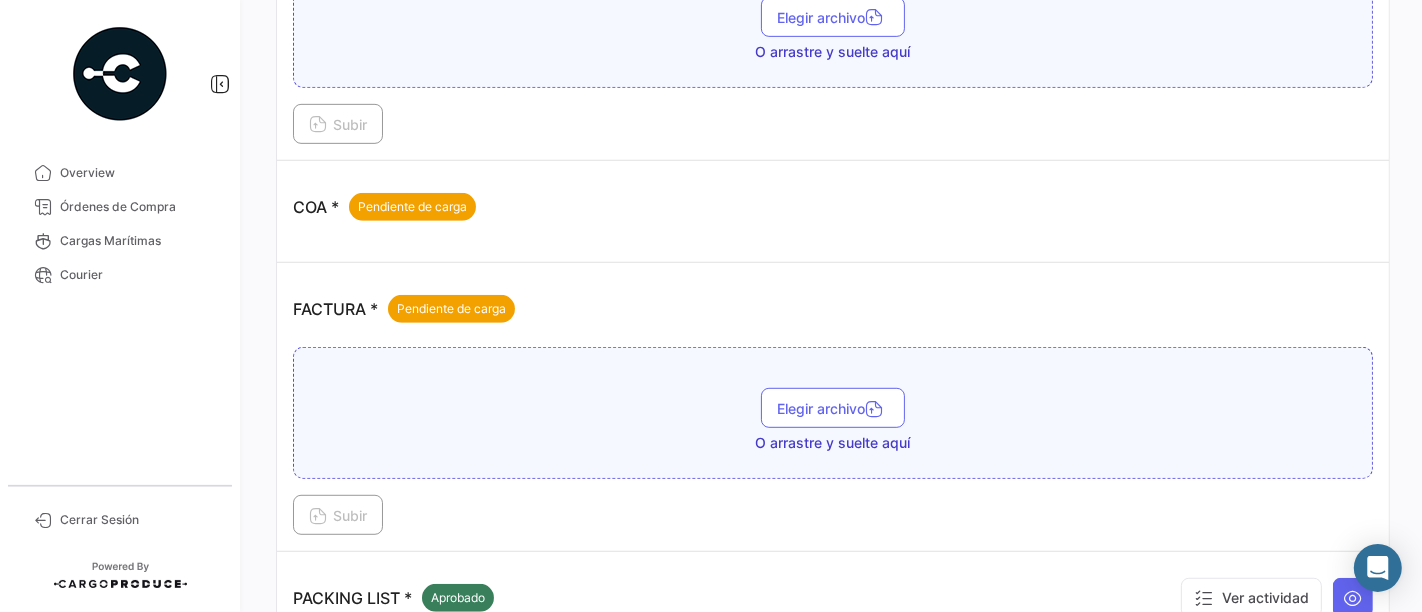scroll, scrollTop: 888, scrollLeft: 0, axis: vertical 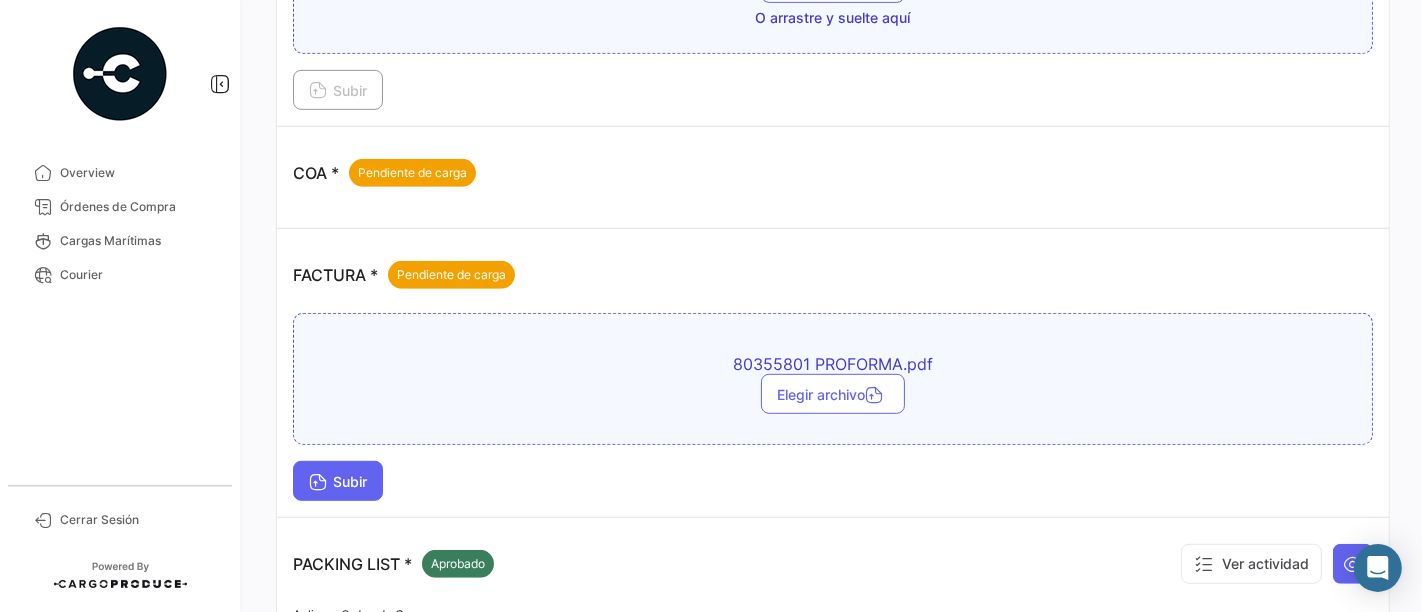 click on "Subir" at bounding box center [338, 481] 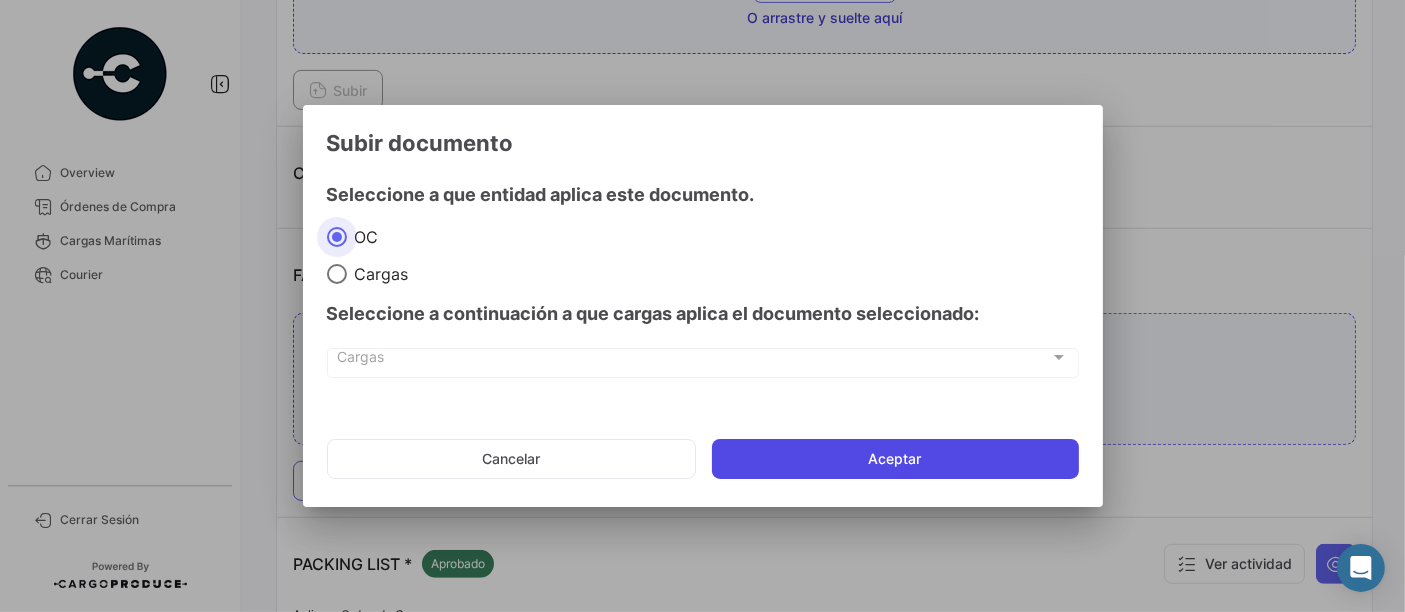 click on "Aceptar" 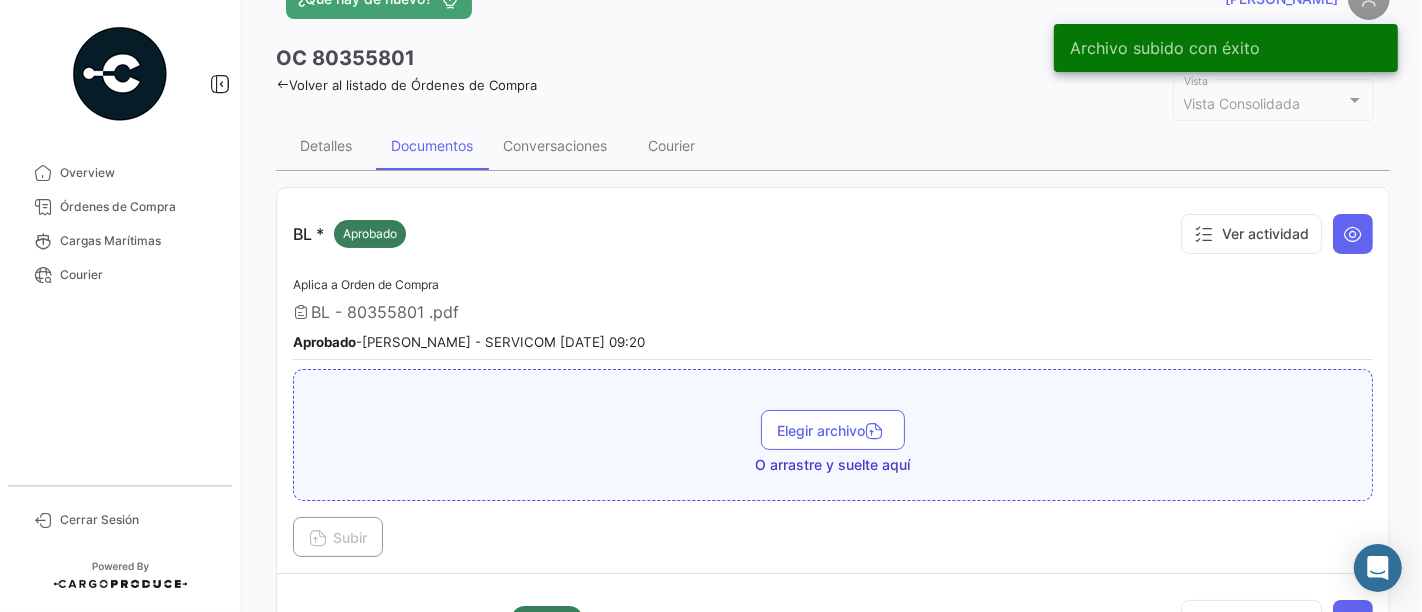scroll, scrollTop: 0, scrollLeft: 0, axis: both 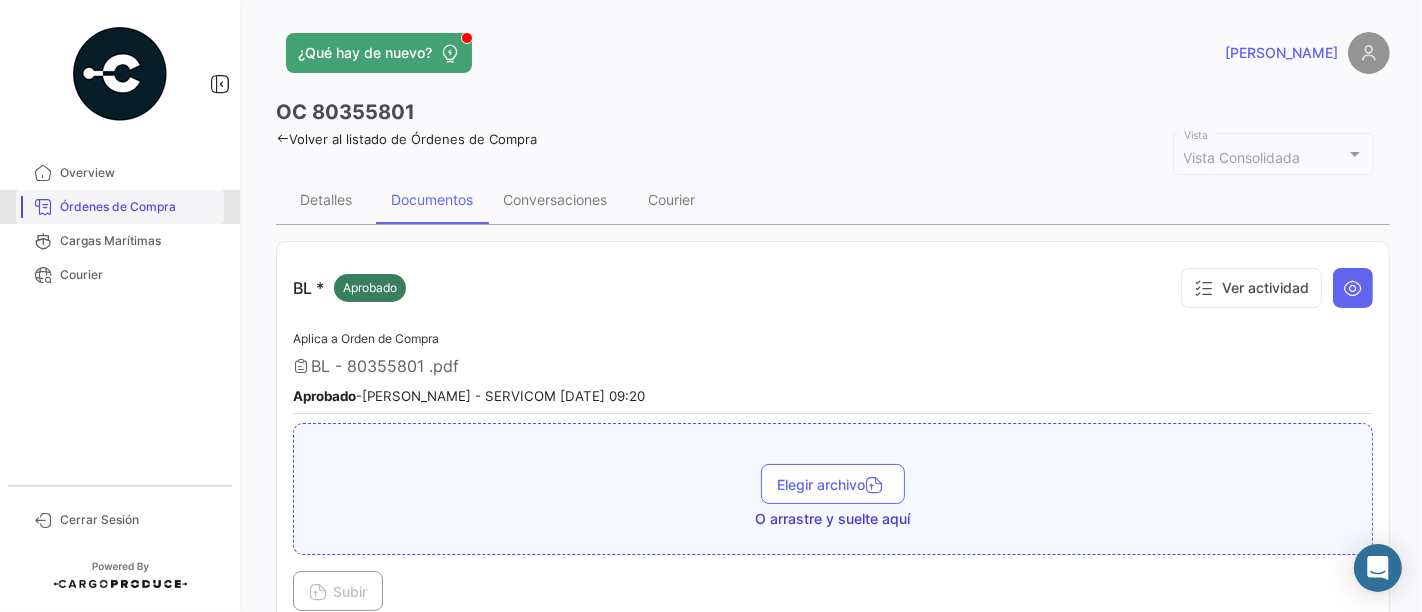 click on "Órdenes de Compra" at bounding box center [138, 207] 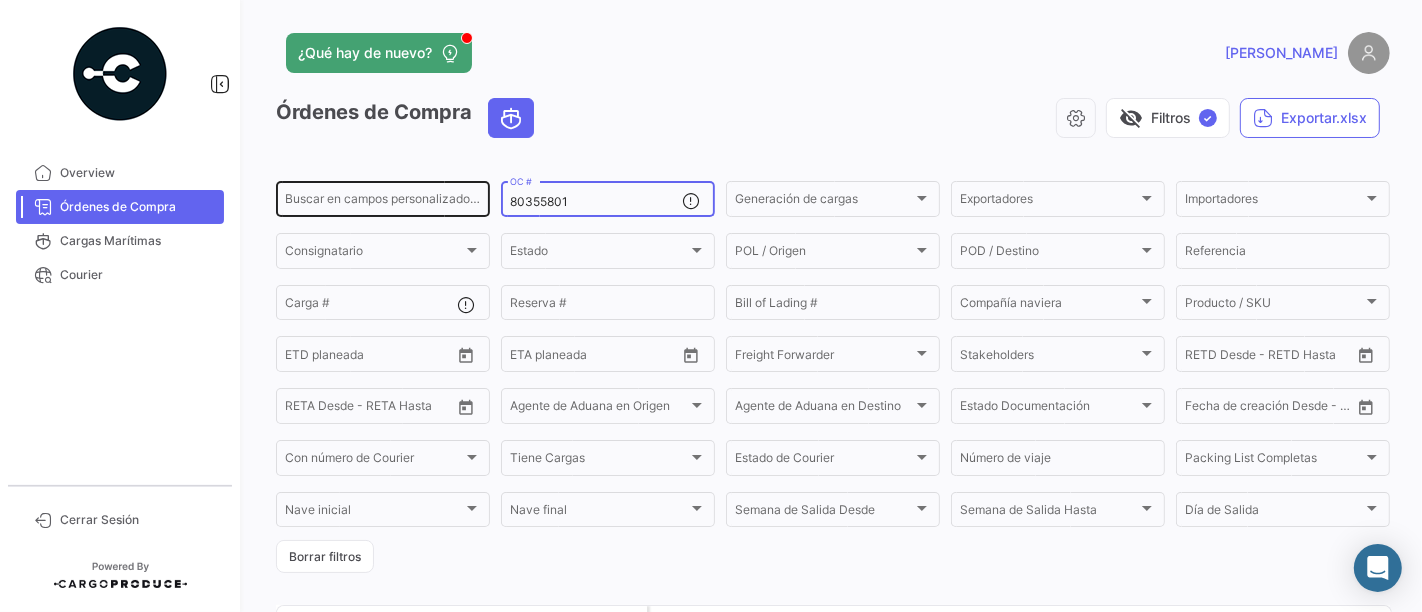 drag, startPoint x: 571, startPoint y: 203, endPoint x: 434, endPoint y: 207, distance: 137.05838 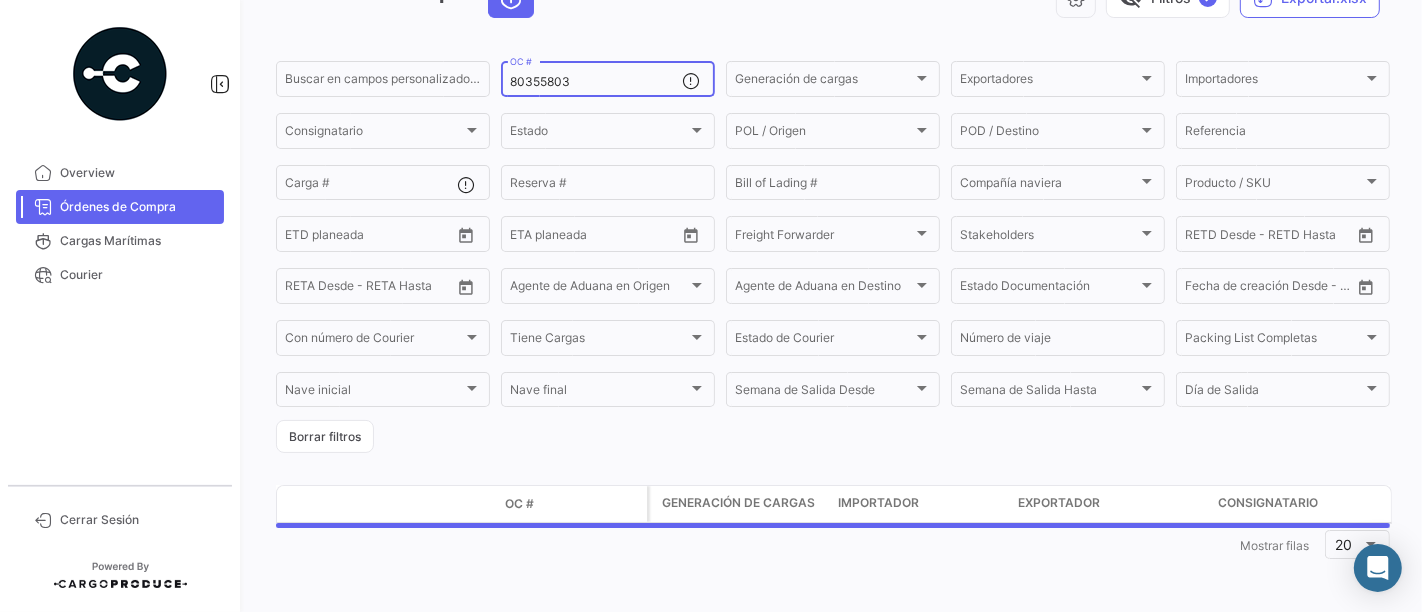 scroll, scrollTop: 121, scrollLeft: 0, axis: vertical 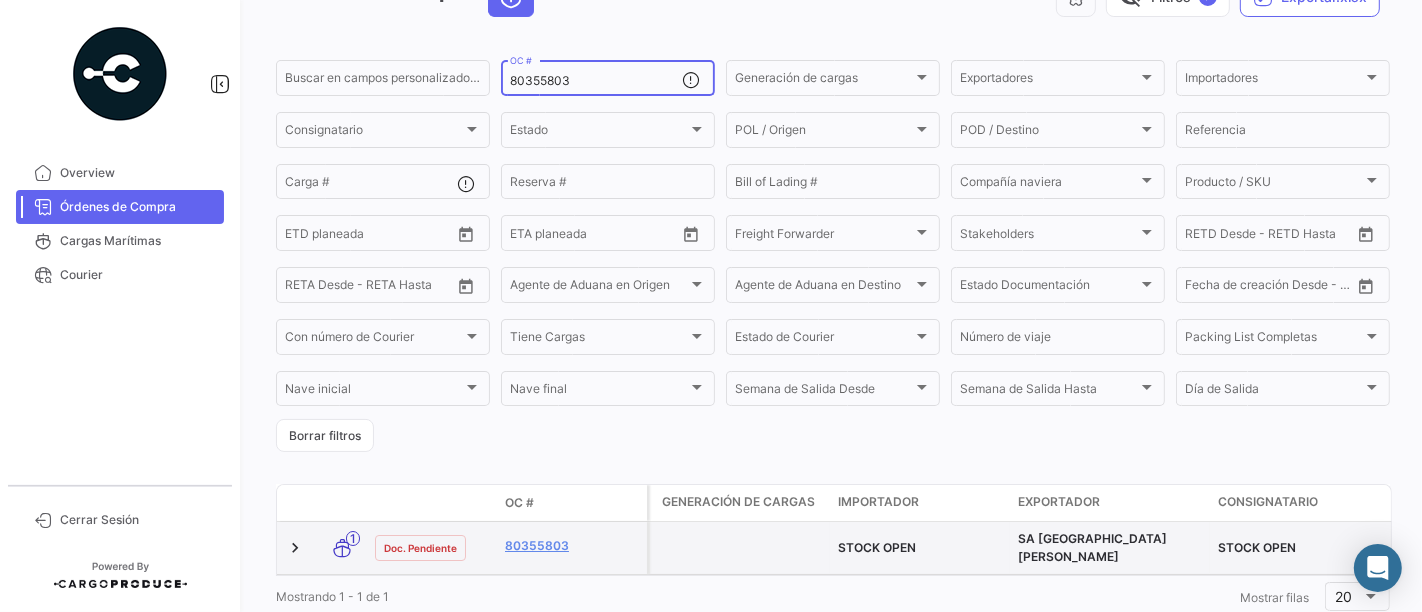 type on "80355803" 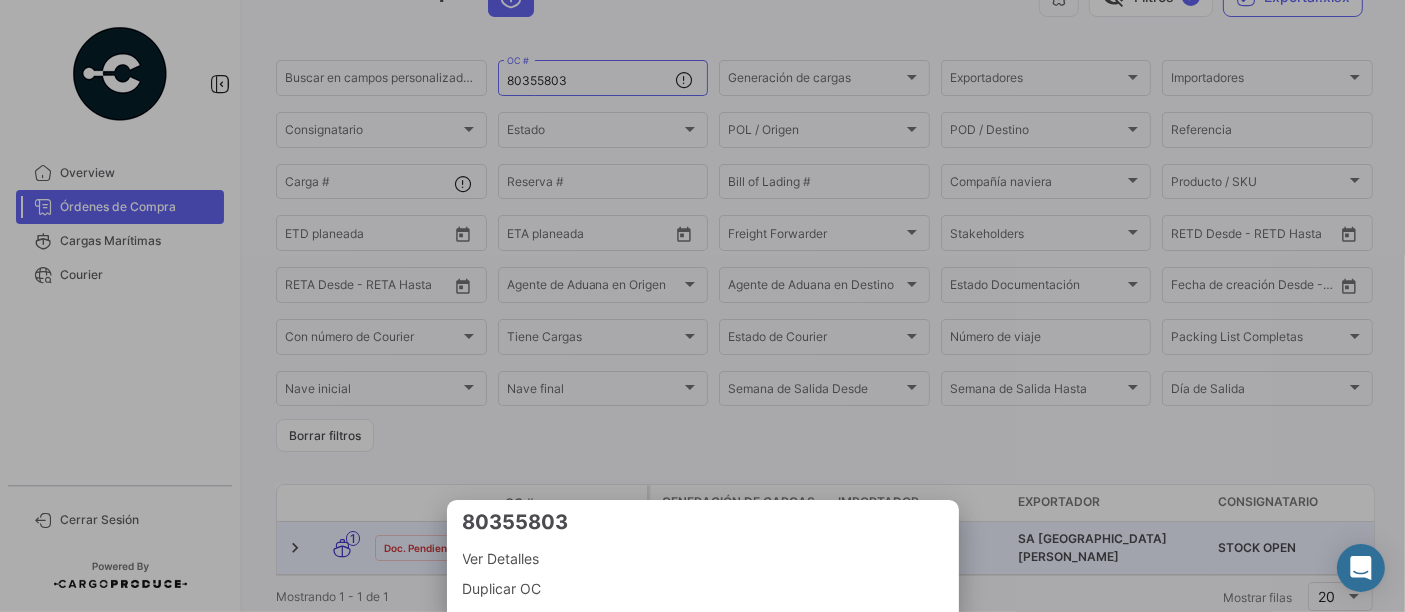 click at bounding box center [702, 306] 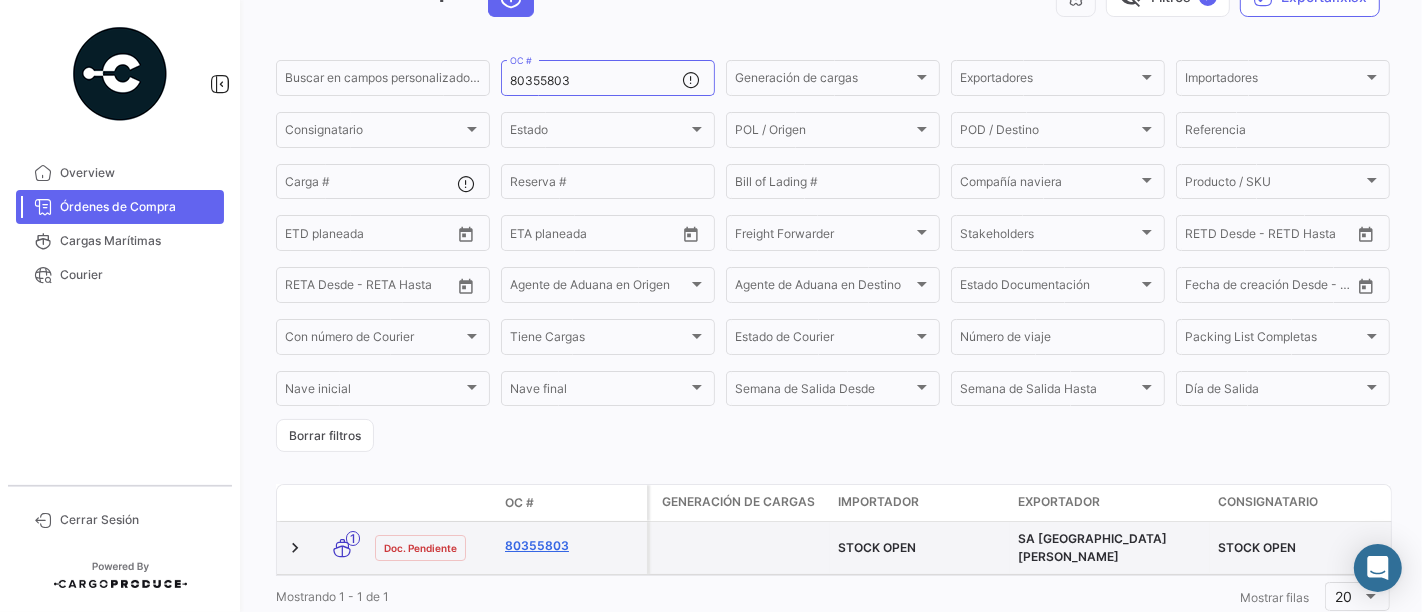 click on "80355803" 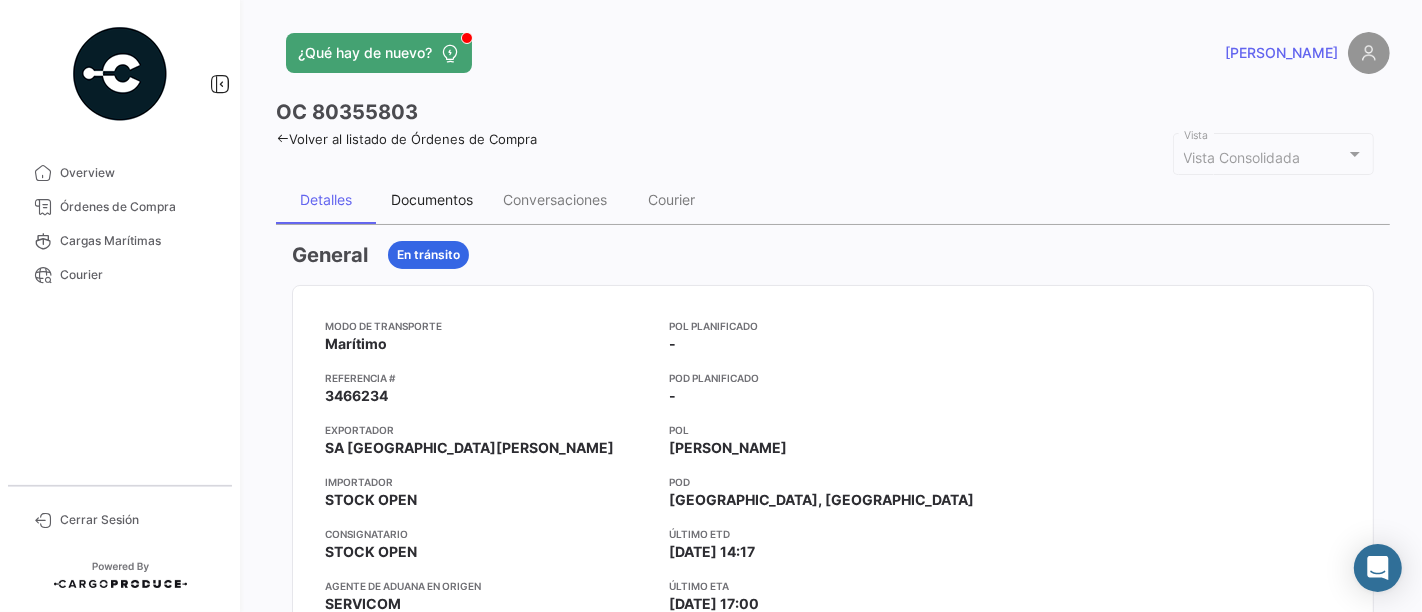 click on "Documentos" at bounding box center [432, 200] 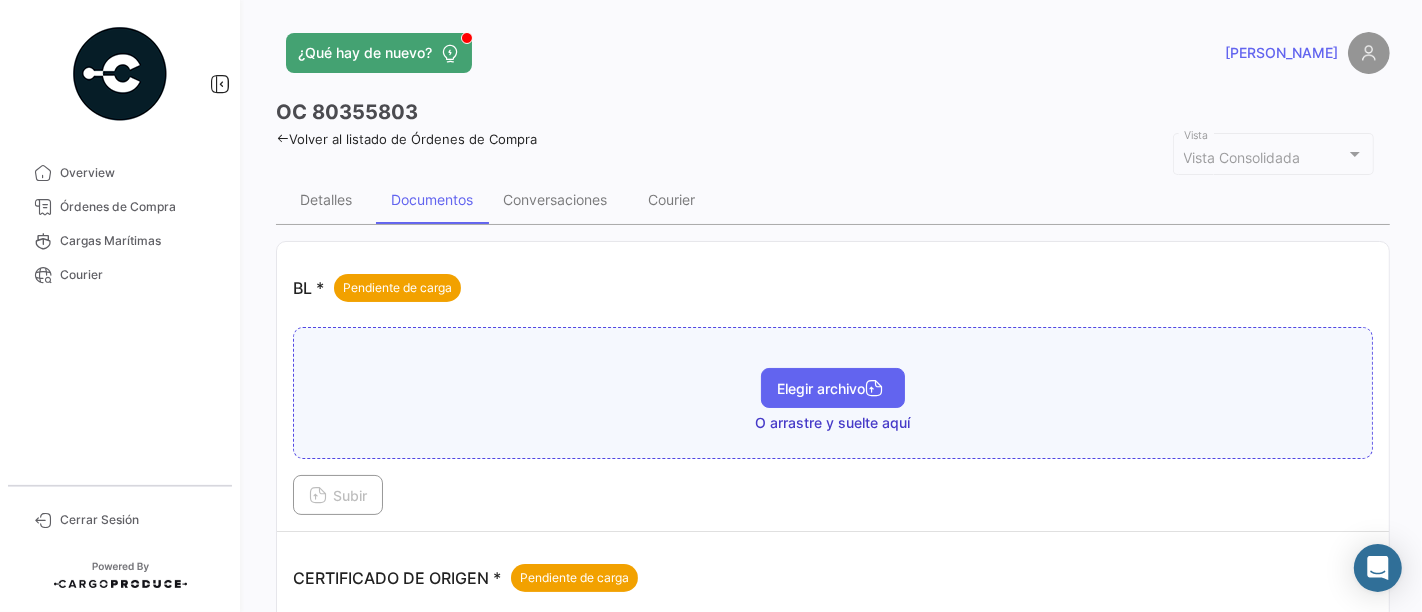click on "Elegir archivo" at bounding box center (833, 388) 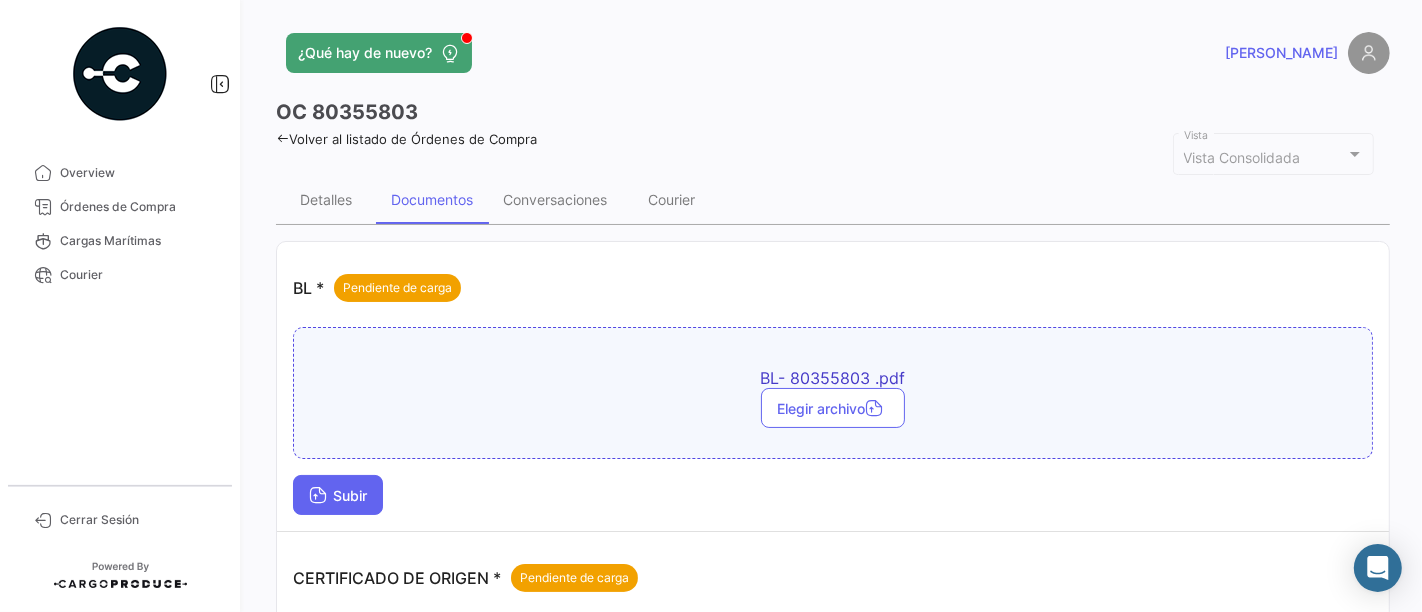 click on "Subir" at bounding box center [338, 495] 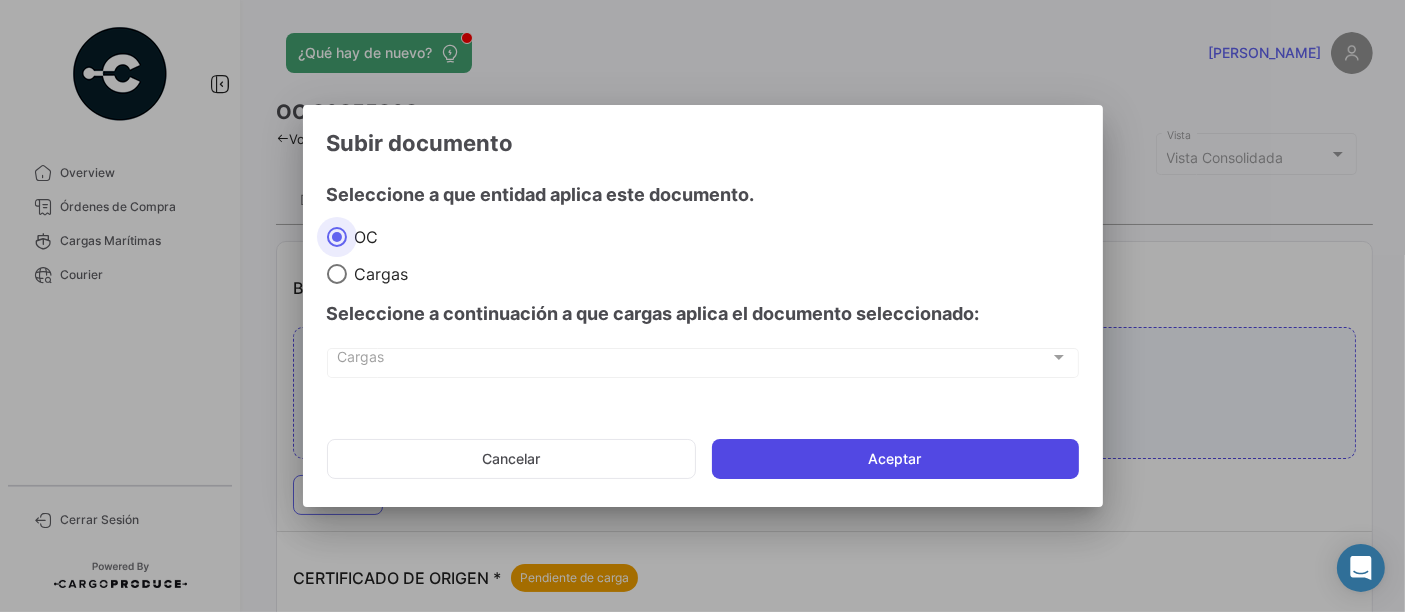 click on "Aceptar" 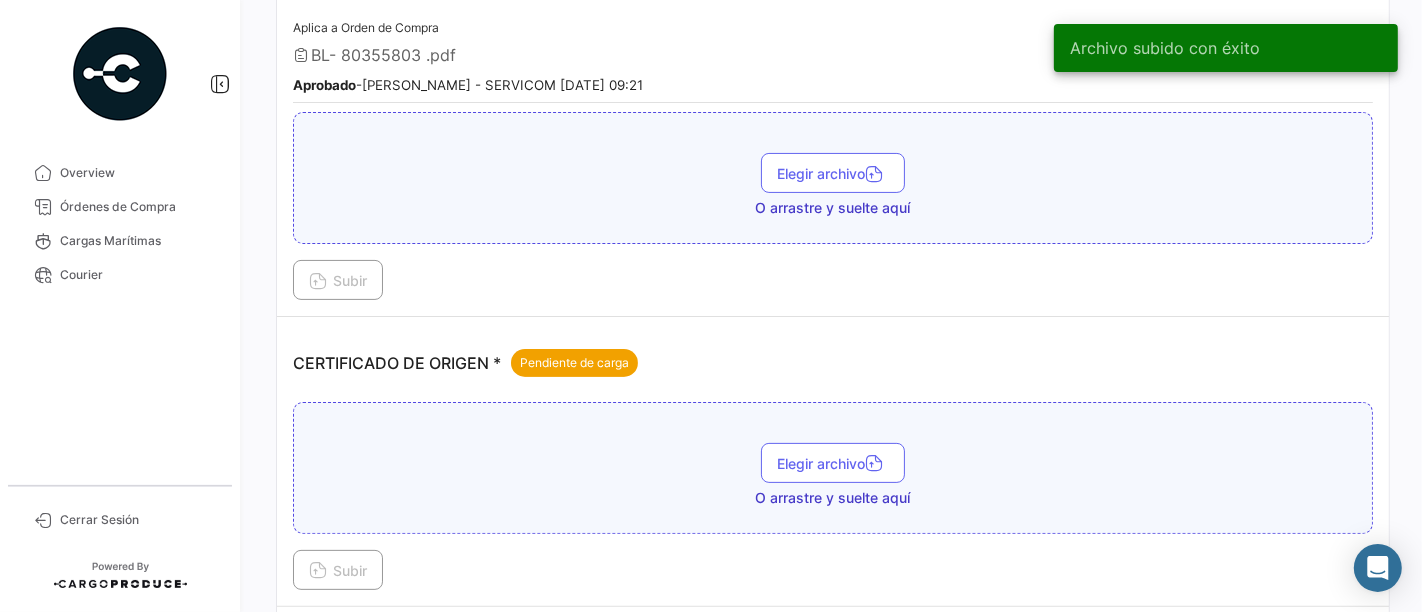 scroll, scrollTop: 333, scrollLeft: 0, axis: vertical 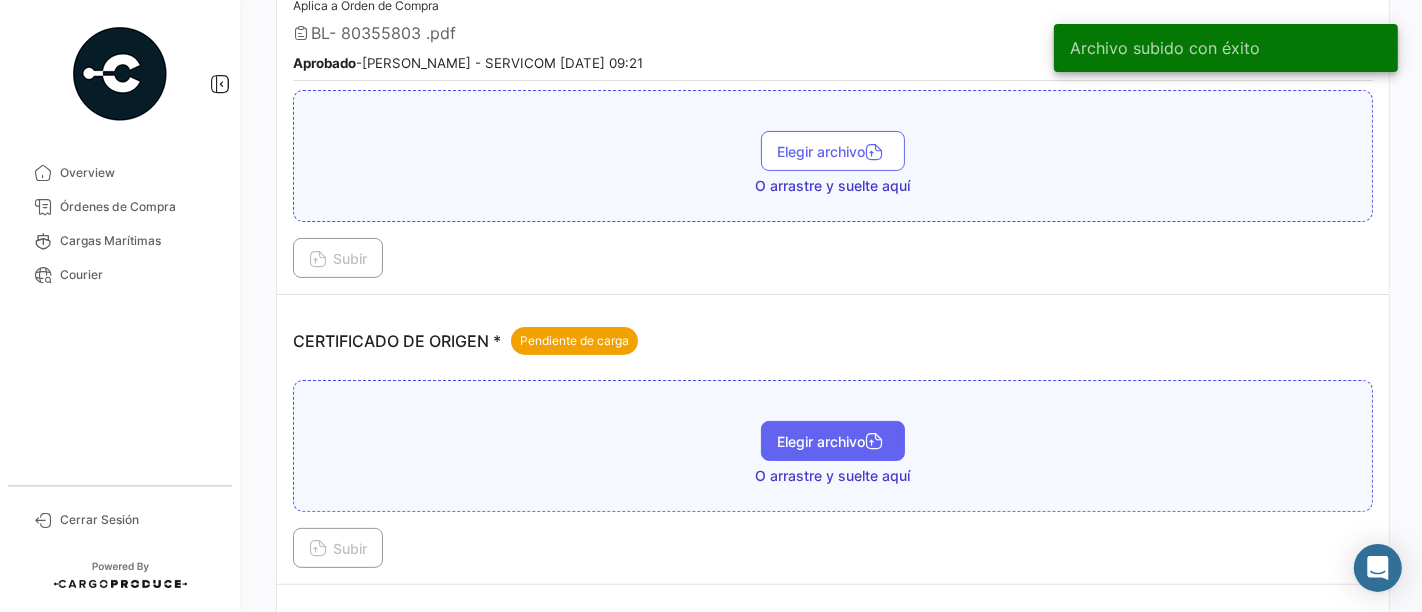 click on "Elegir archivo" at bounding box center (833, 441) 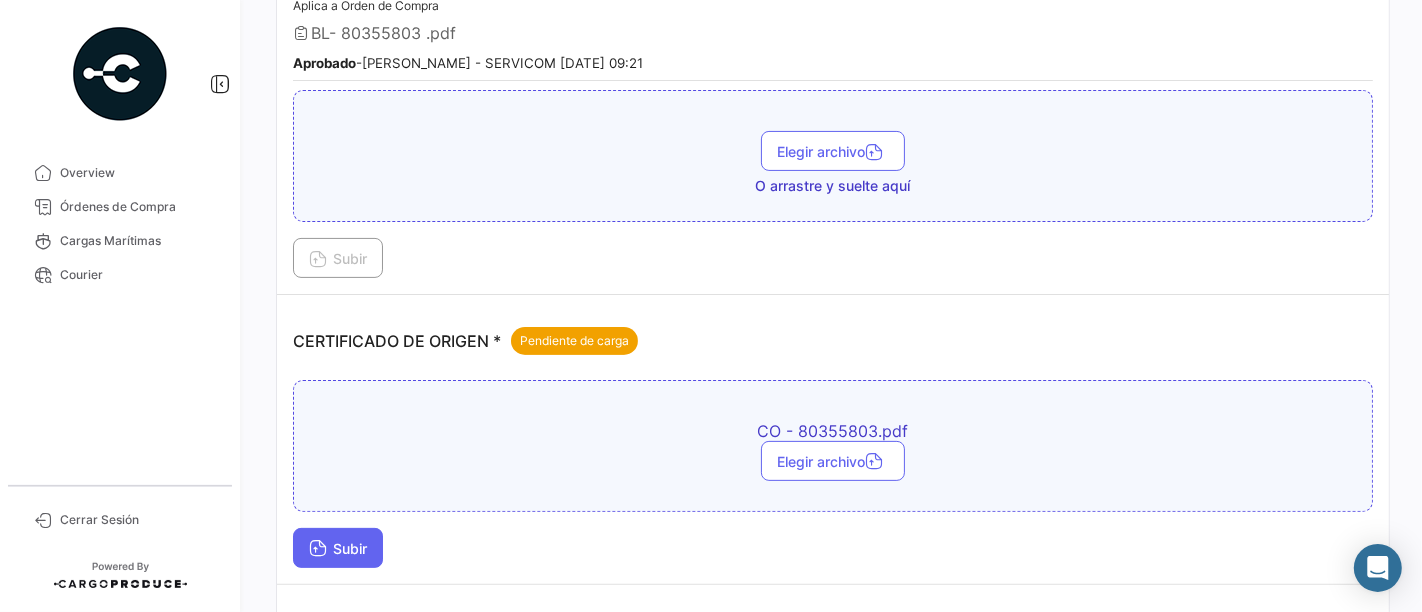 click on "Subir" at bounding box center [338, 548] 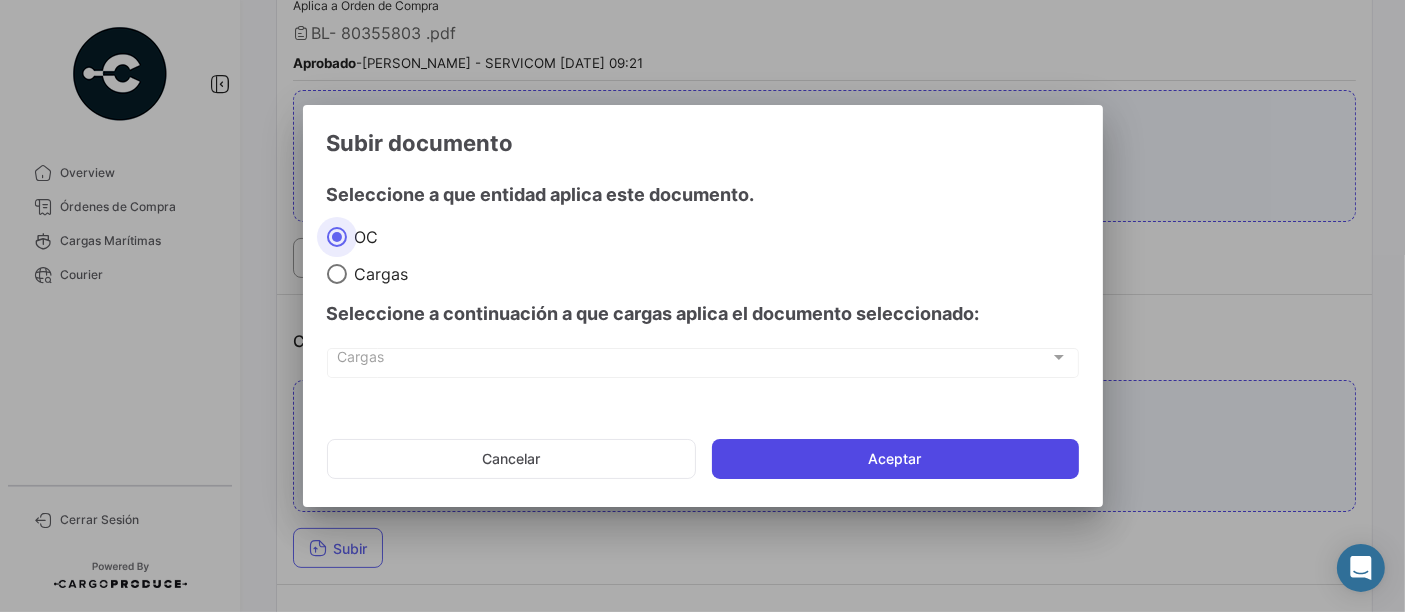 click on "Aceptar" 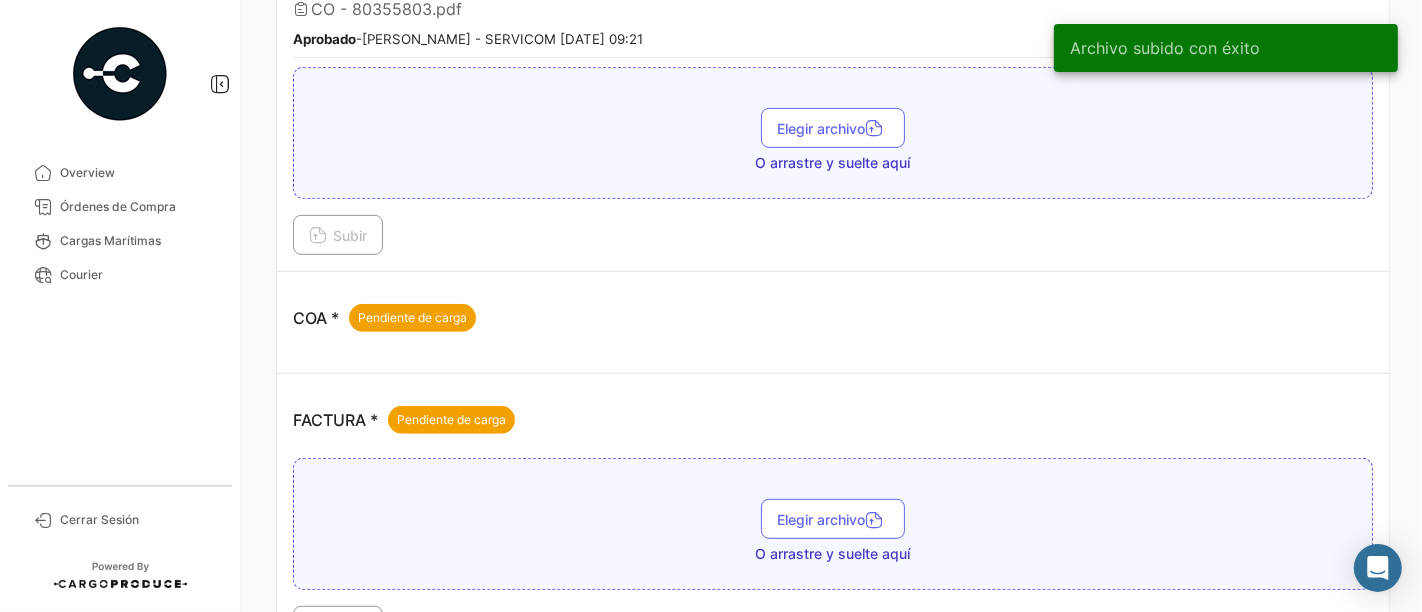 scroll, scrollTop: 777, scrollLeft: 0, axis: vertical 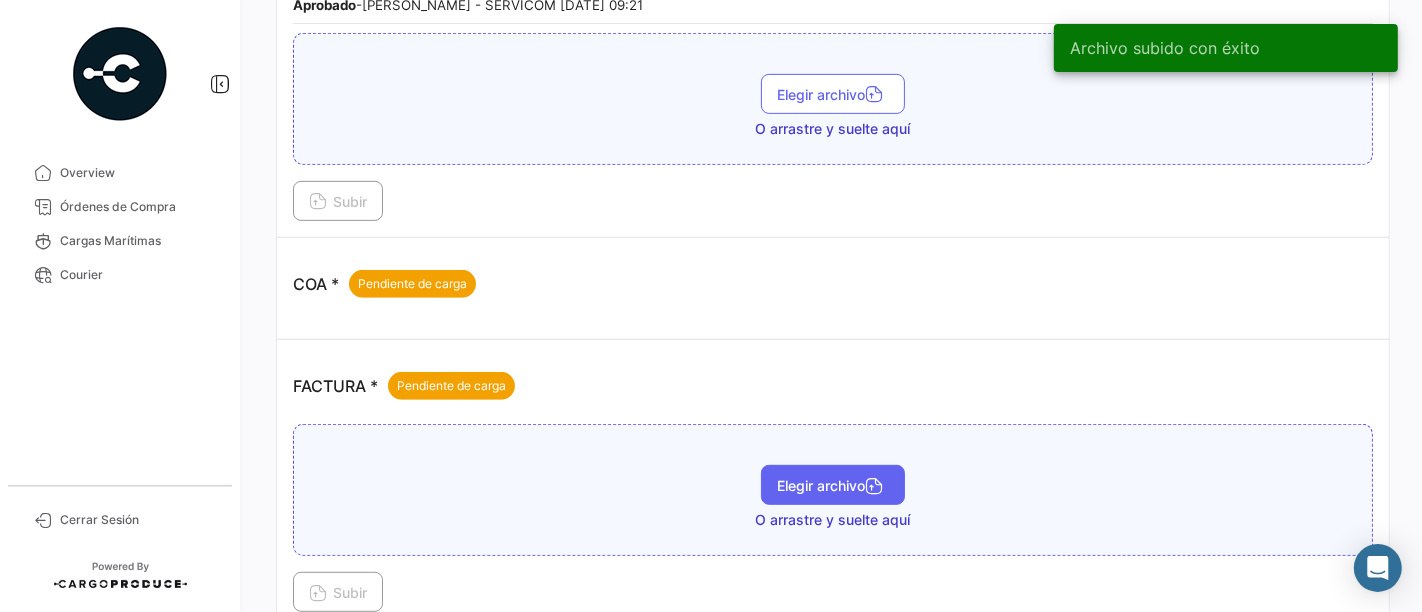 click on "Elegir archivo" at bounding box center (833, 485) 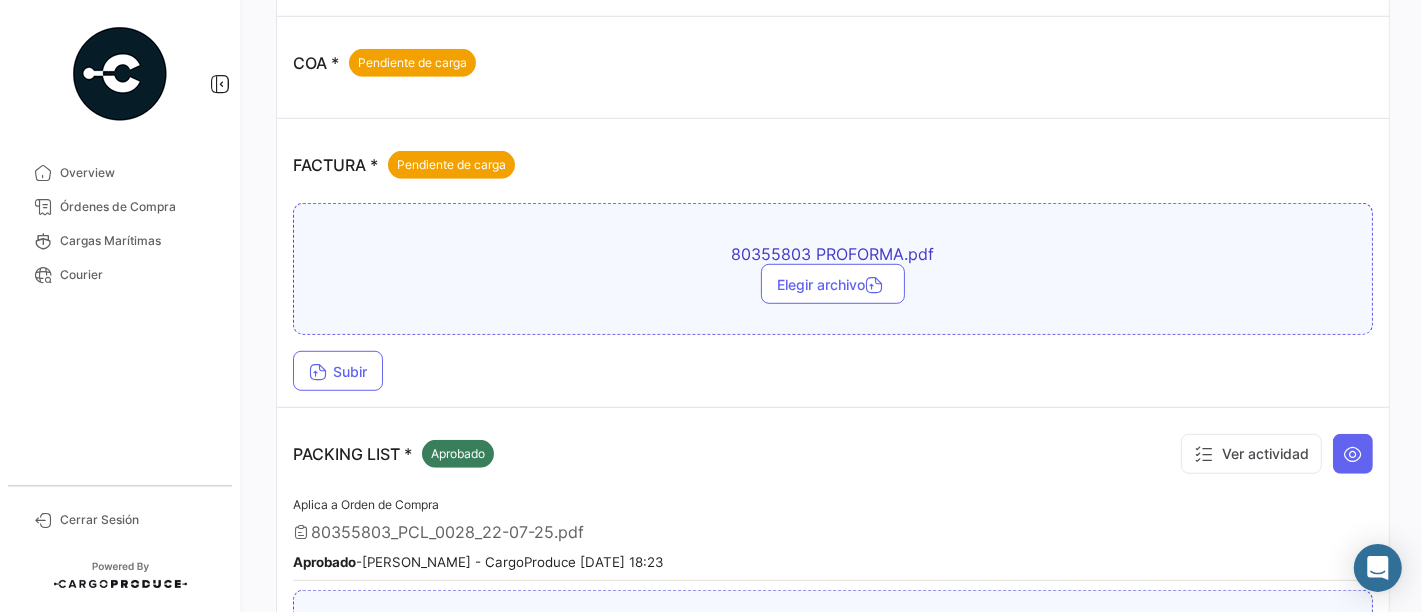scroll, scrollTop: 1000, scrollLeft: 0, axis: vertical 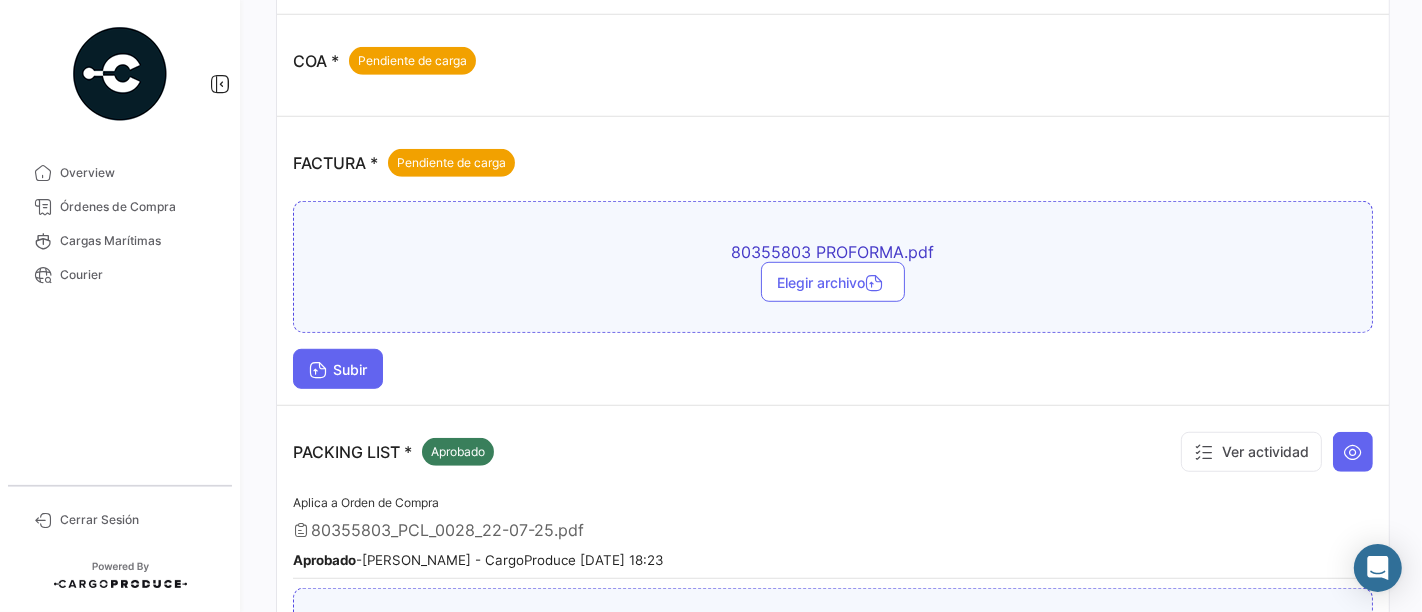 click on "Subir" at bounding box center (338, 369) 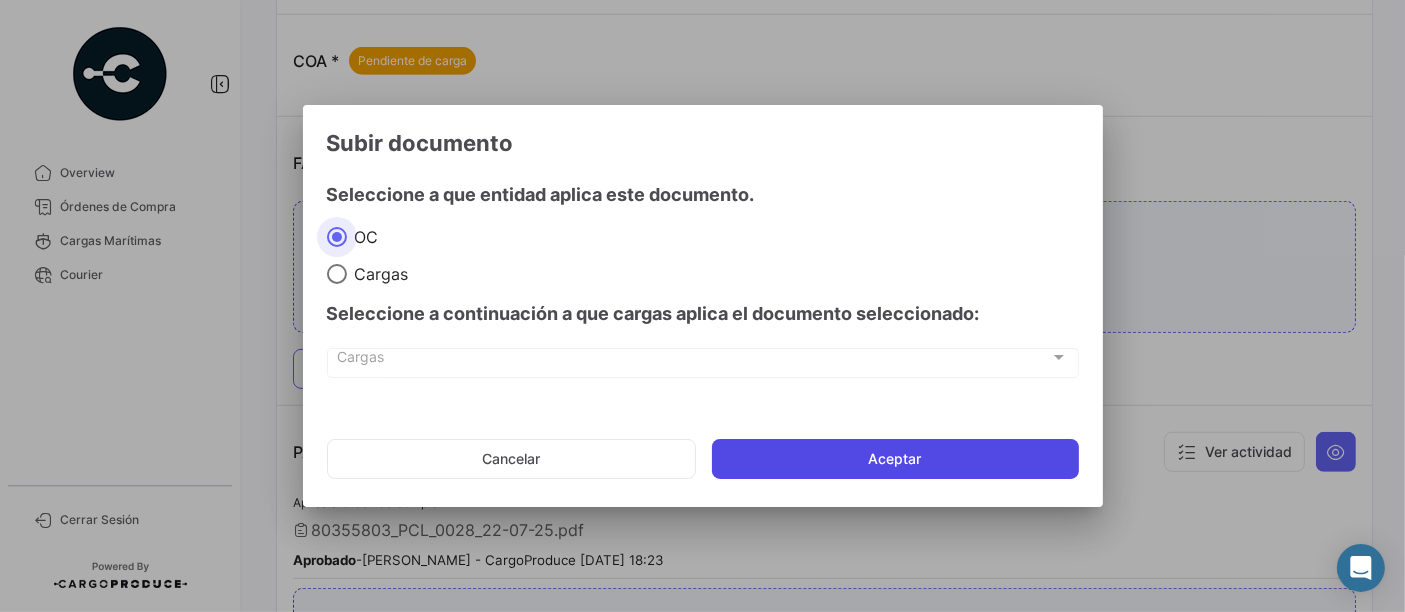 click on "Aceptar" 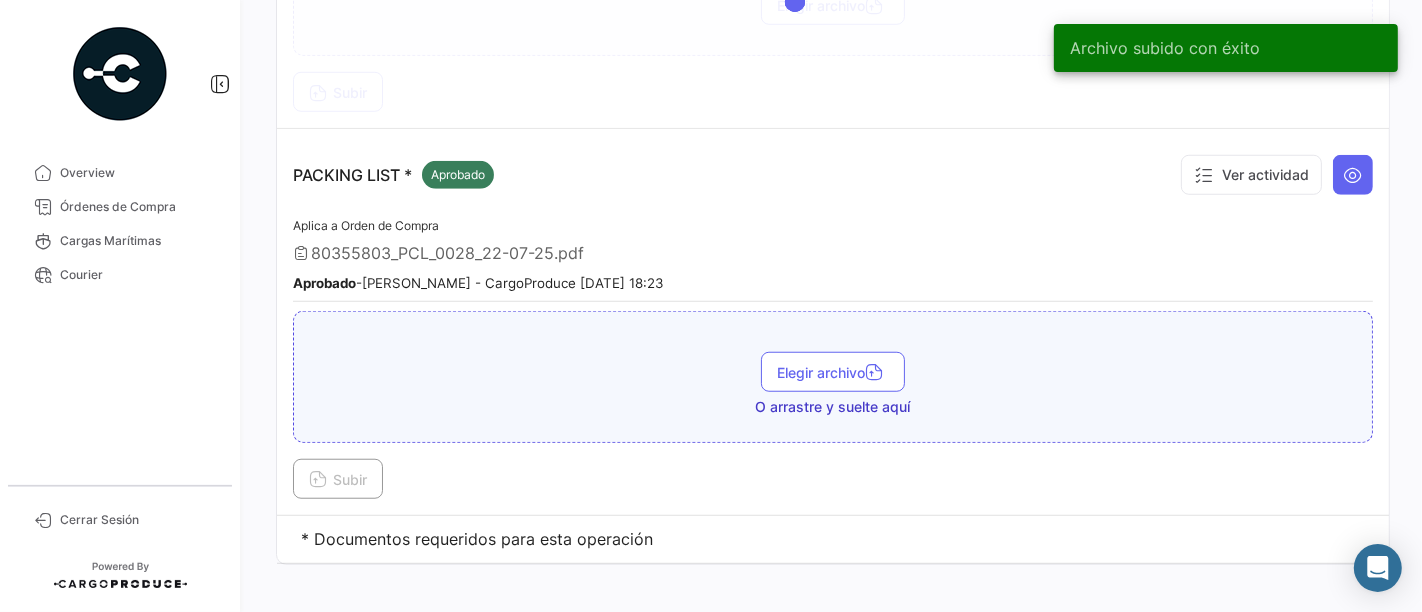 scroll, scrollTop: 944, scrollLeft: 0, axis: vertical 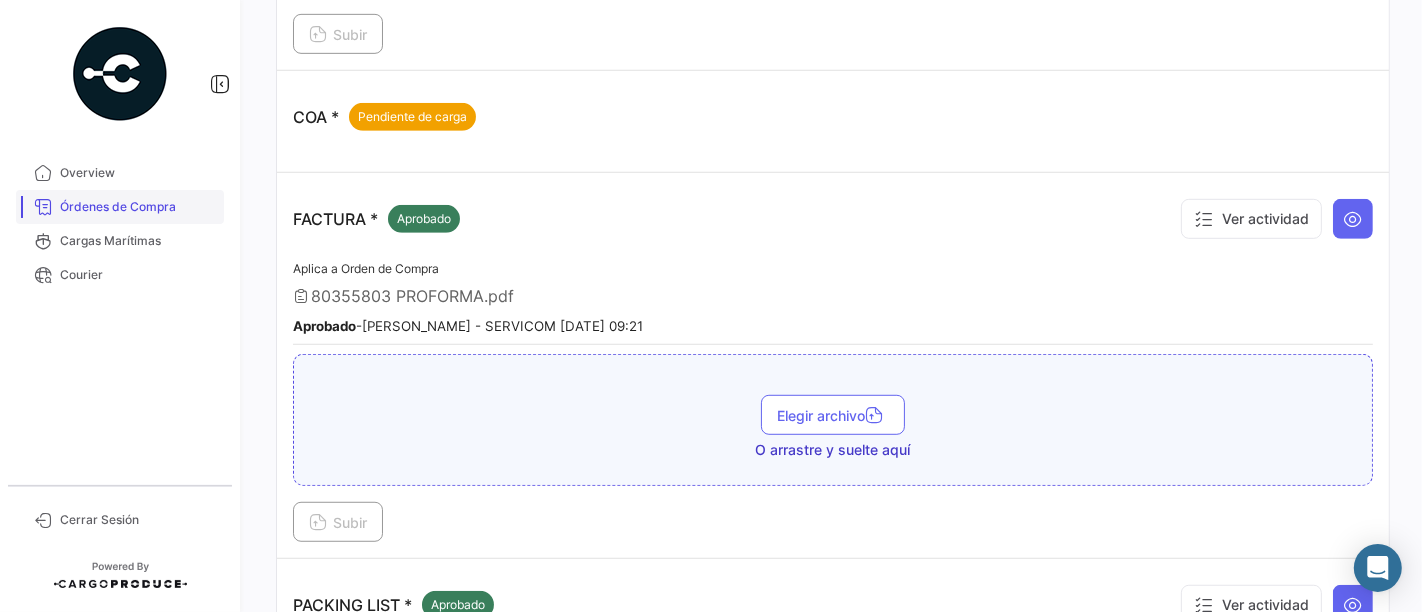 click on "Órdenes de Compra" at bounding box center (138, 207) 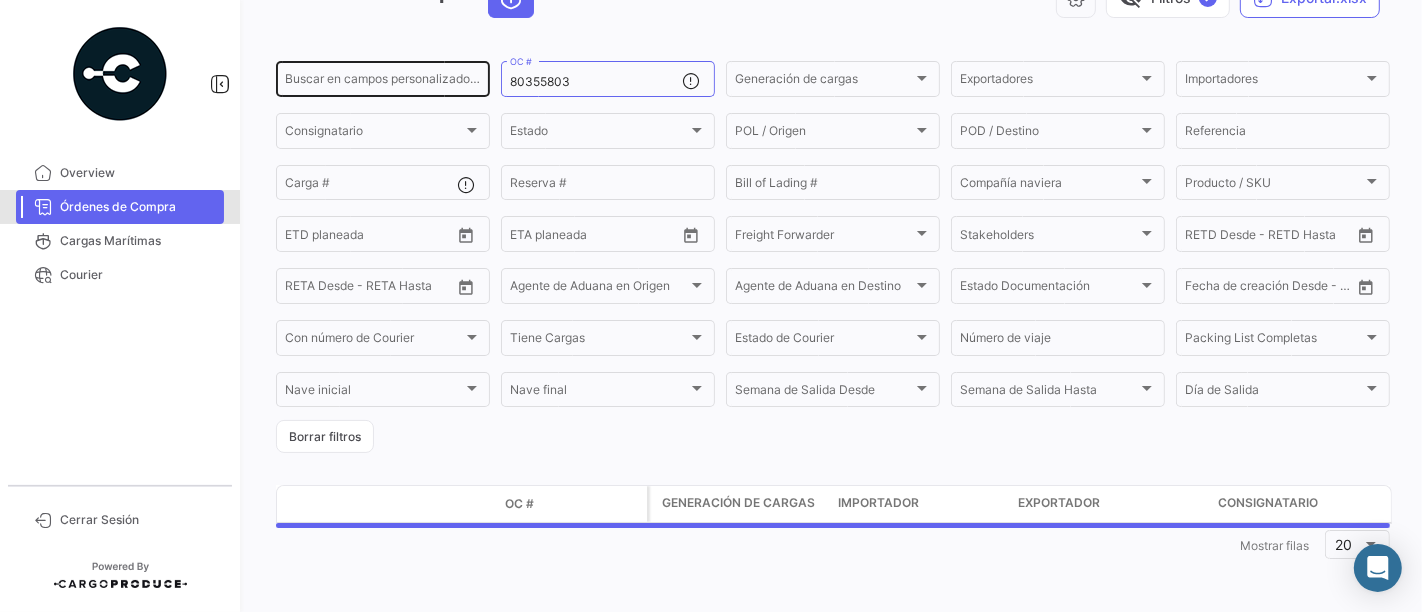 scroll, scrollTop: 0, scrollLeft: 0, axis: both 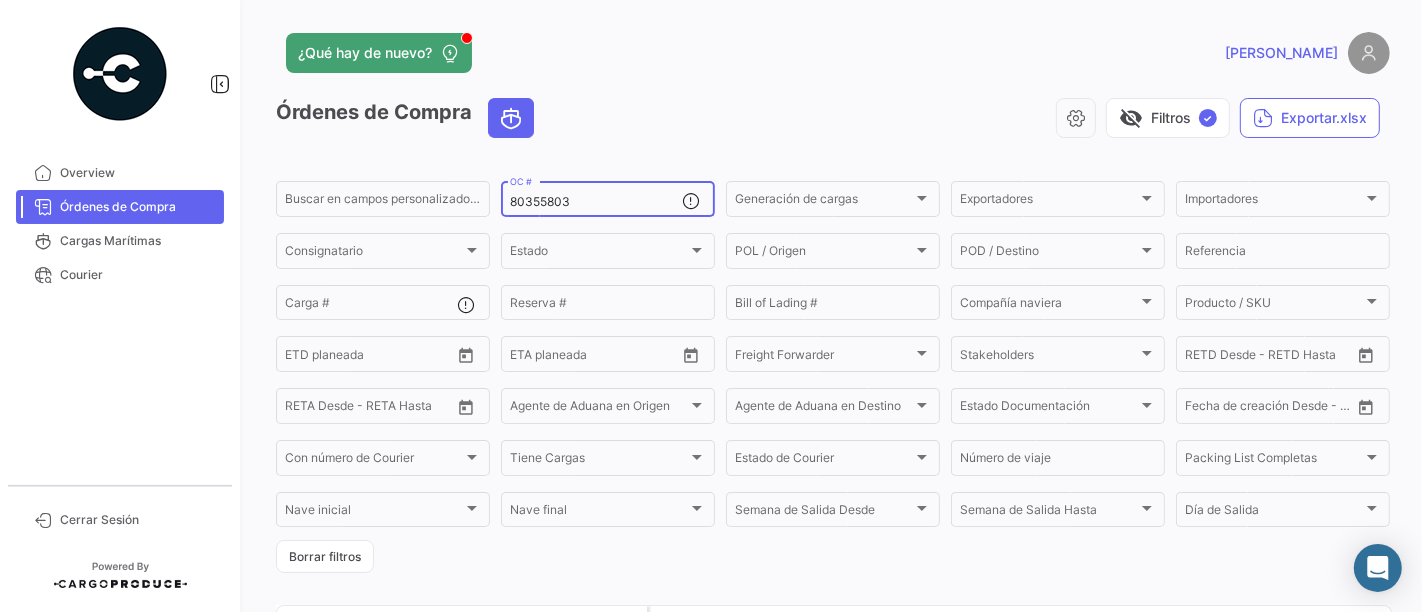 drag, startPoint x: 602, startPoint y: 193, endPoint x: 505, endPoint y: 197, distance: 97.082436 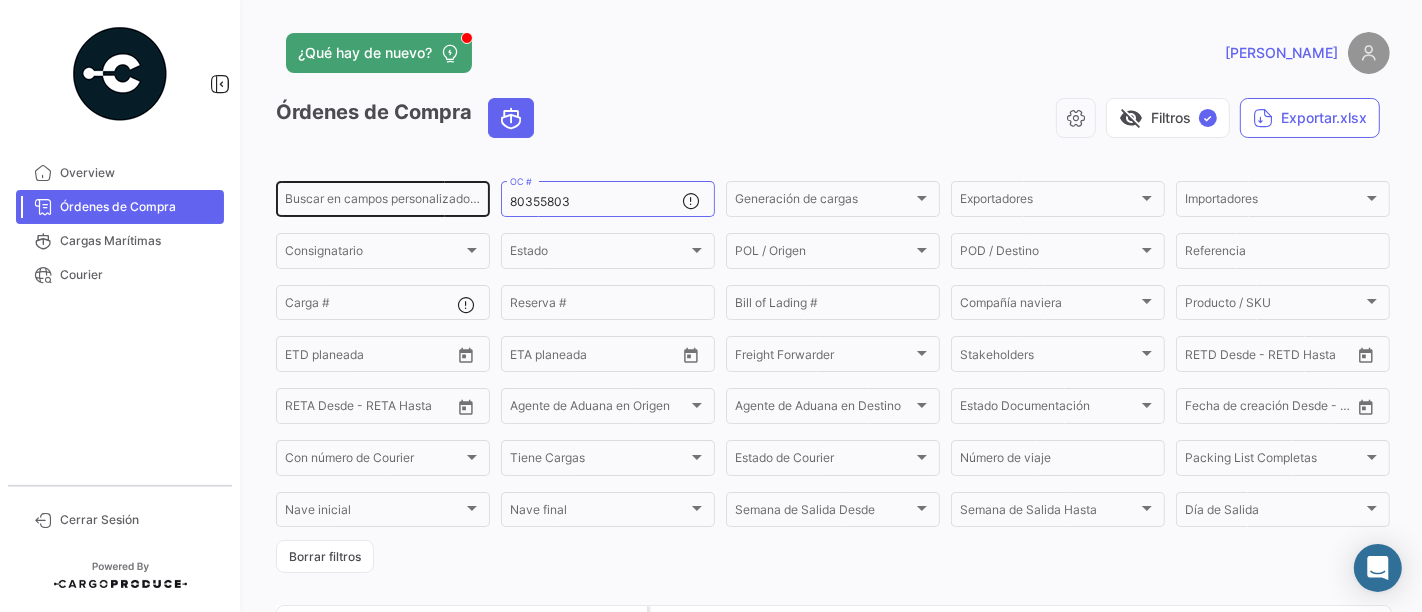 drag, startPoint x: 580, startPoint y: 210, endPoint x: 434, endPoint y: 181, distance: 148.85228 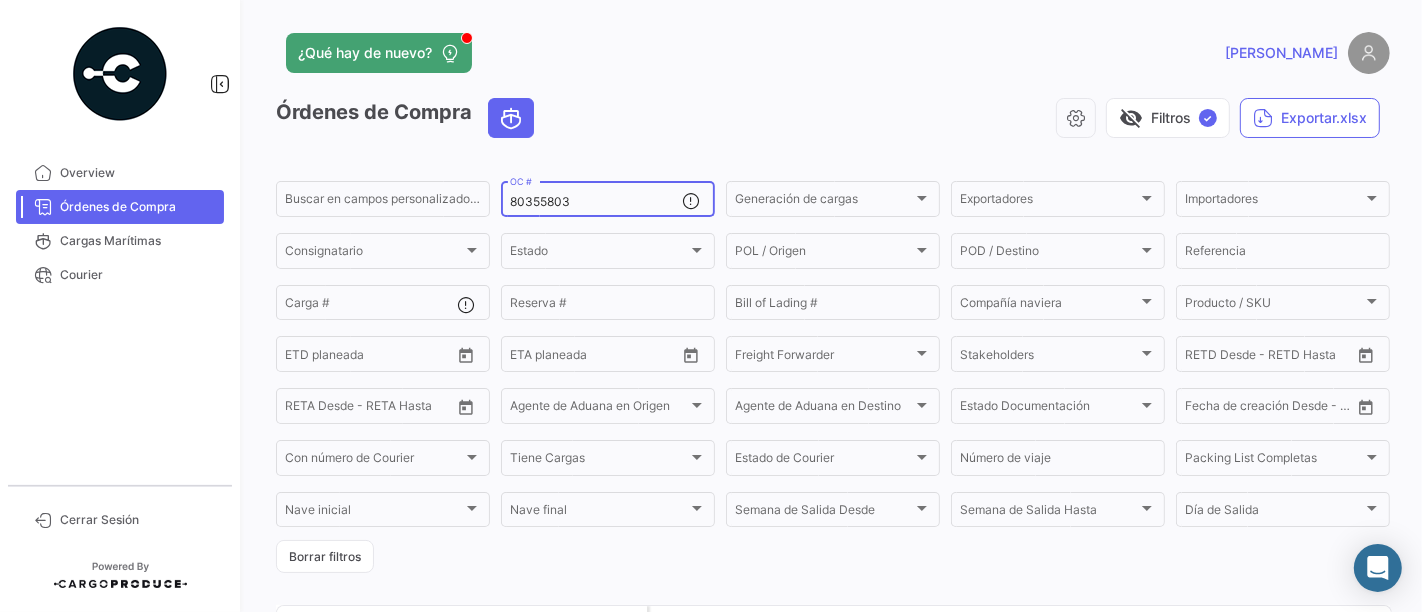 click on "80355803" at bounding box center (596, 202) 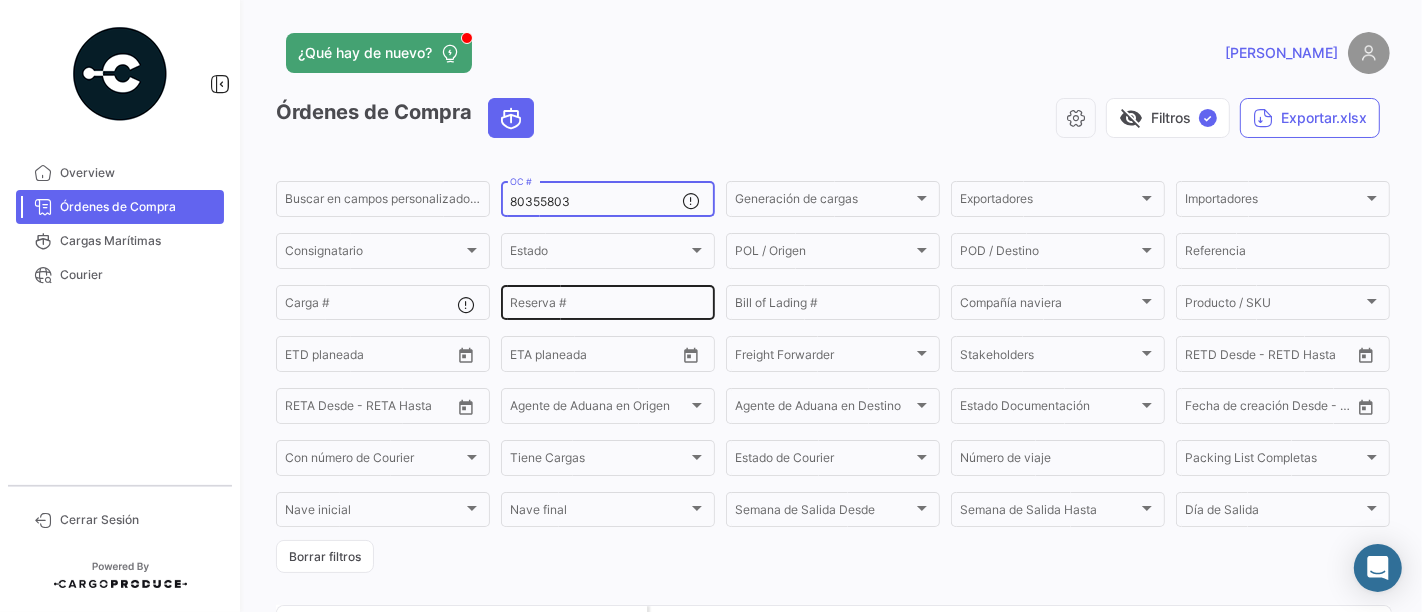 click on "Reserva #" at bounding box center [608, 306] 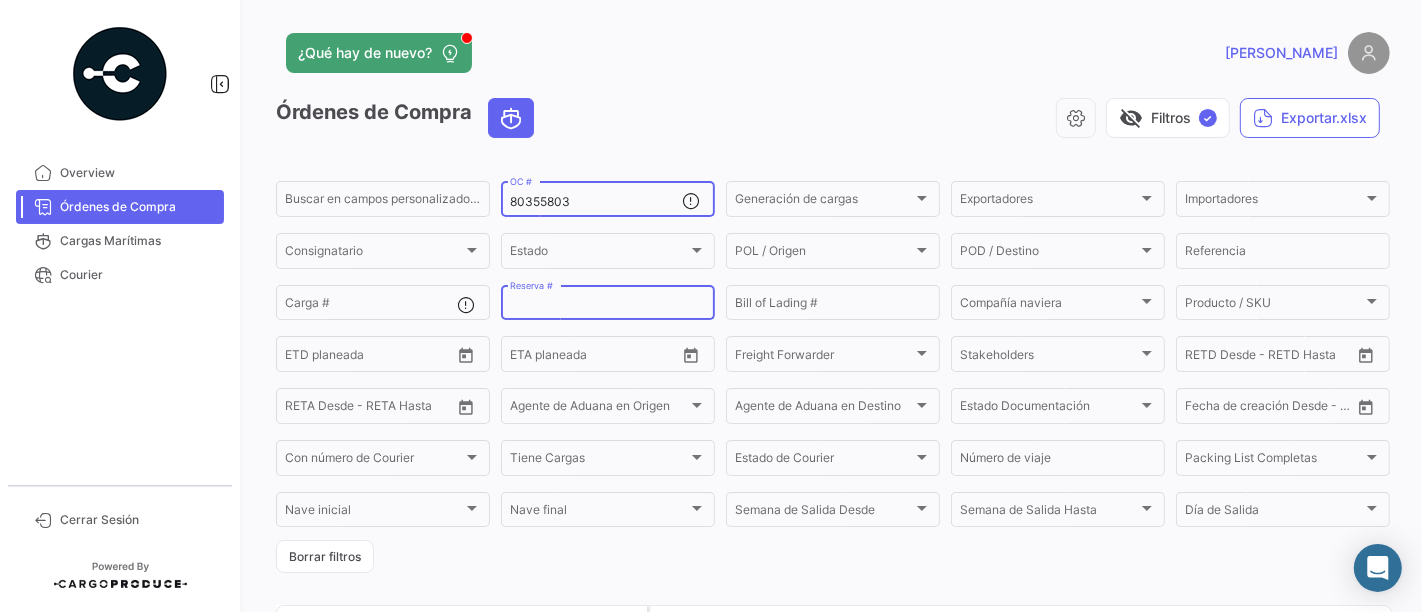 click on "80355803" at bounding box center [596, 202] 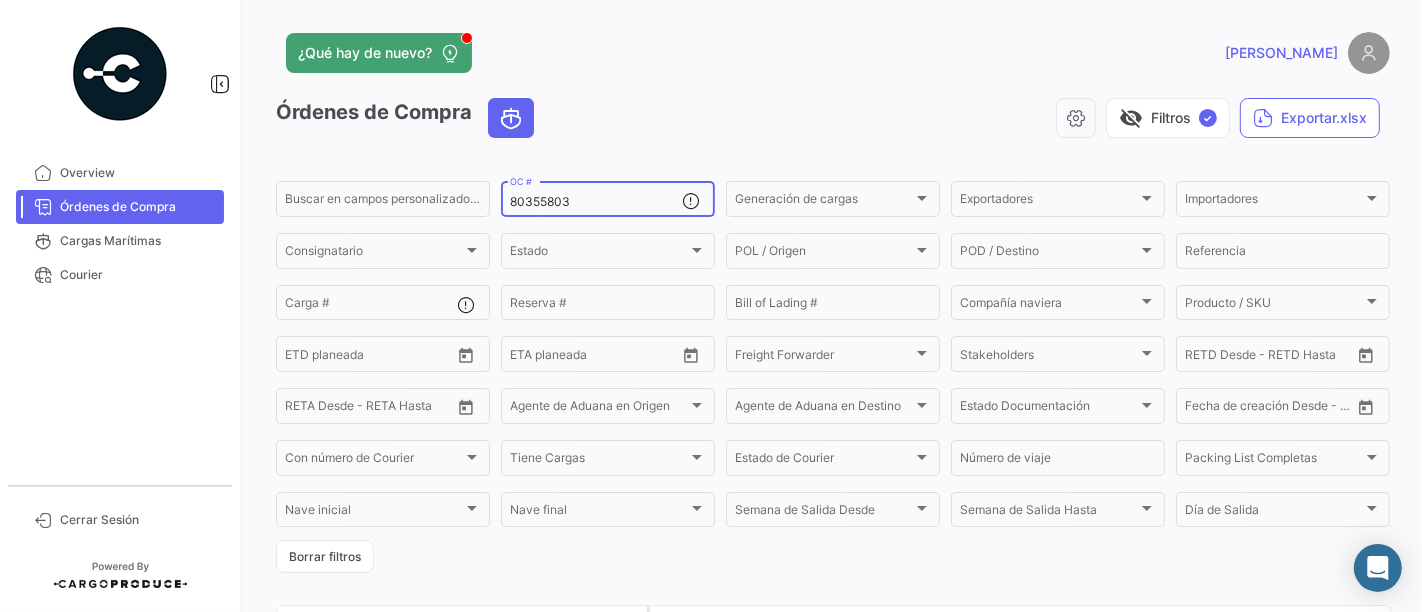 click on "80355803" at bounding box center (596, 202) 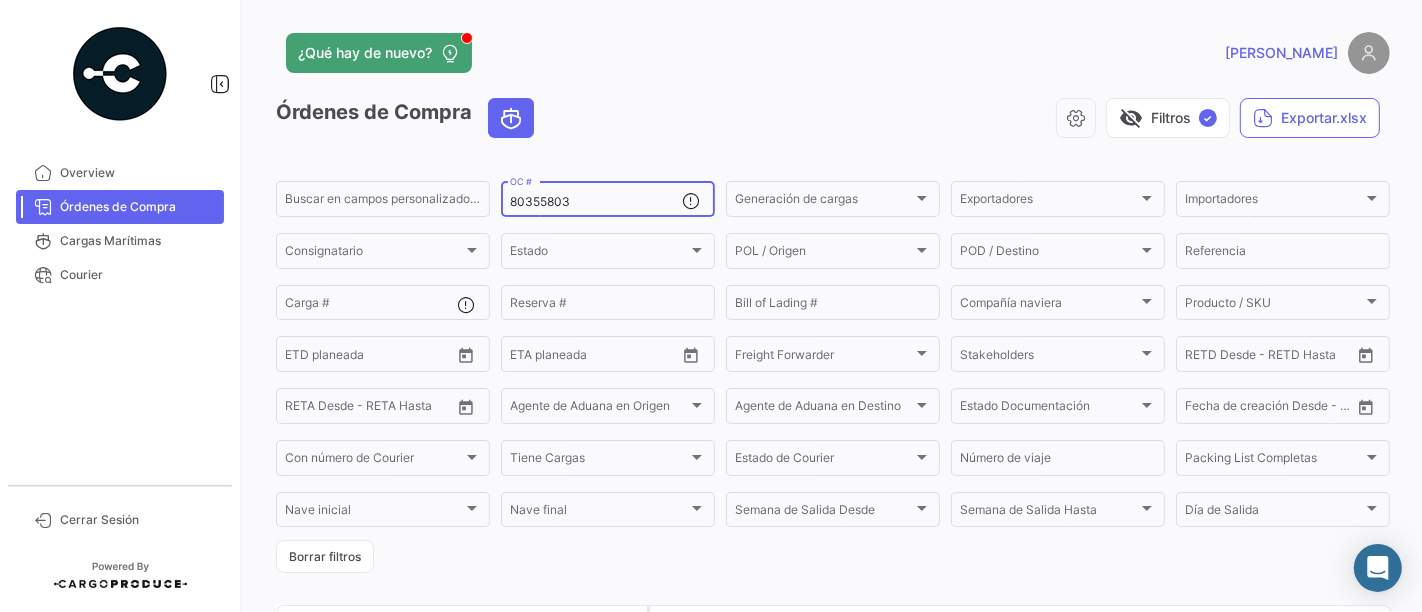 paste on "4" 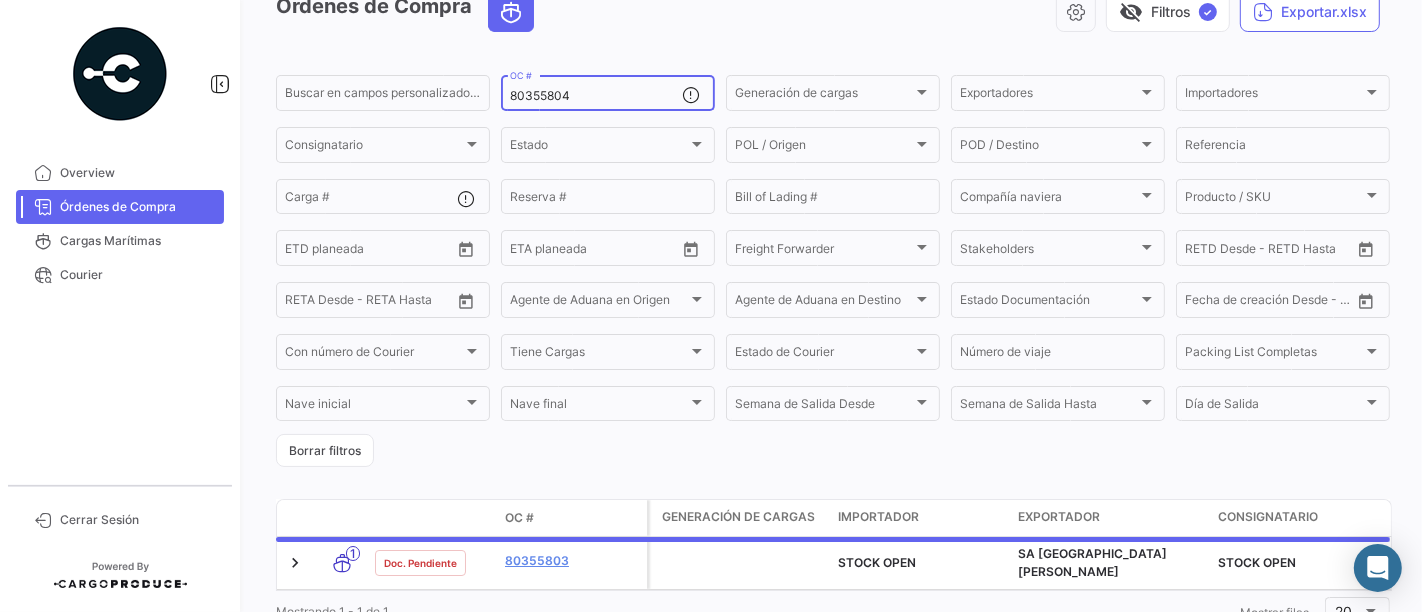 scroll, scrollTop: 183, scrollLeft: 0, axis: vertical 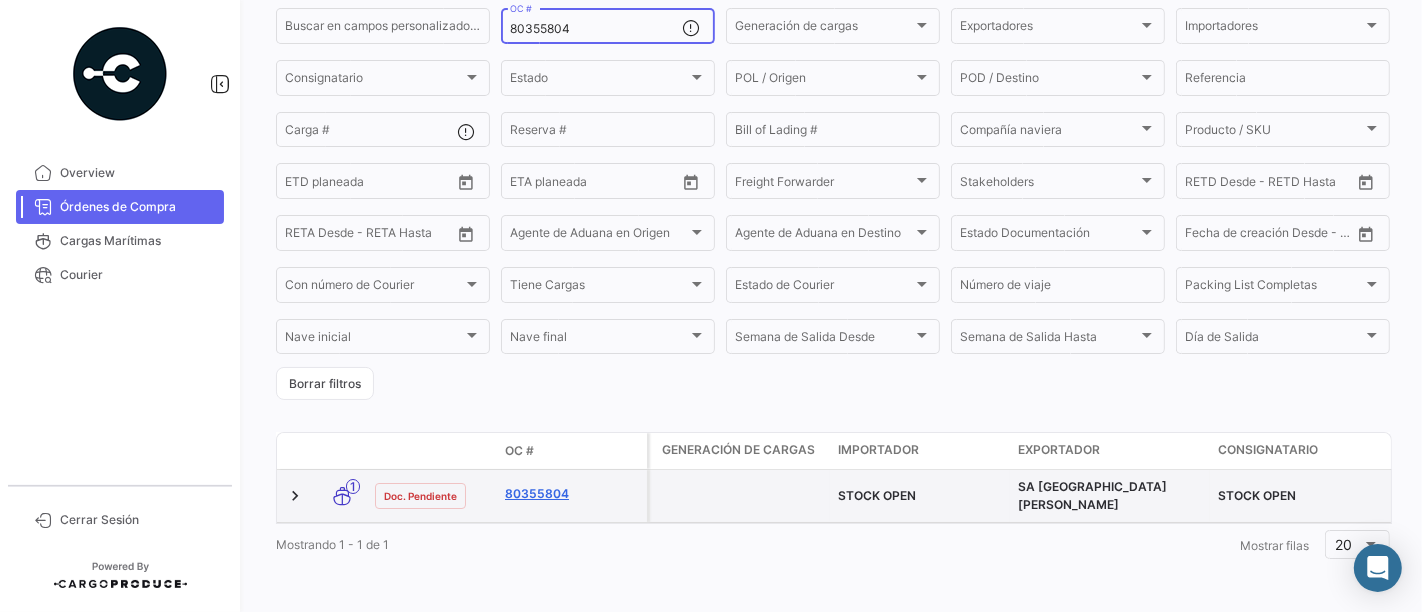 type on "80355804" 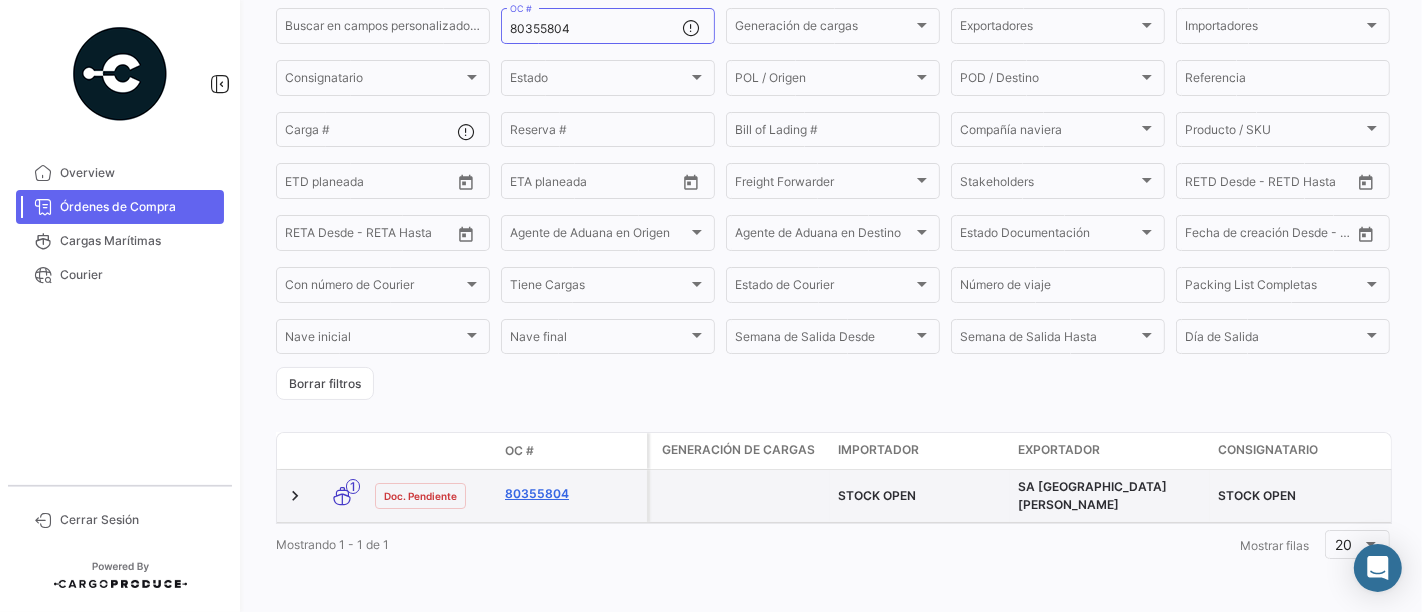 click on "80355804" 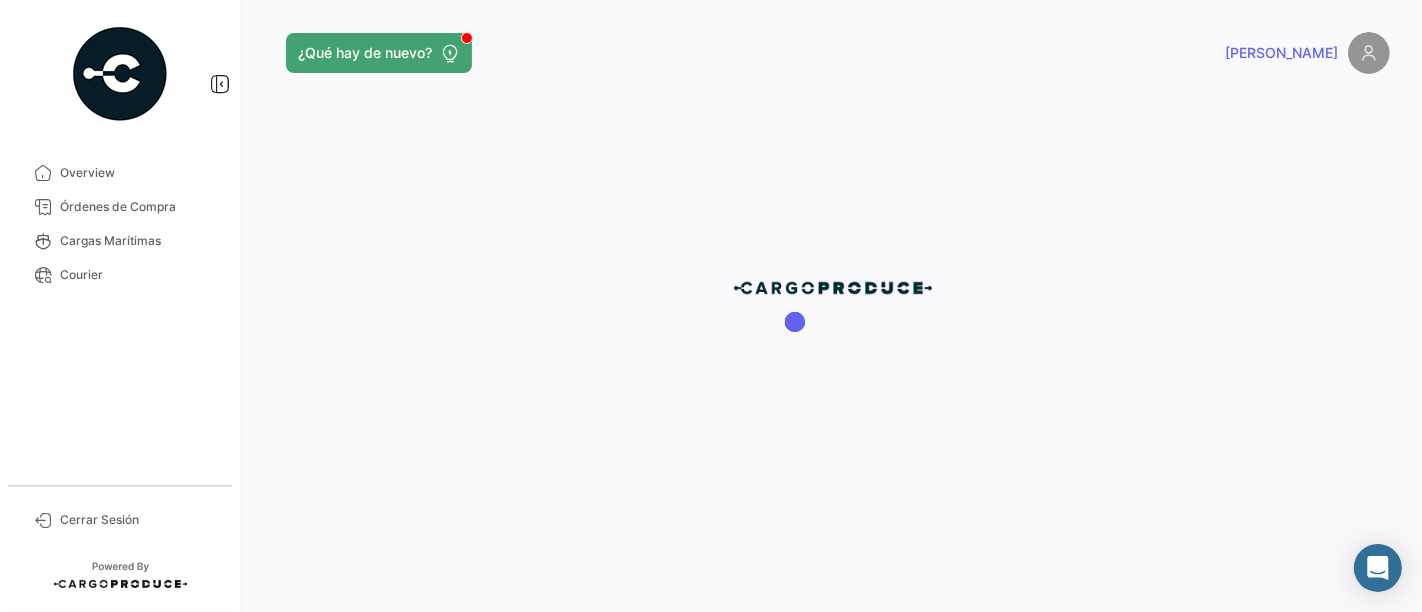 scroll, scrollTop: 0, scrollLeft: 0, axis: both 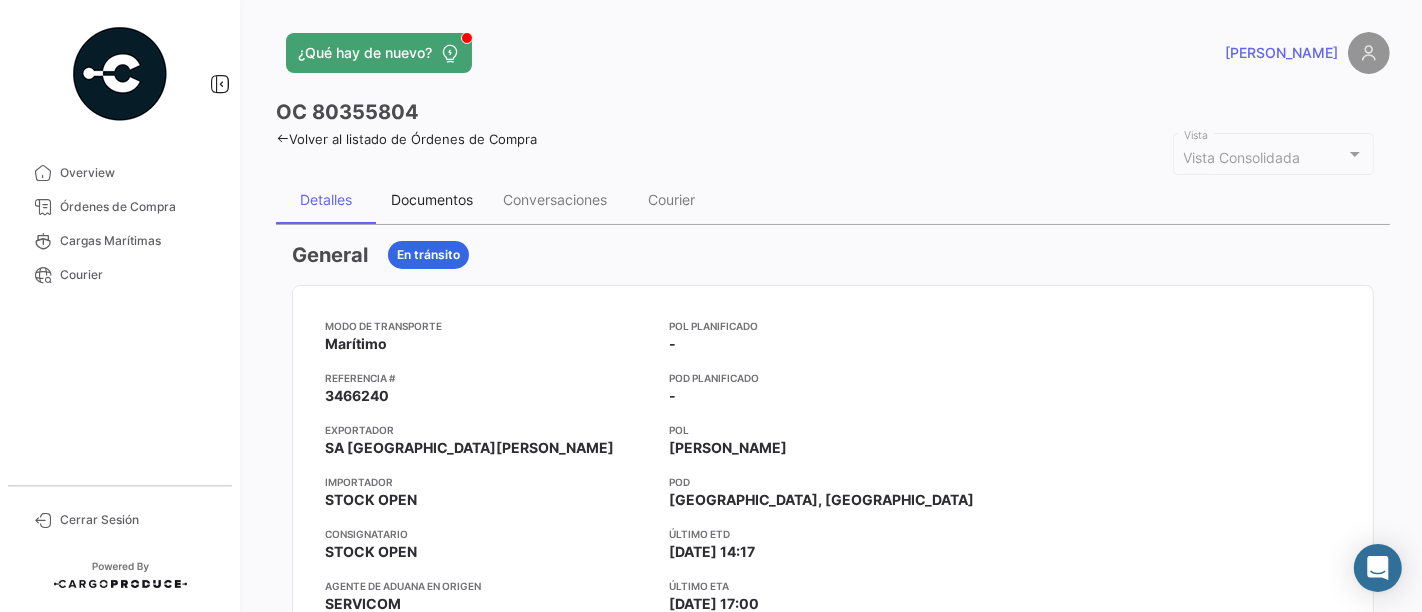 click on "Documentos" at bounding box center (432, 200) 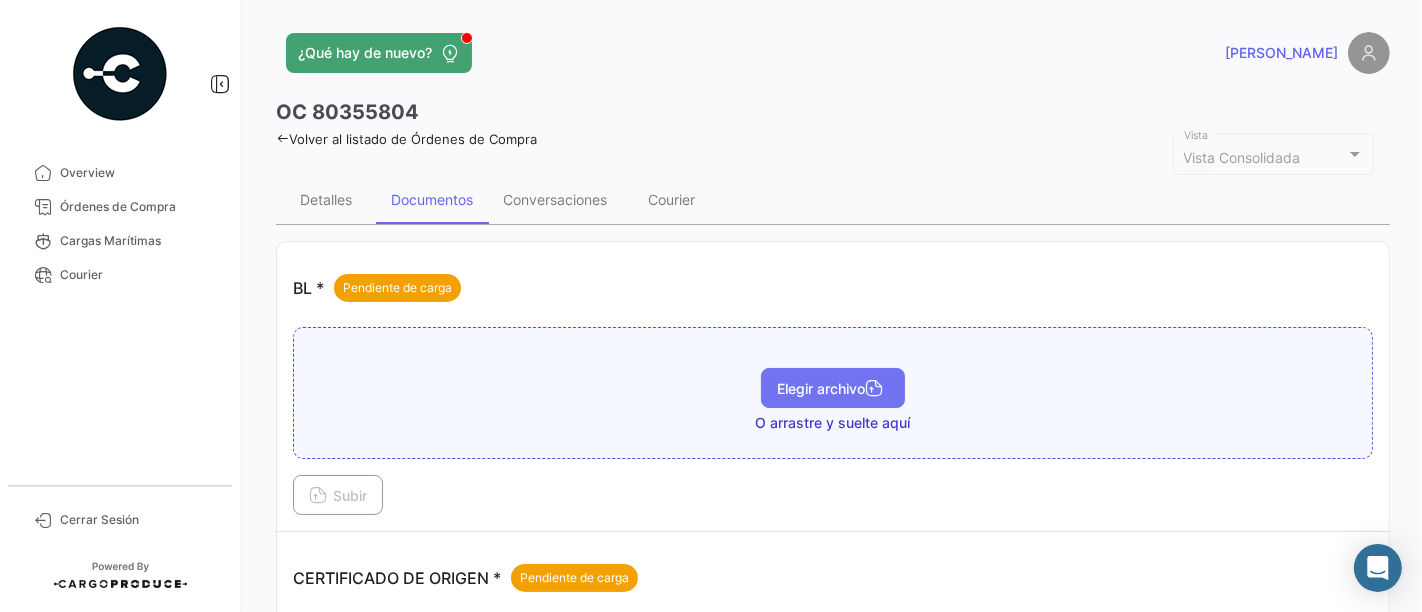 click on "Elegir archivo" at bounding box center [833, 388] 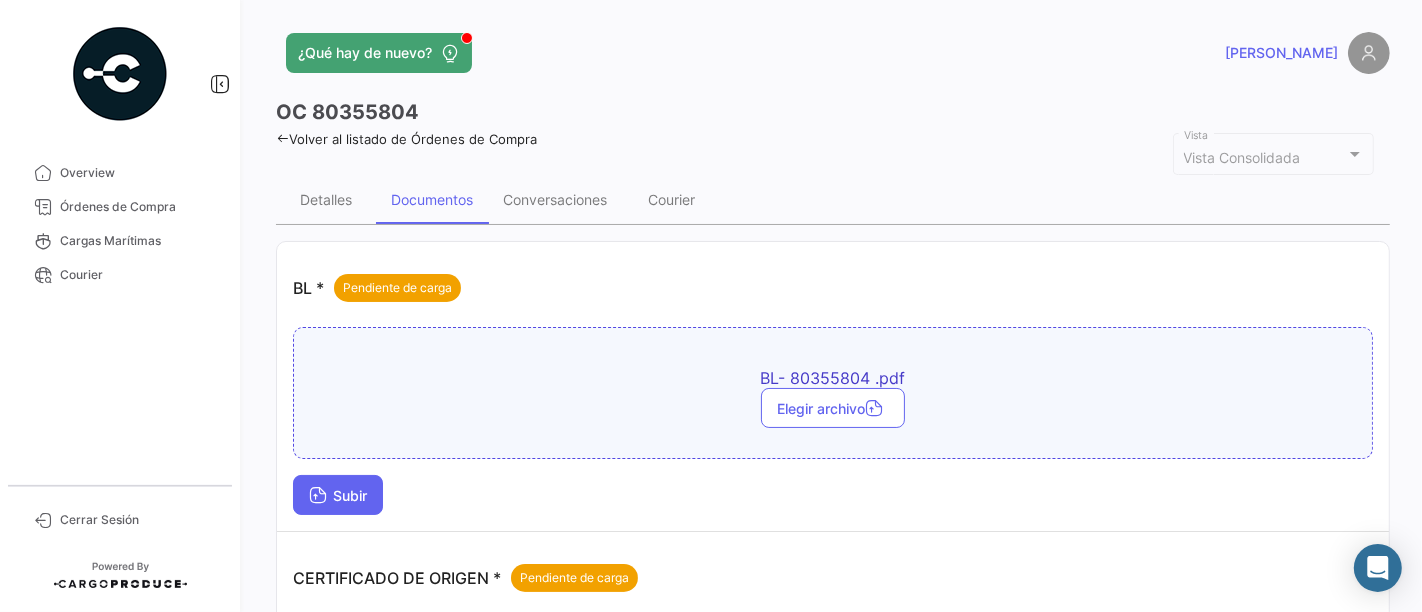 click on "Subir" at bounding box center [338, 495] 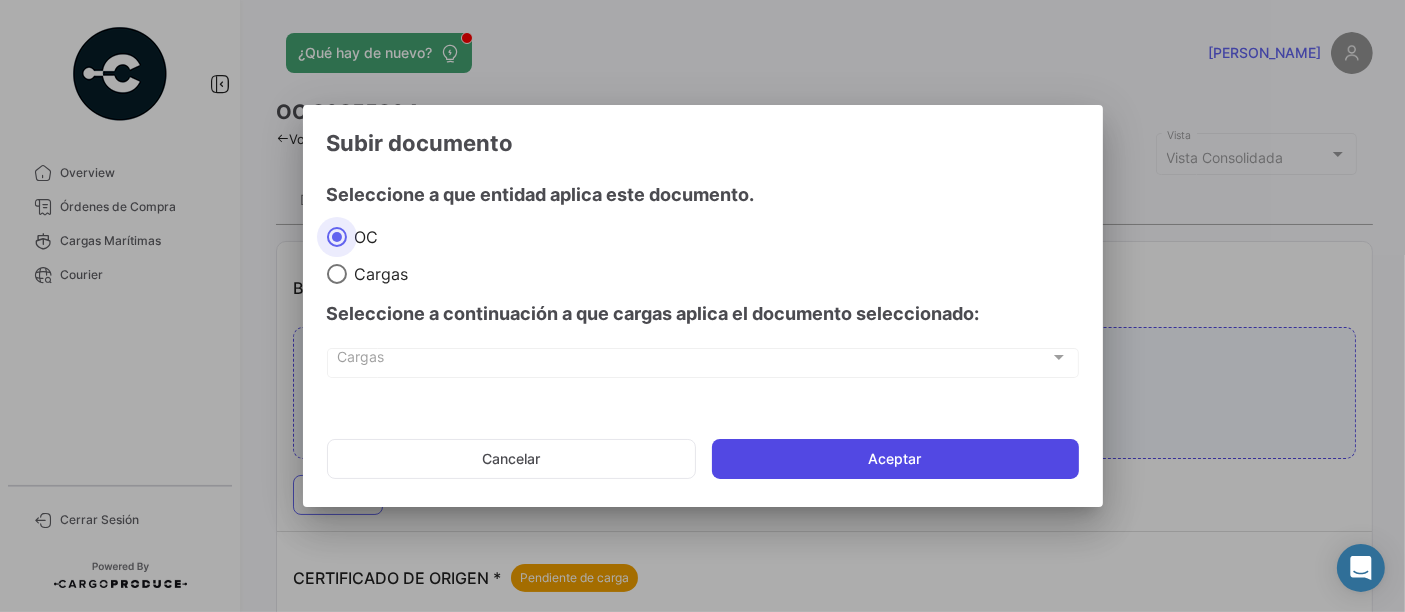 click on "Aceptar" 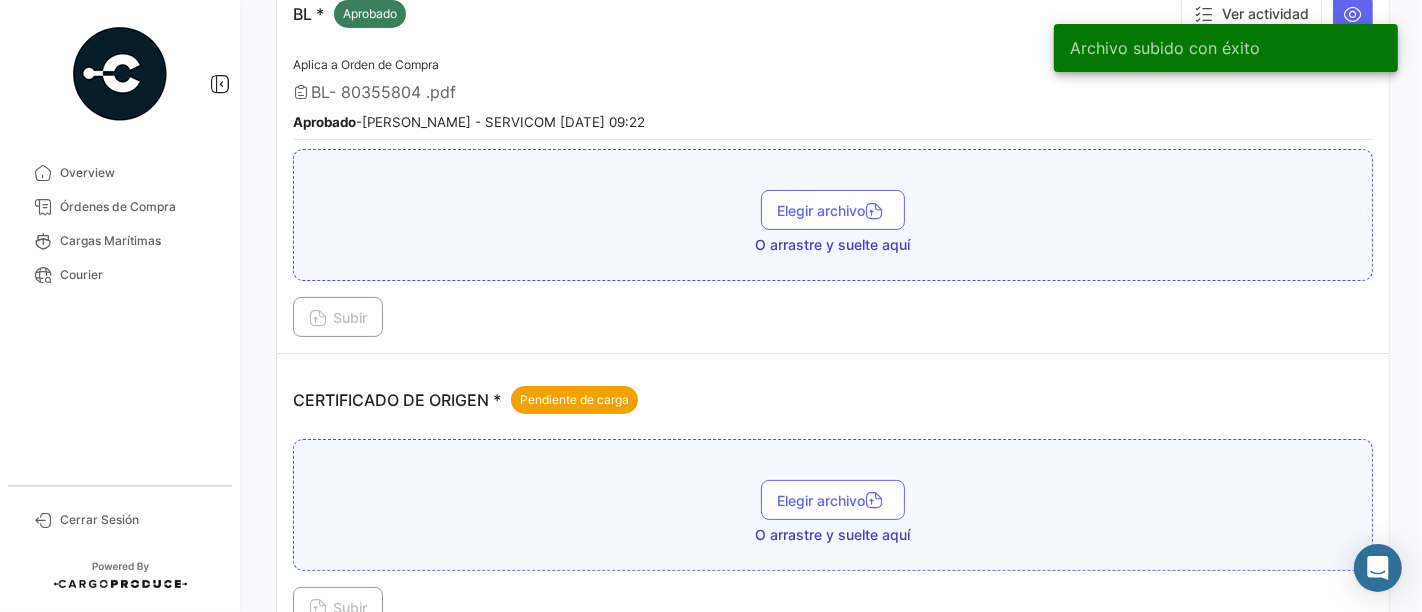scroll, scrollTop: 333, scrollLeft: 0, axis: vertical 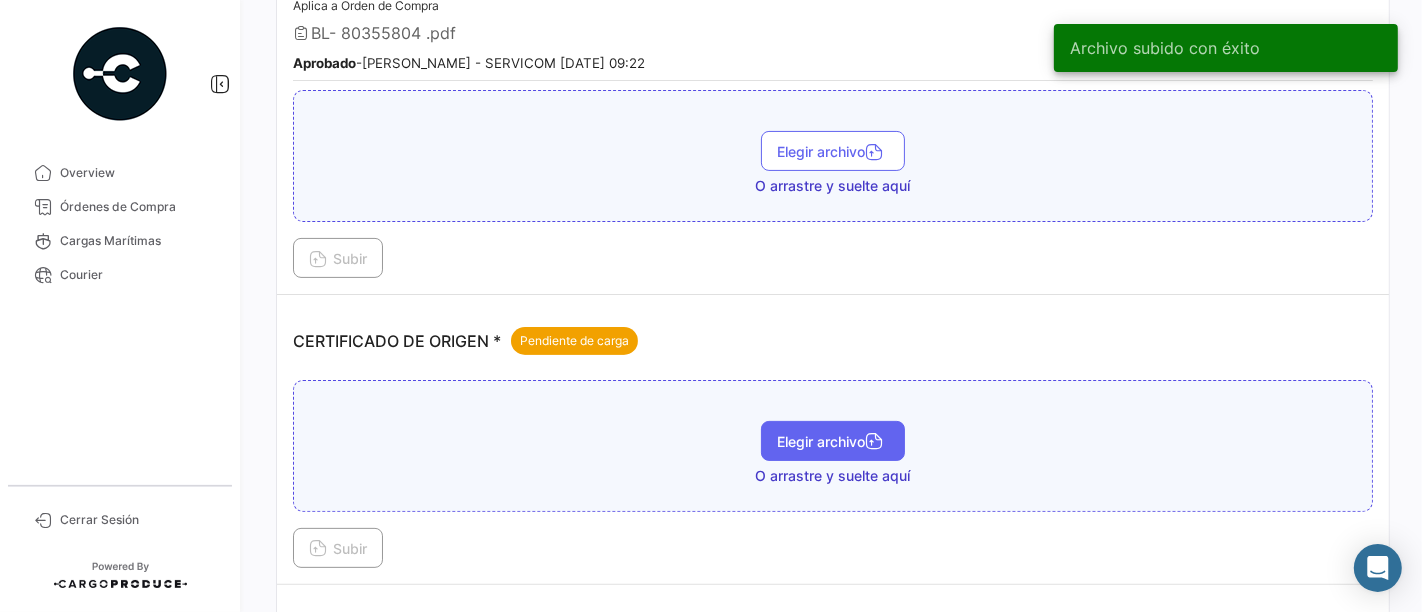 click on "Elegir archivo" at bounding box center [833, 441] 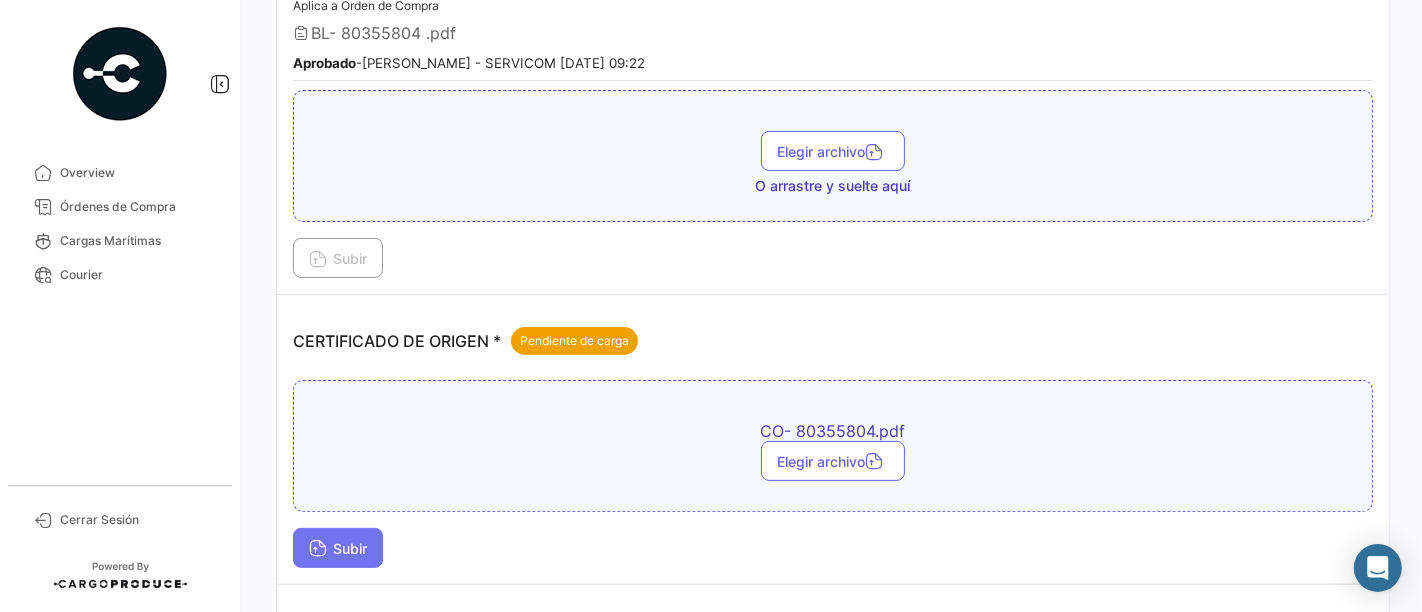 click on "Subir" at bounding box center (338, 548) 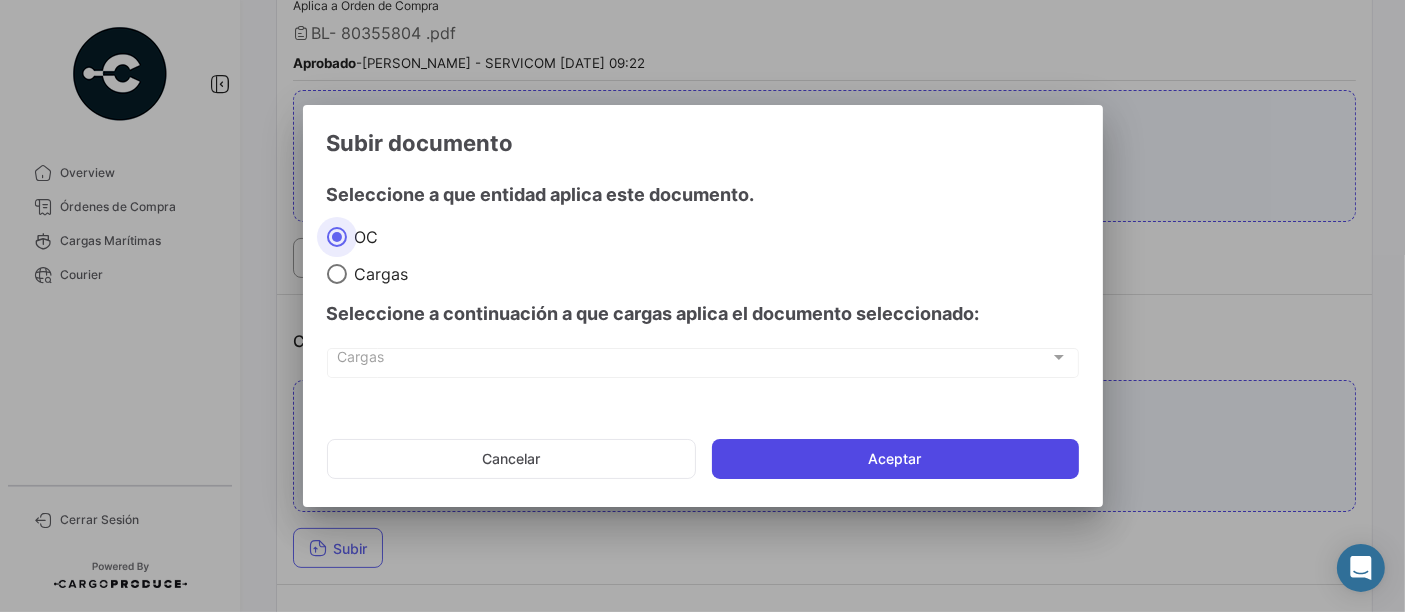 click on "Aceptar" 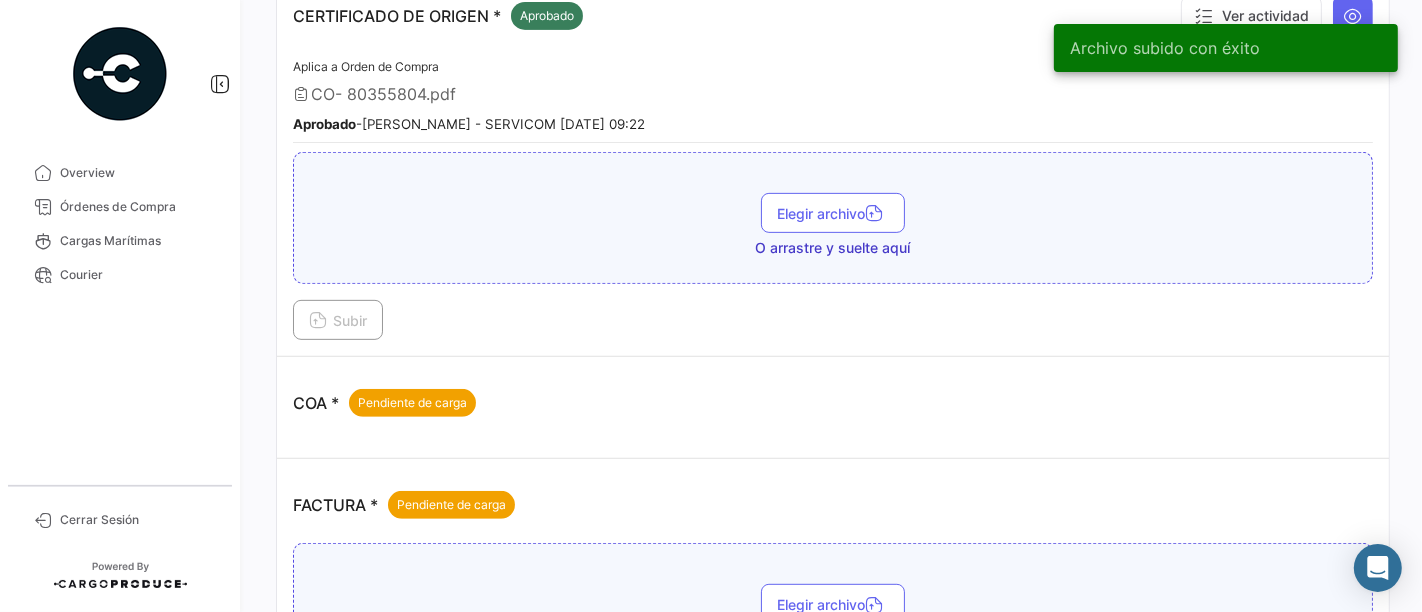 scroll, scrollTop: 777, scrollLeft: 0, axis: vertical 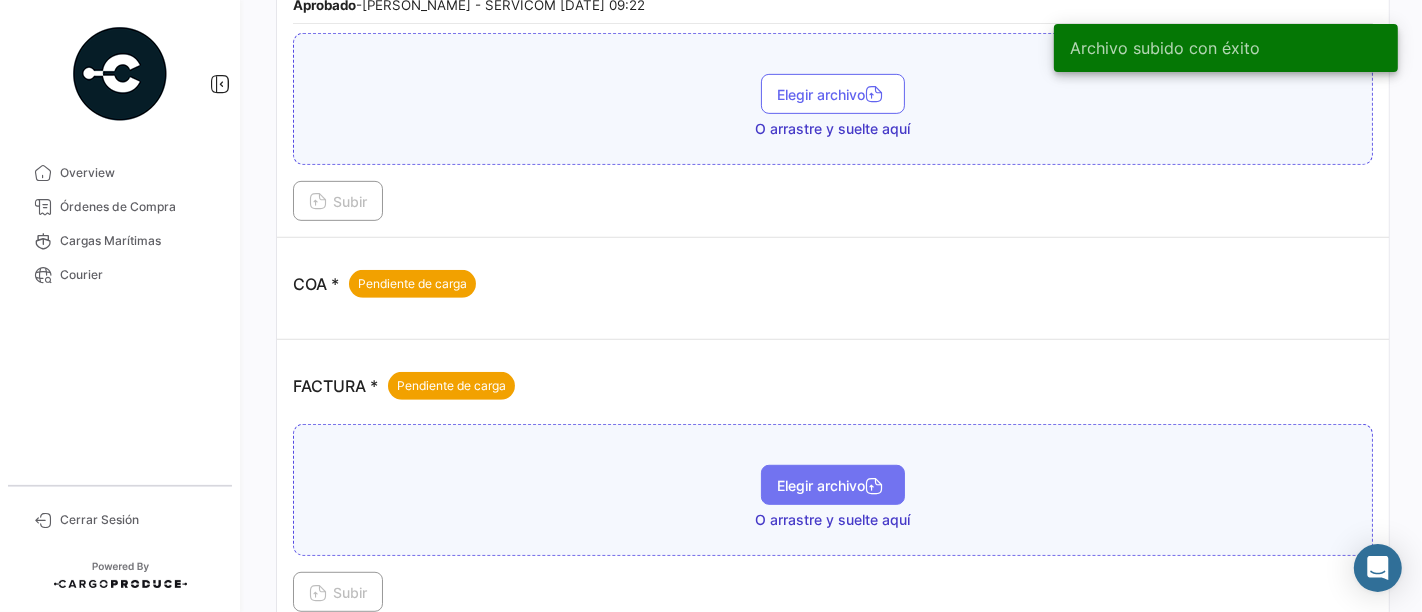 click on "Elegir archivo" at bounding box center (833, 485) 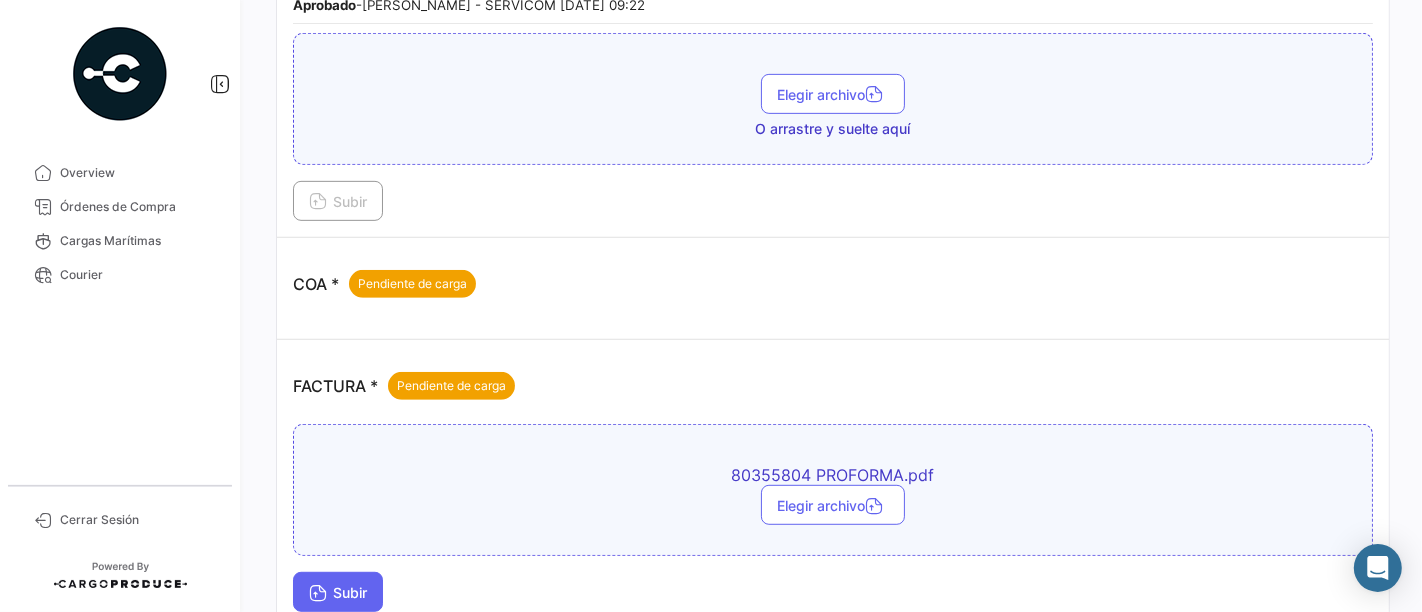 click on "Subir" at bounding box center [338, 592] 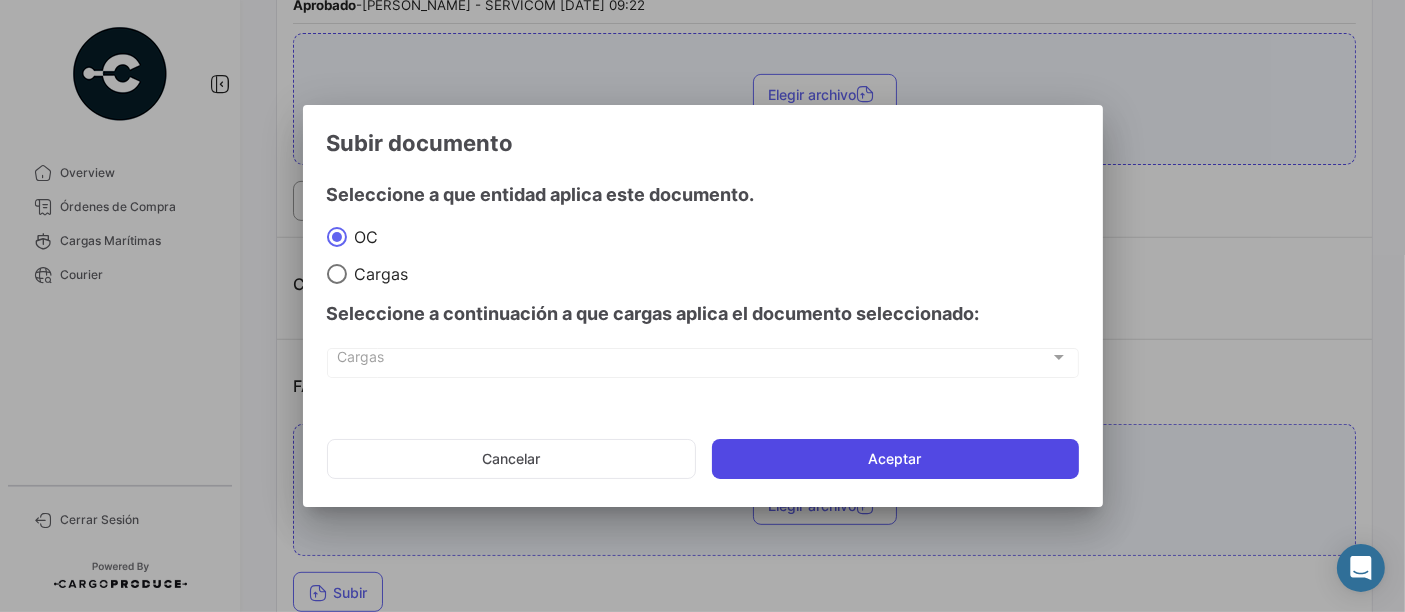 click on "Aceptar" 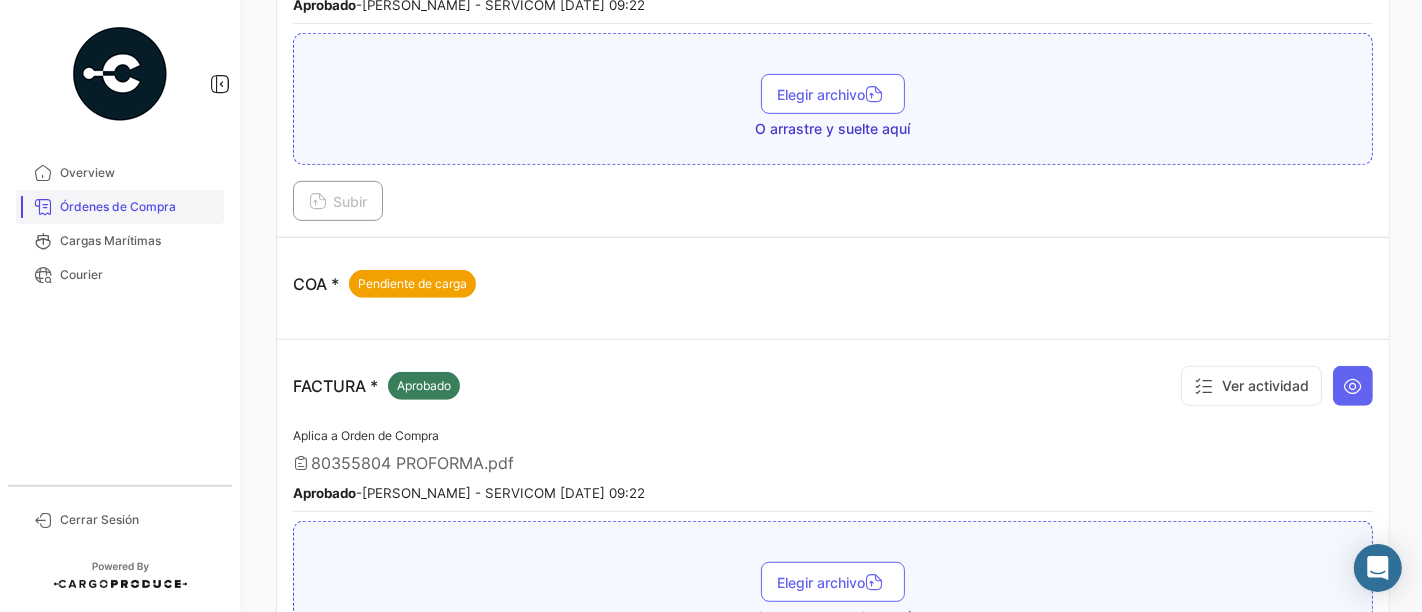 click on "Órdenes de Compra" at bounding box center (138, 207) 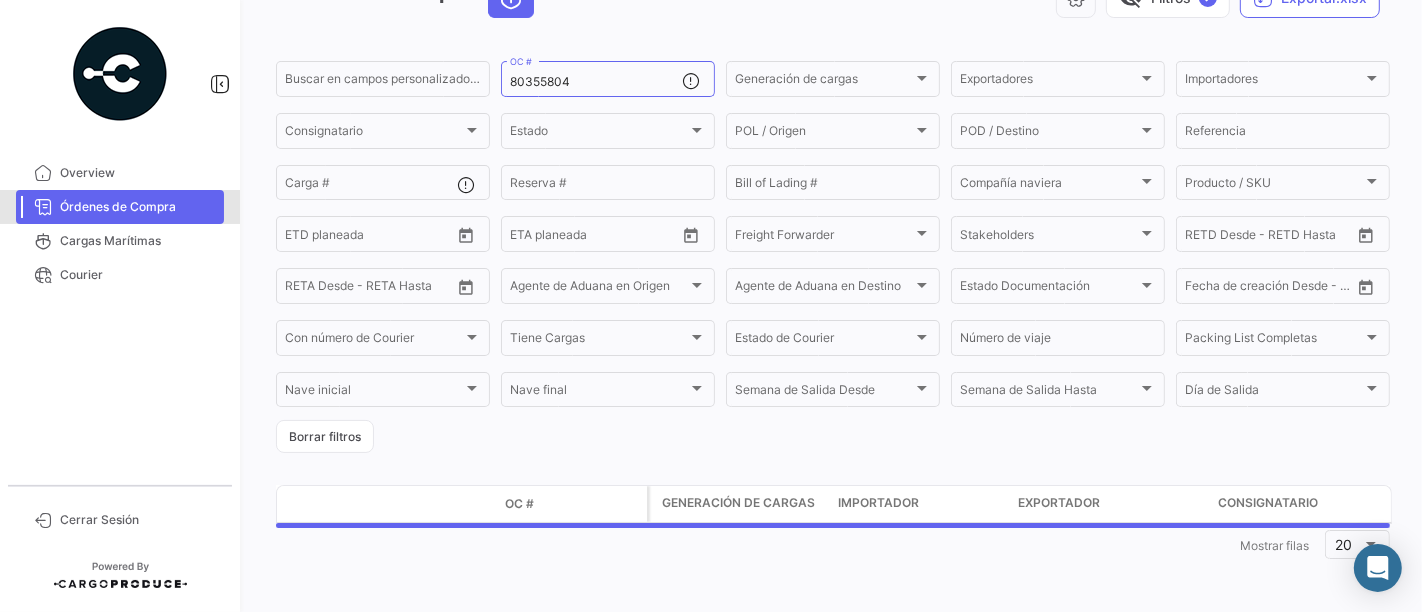 scroll, scrollTop: 0, scrollLeft: 0, axis: both 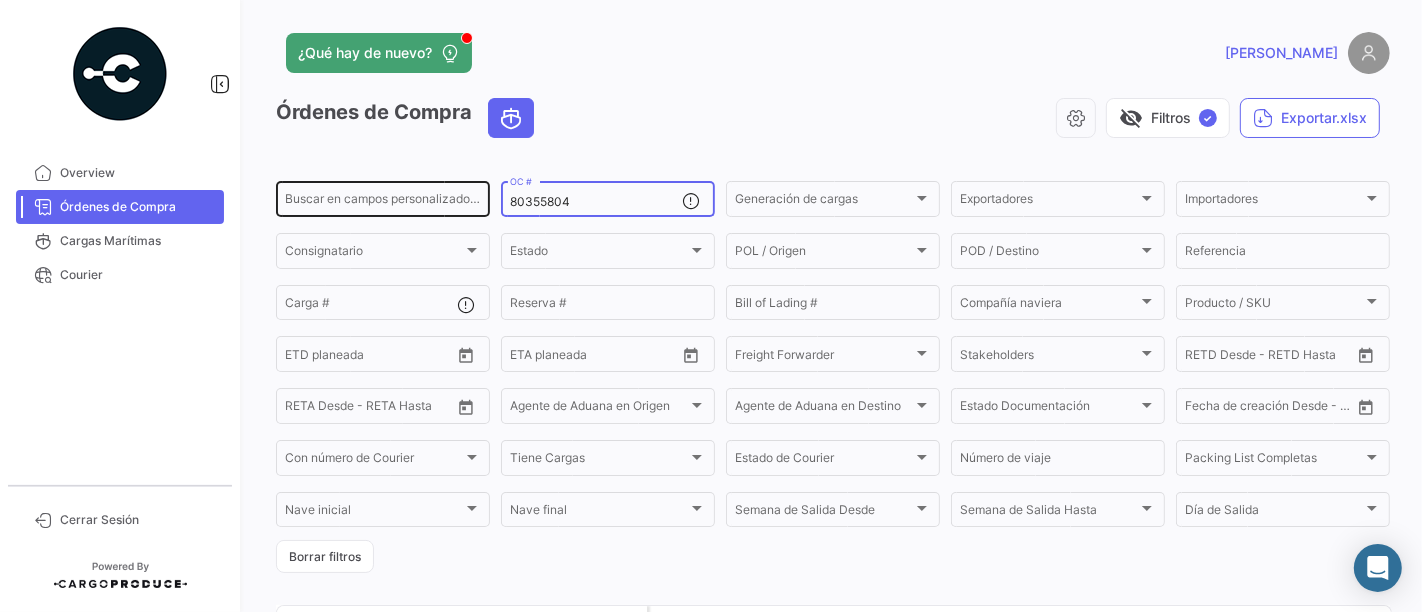 drag, startPoint x: 600, startPoint y: 206, endPoint x: 479, endPoint y: 199, distance: 121.20231 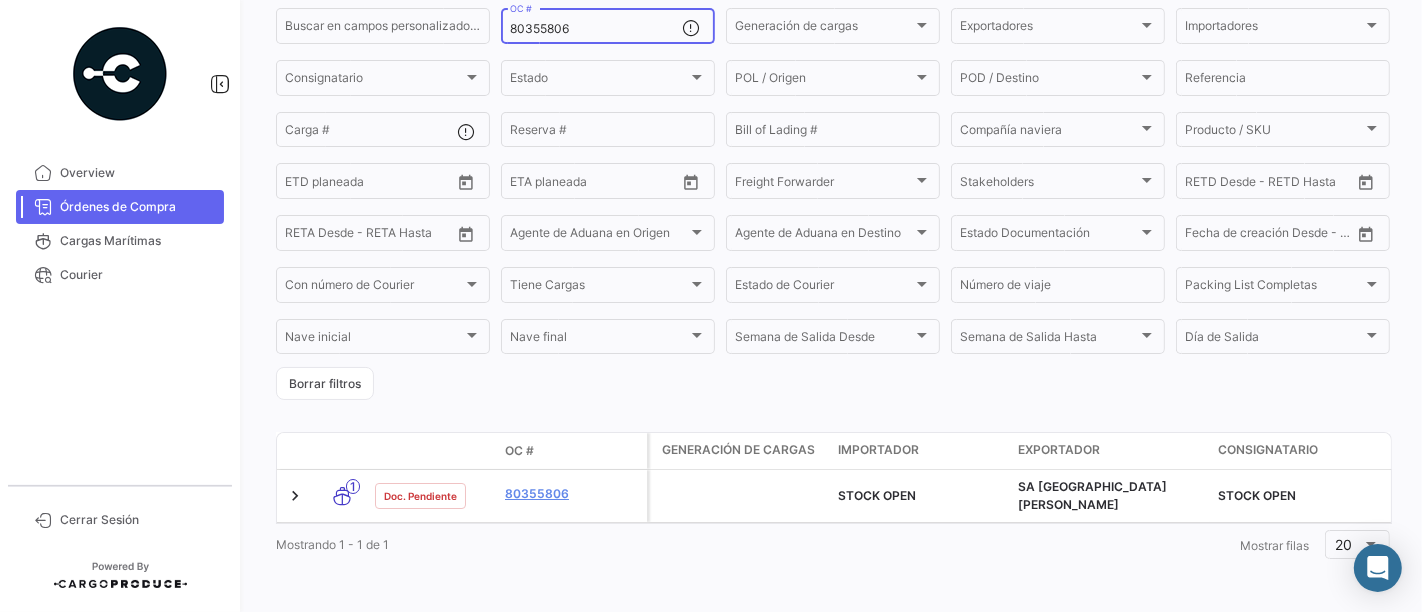 scroll, scrollTop: 183, scrollLeft: 0, axis: vertical 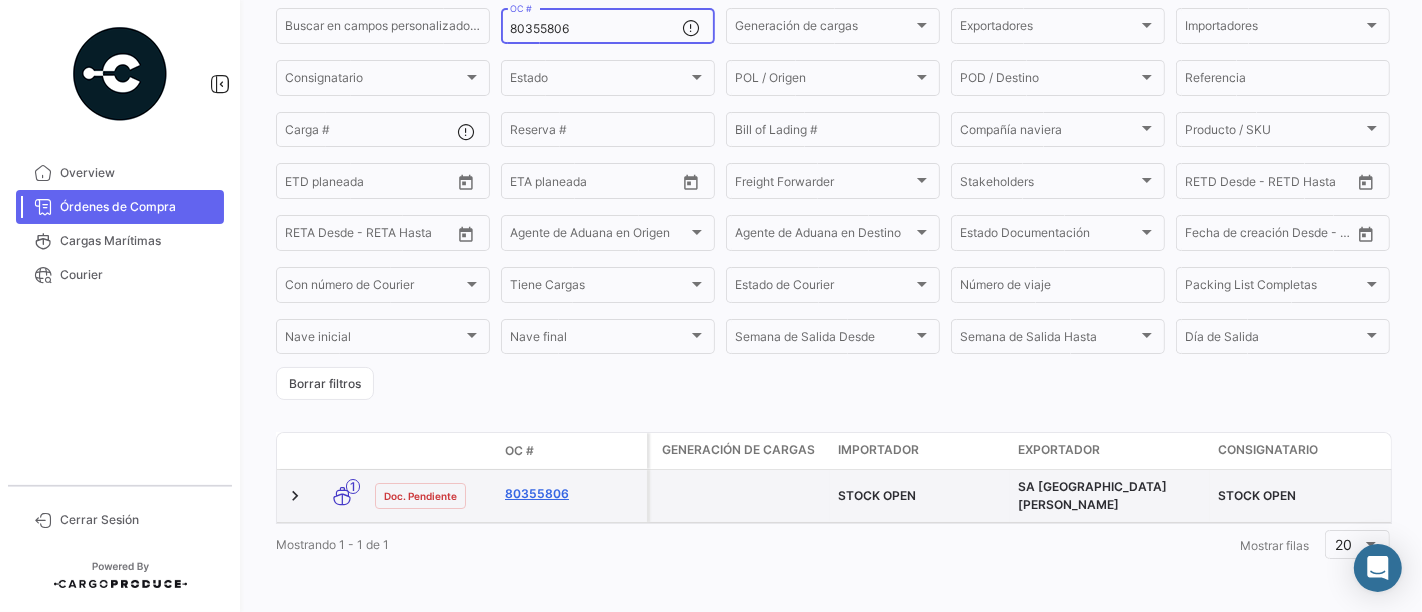 type on "80355806" 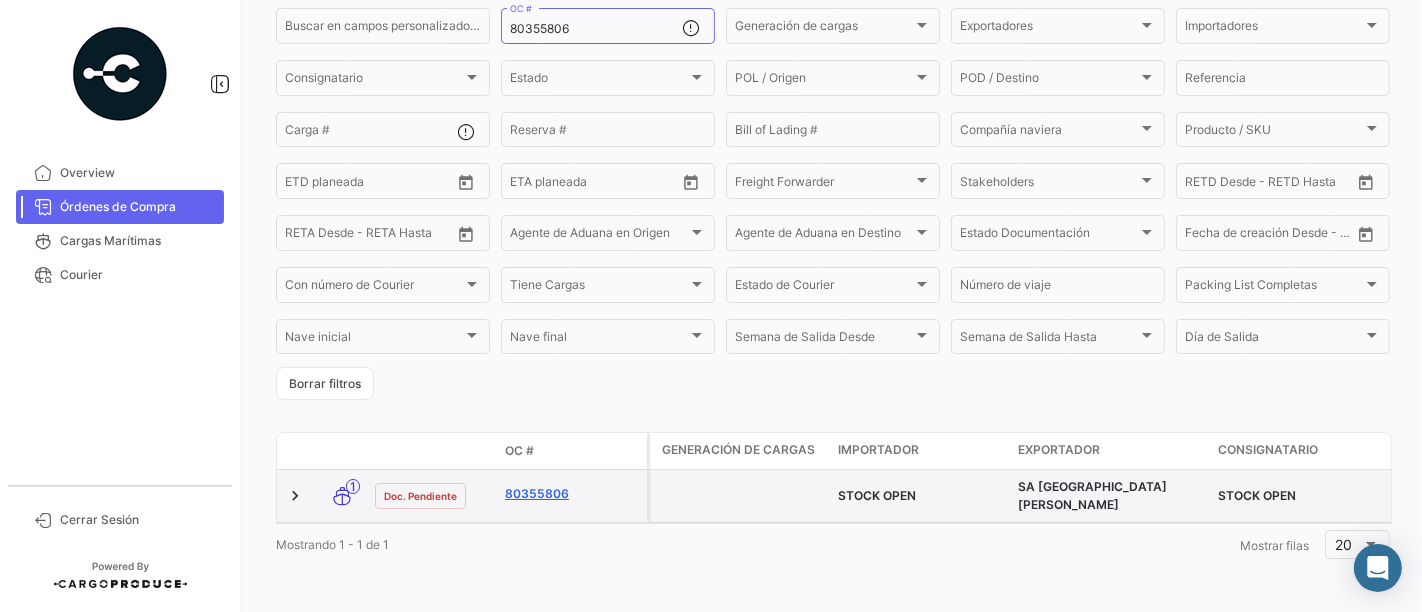 click on "80355806" 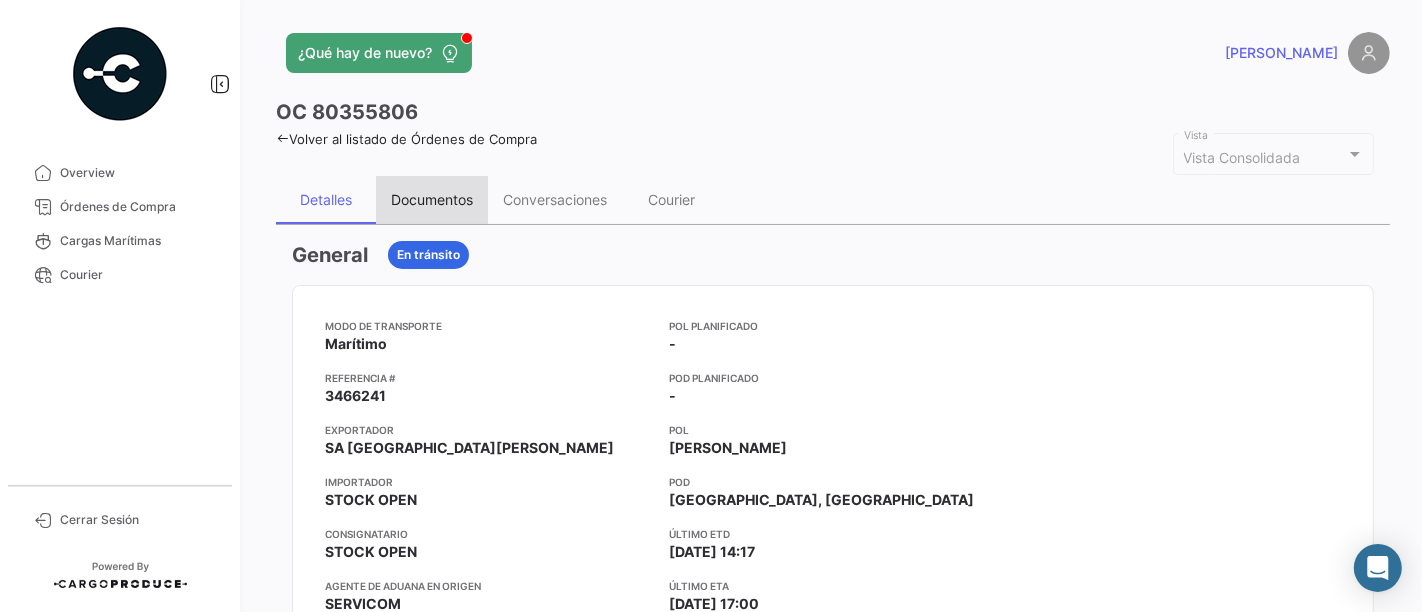 click on "Documentos" at bounding box center (432, 199) 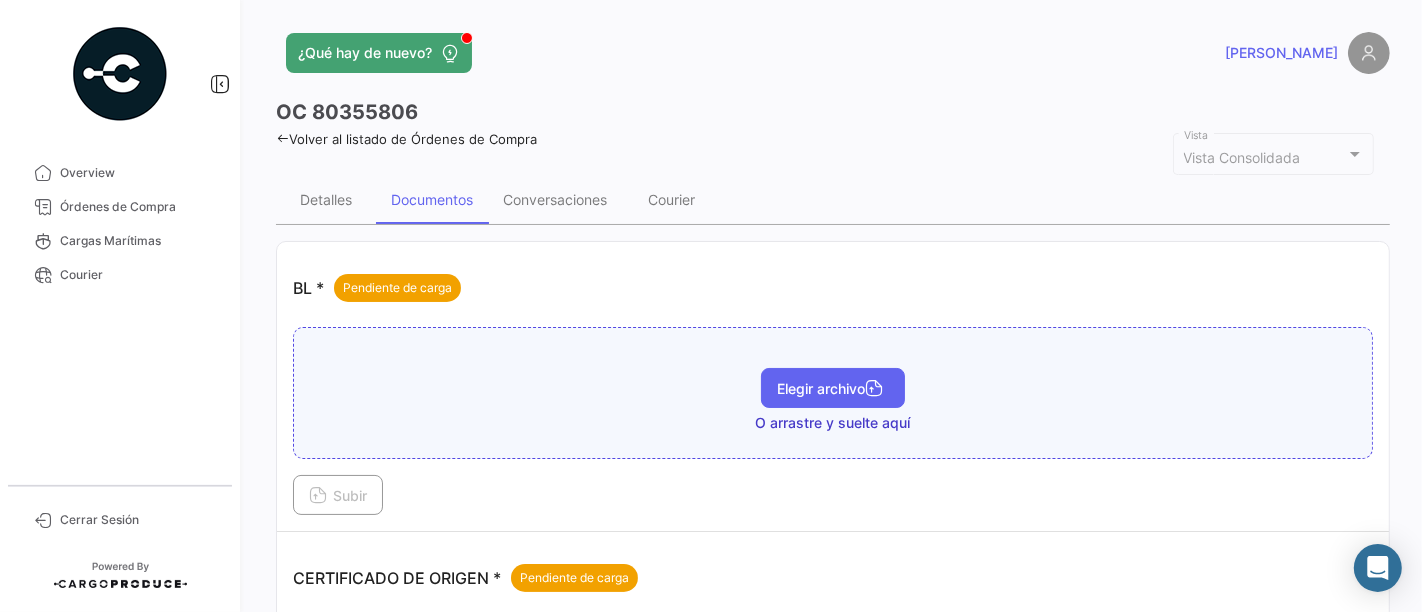 click on "Elegir archivo" at bounding box center [833, 388] 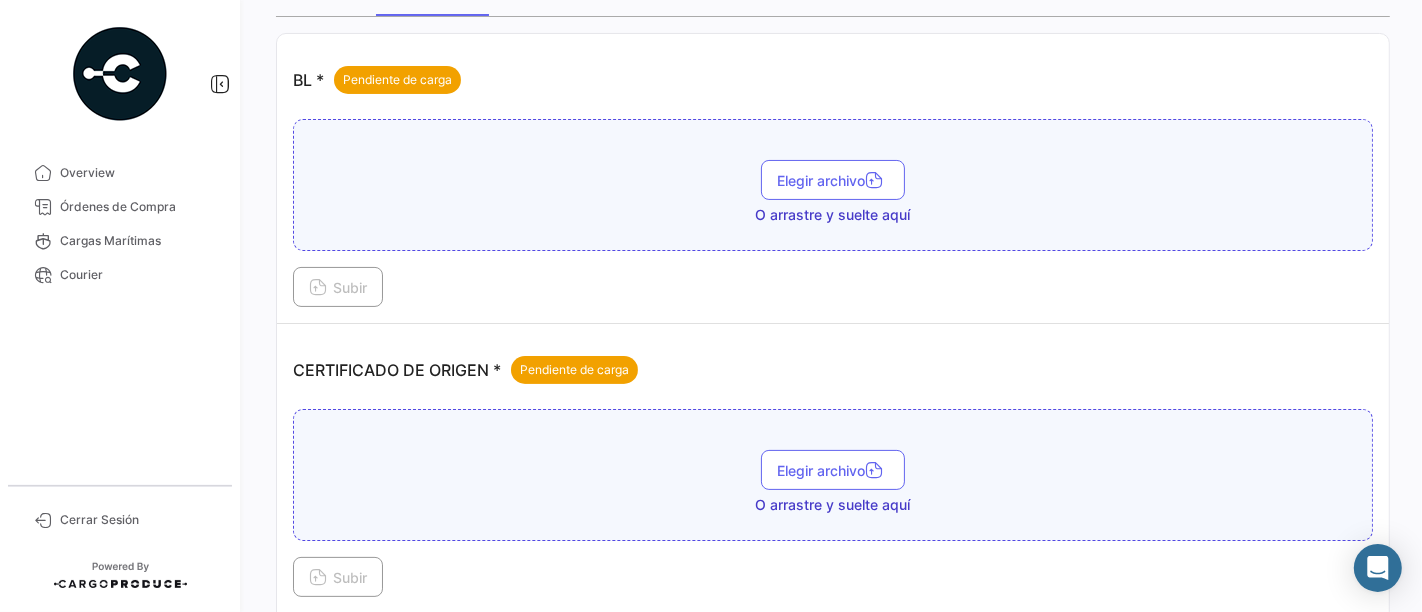 scroll, scrollTop: 333, scrollLeft: 0, axis: vertical 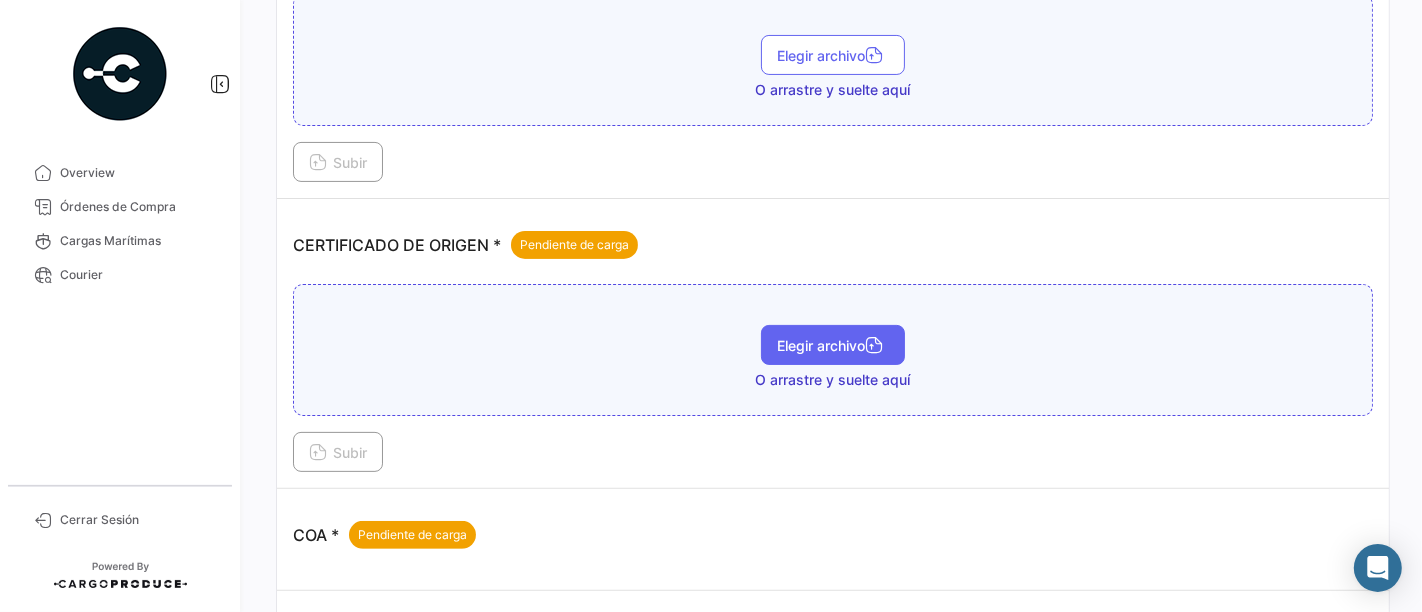 click on "Elegir archivo" at bounding box center (833, 345) 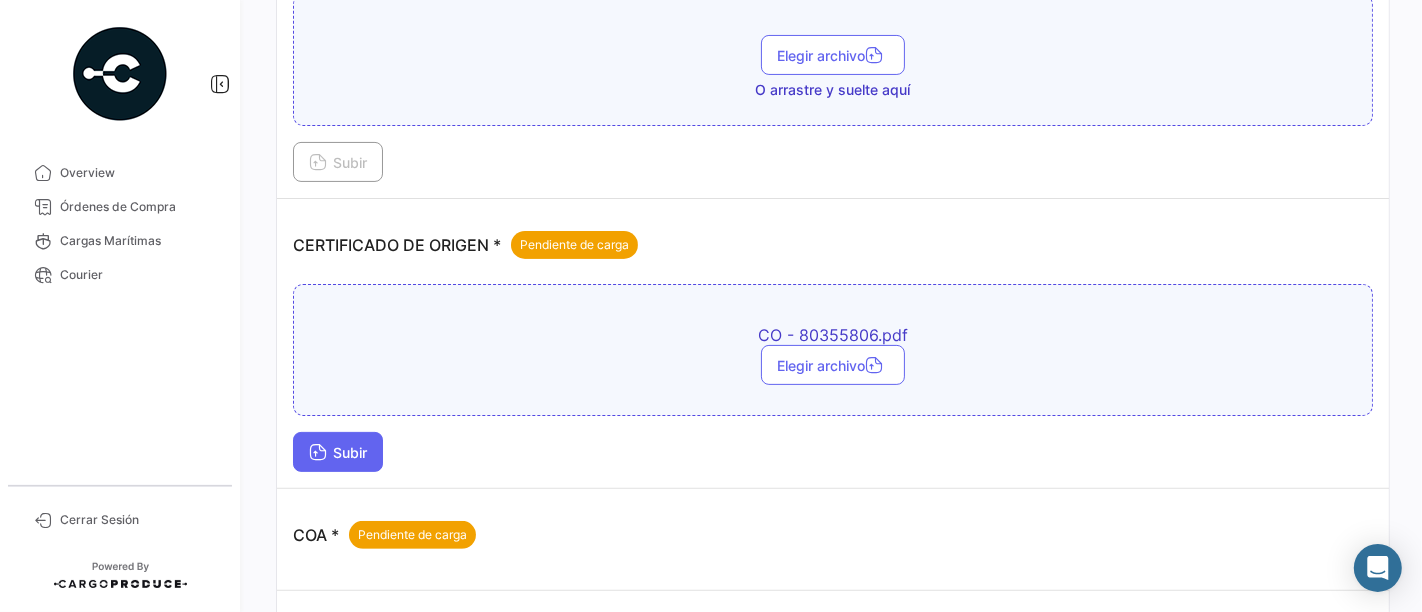 click on "Subir" at bounding box center [338, 452] 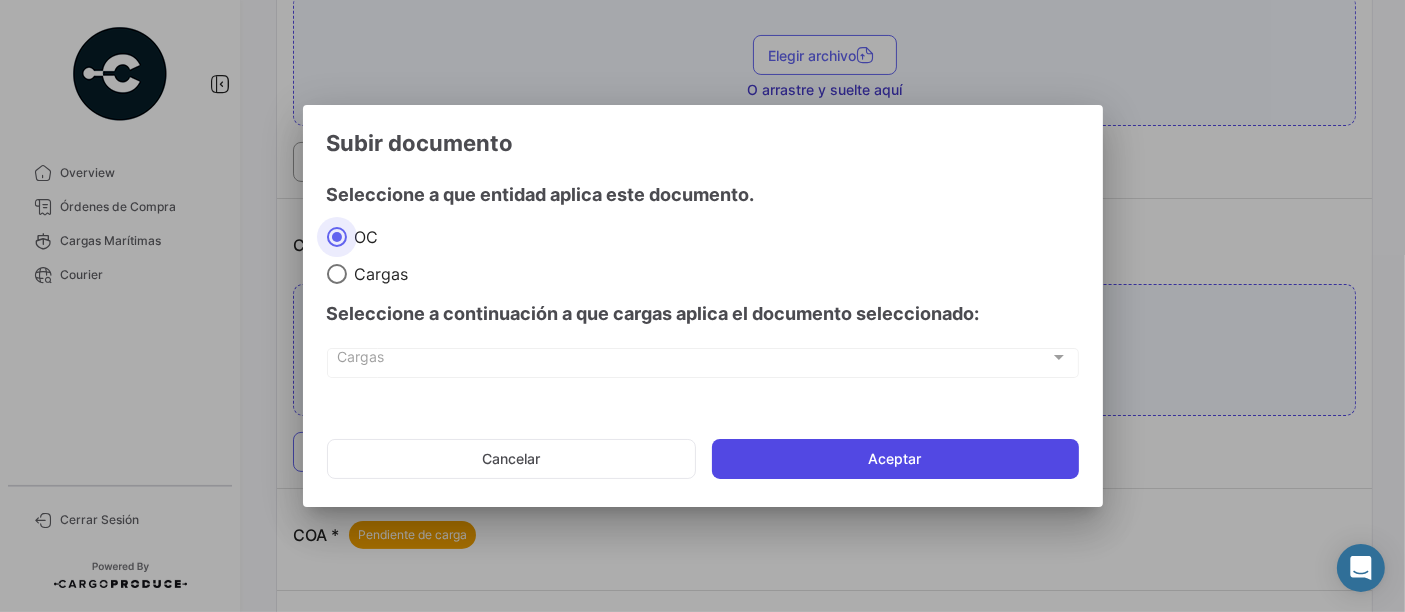 click on "Aceptar" 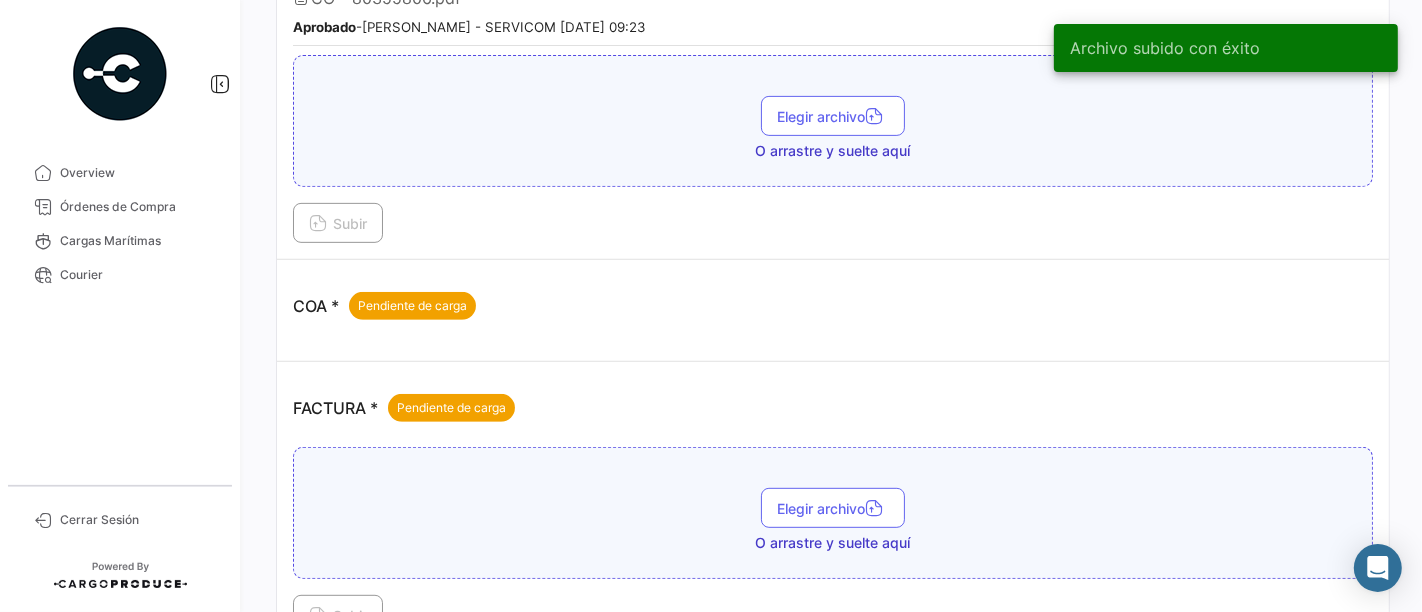 scroll, scrollTop: 777, scrollLeft: 0, axis: vertical 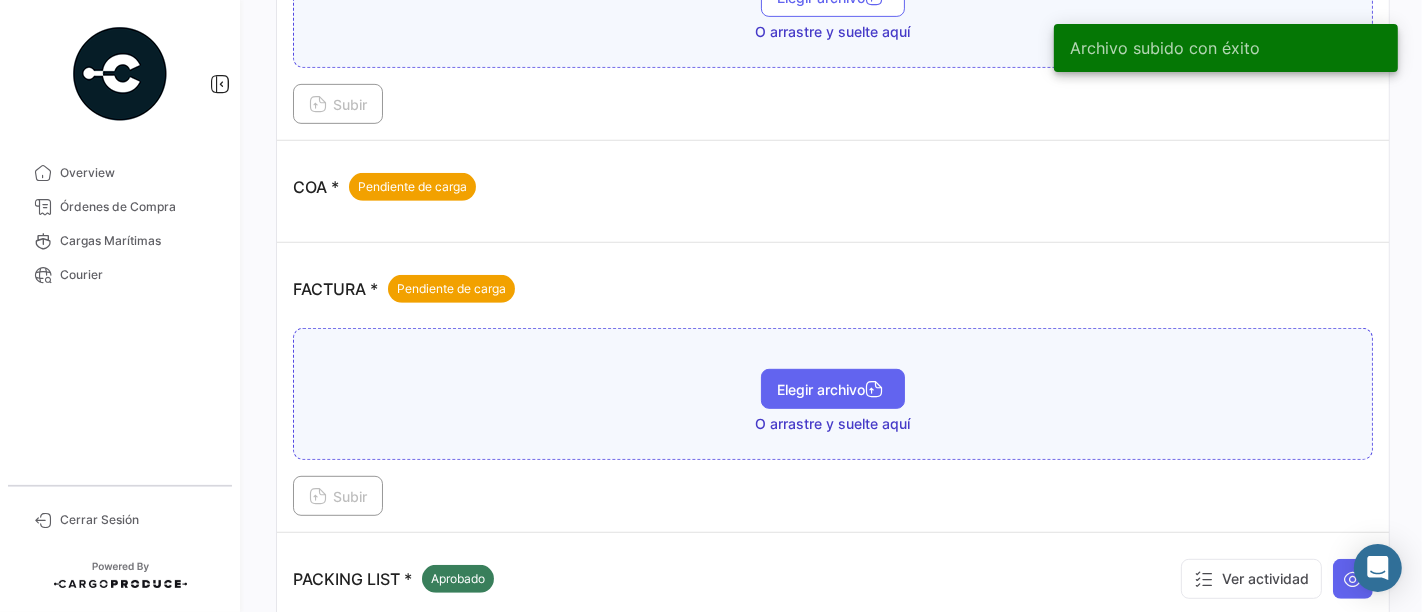 click on "Elegir archivo" at bounding box center [833, 389] 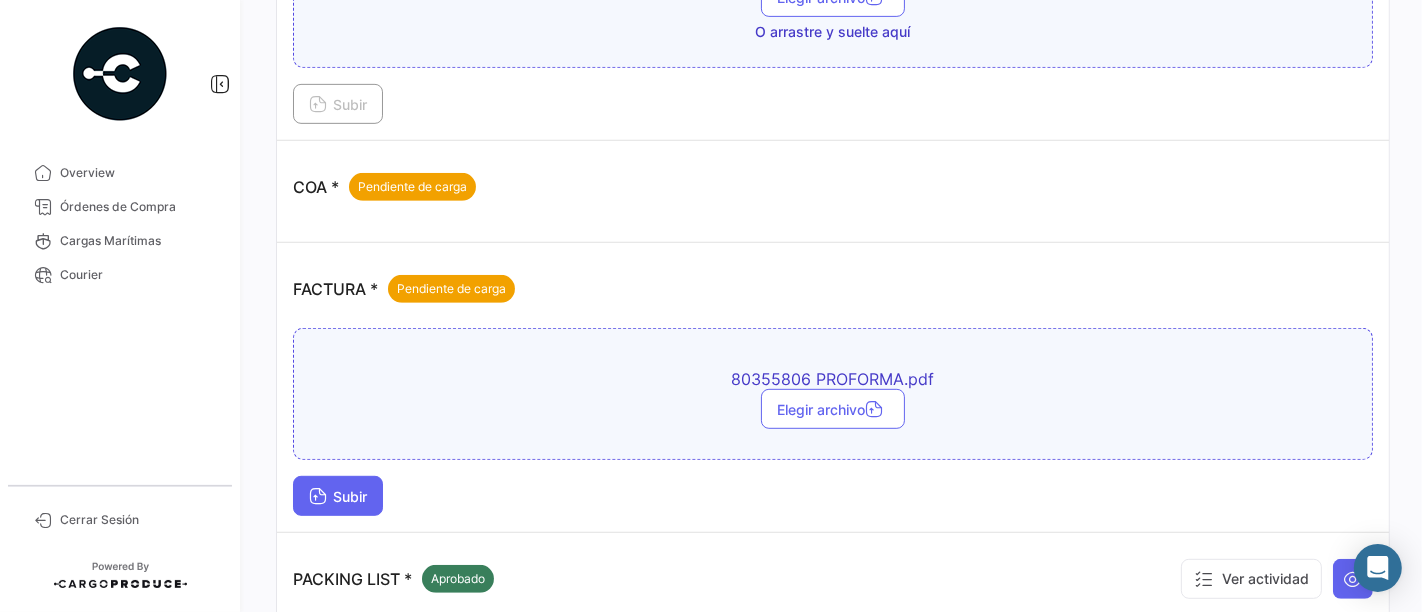 click on "Subir" at bounding box center [338, 496] 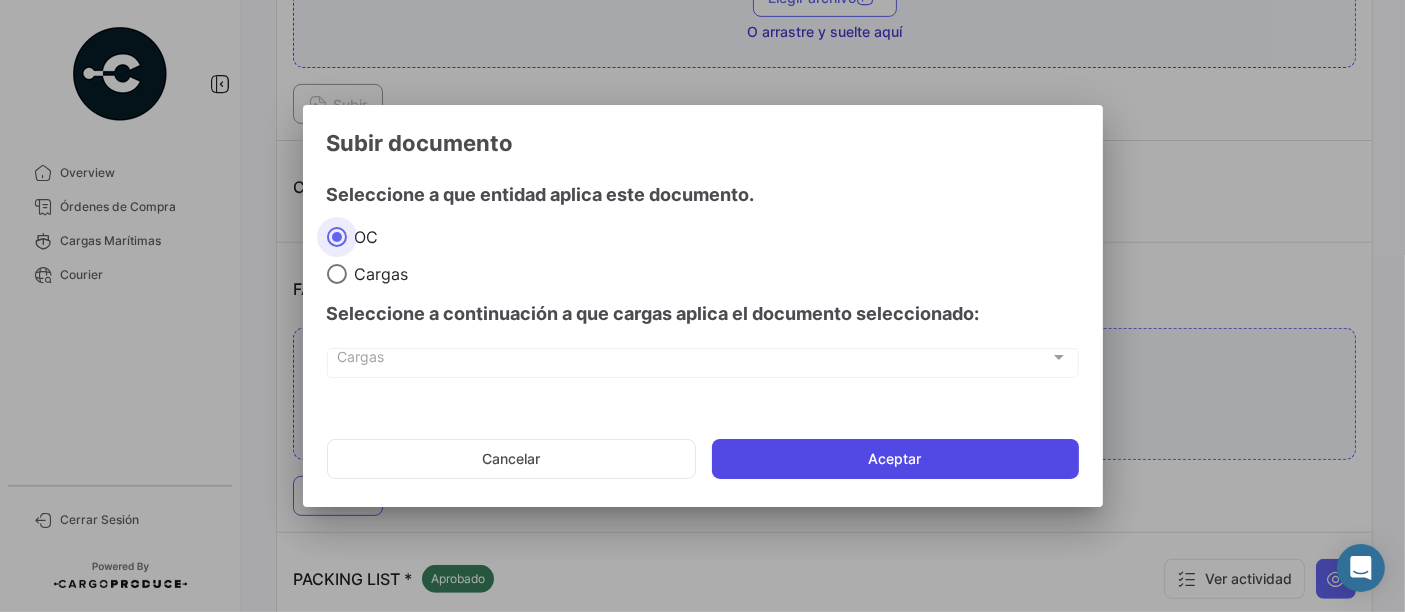 click on "Aceptar" 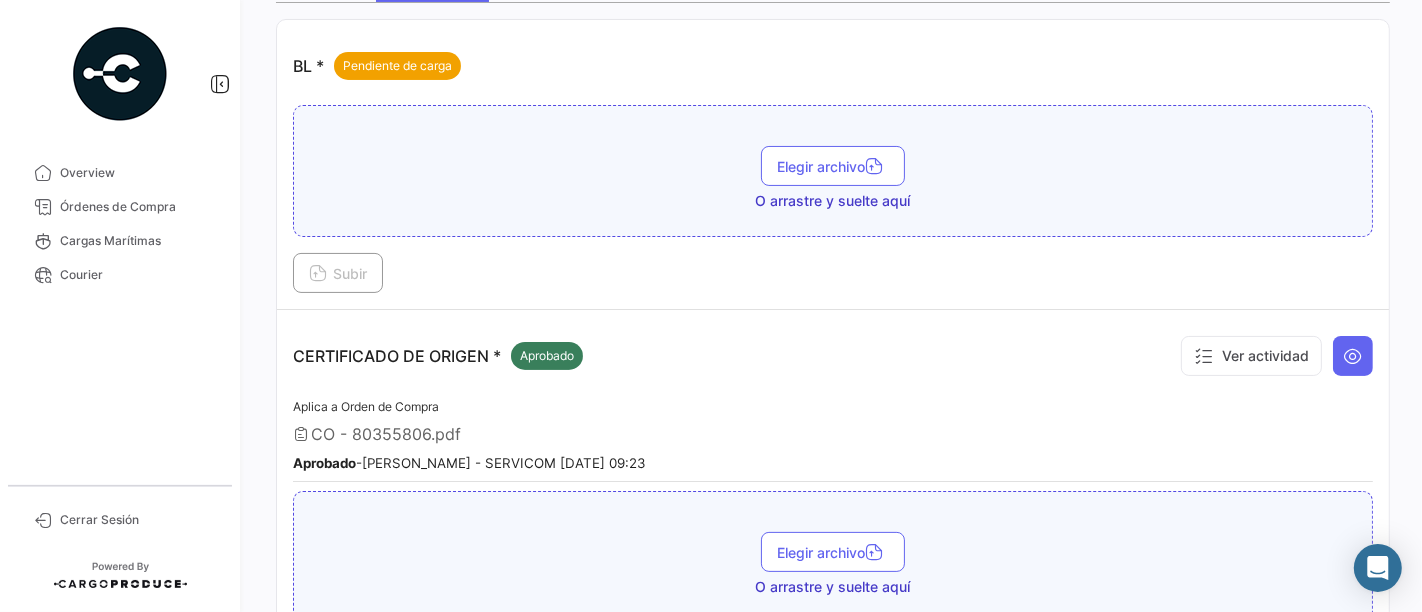 scroll, scrollTop: 0, scrollLeft: 0, axis: both 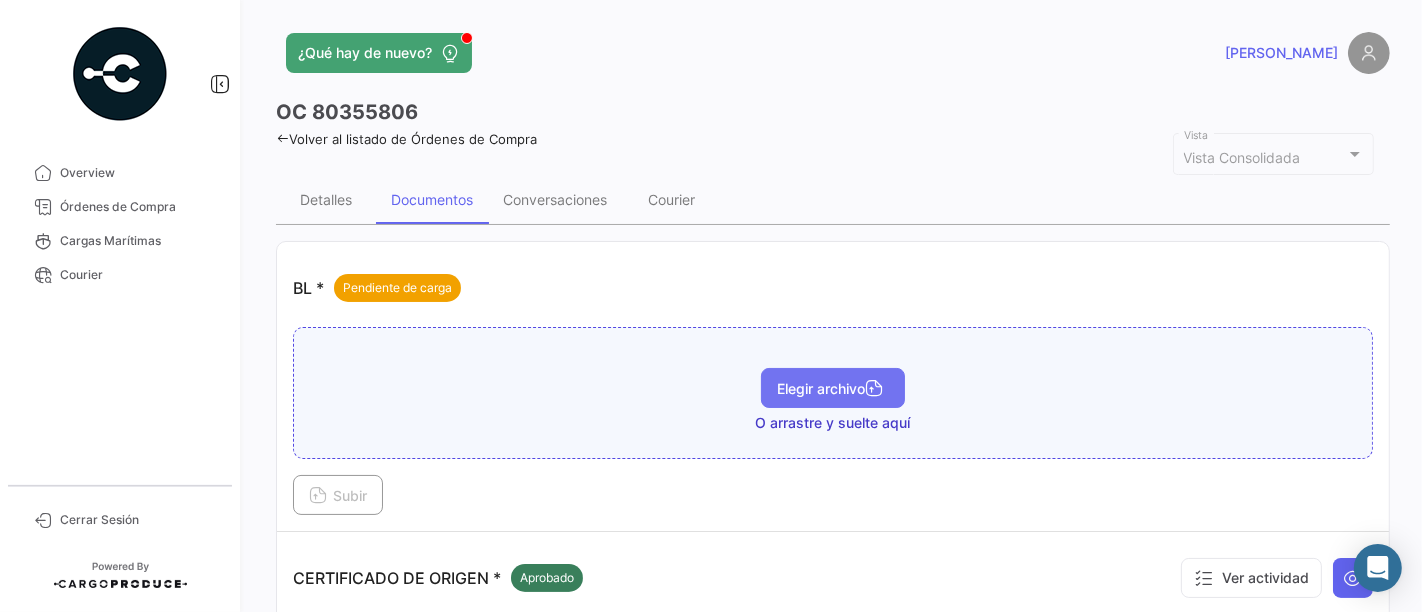 click on "Elegir archivo" at bounding box center [833, 388] 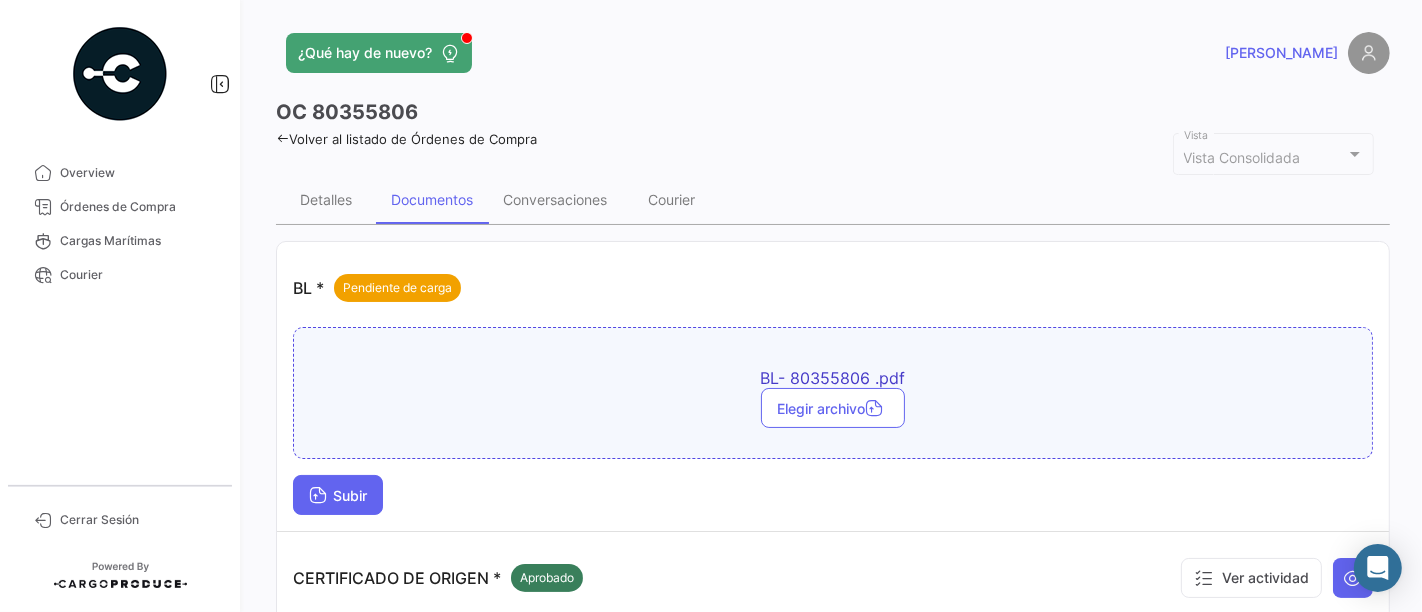click on "Subir" at bounding box center [338, 495] 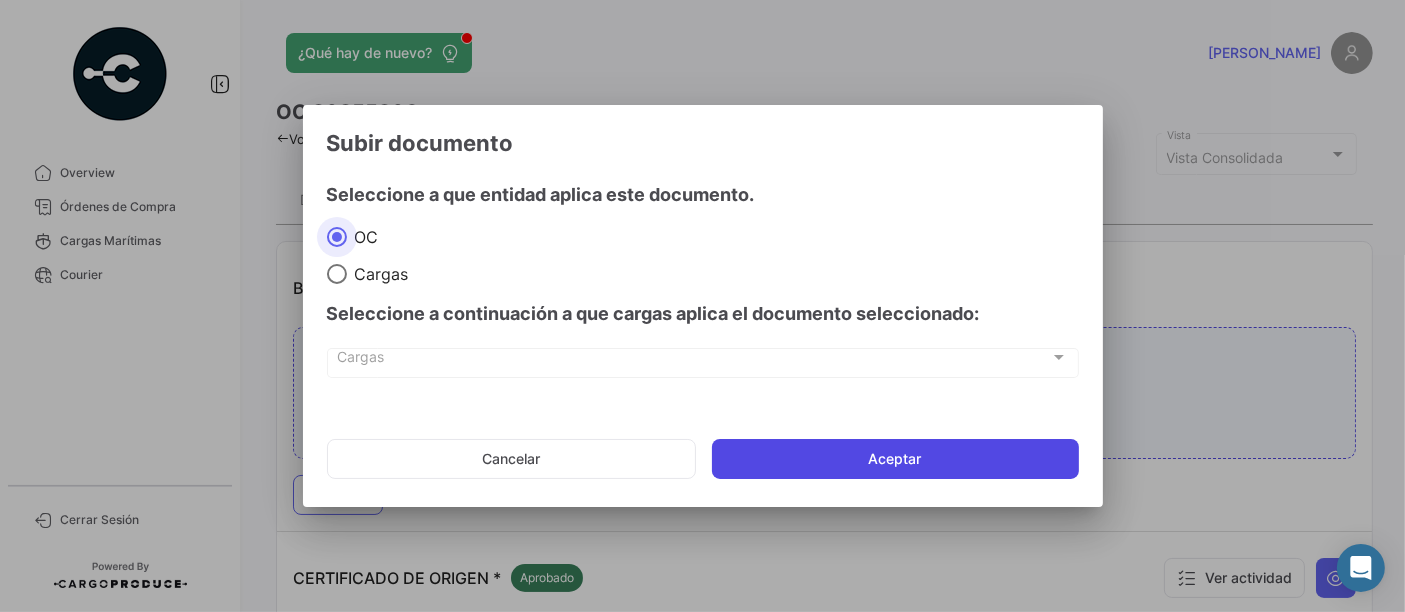 click on "Aceptar" 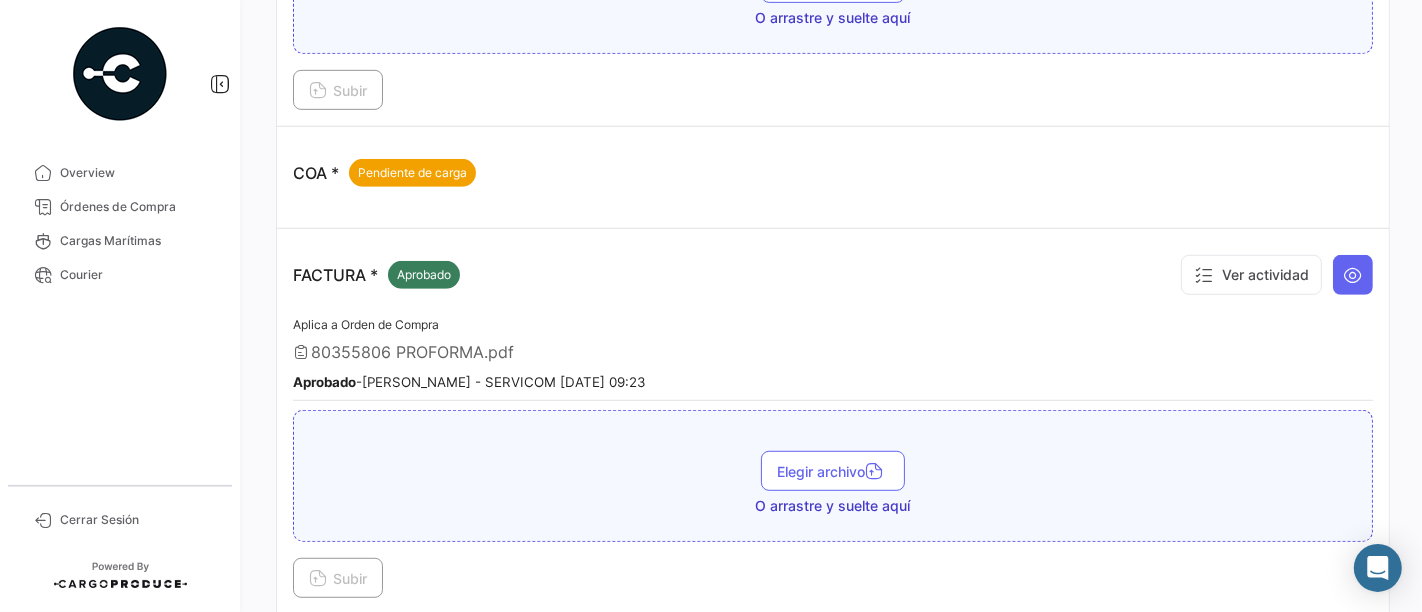 scroll, scrollTop: 888, scrollLeft: 0, axis: vertical 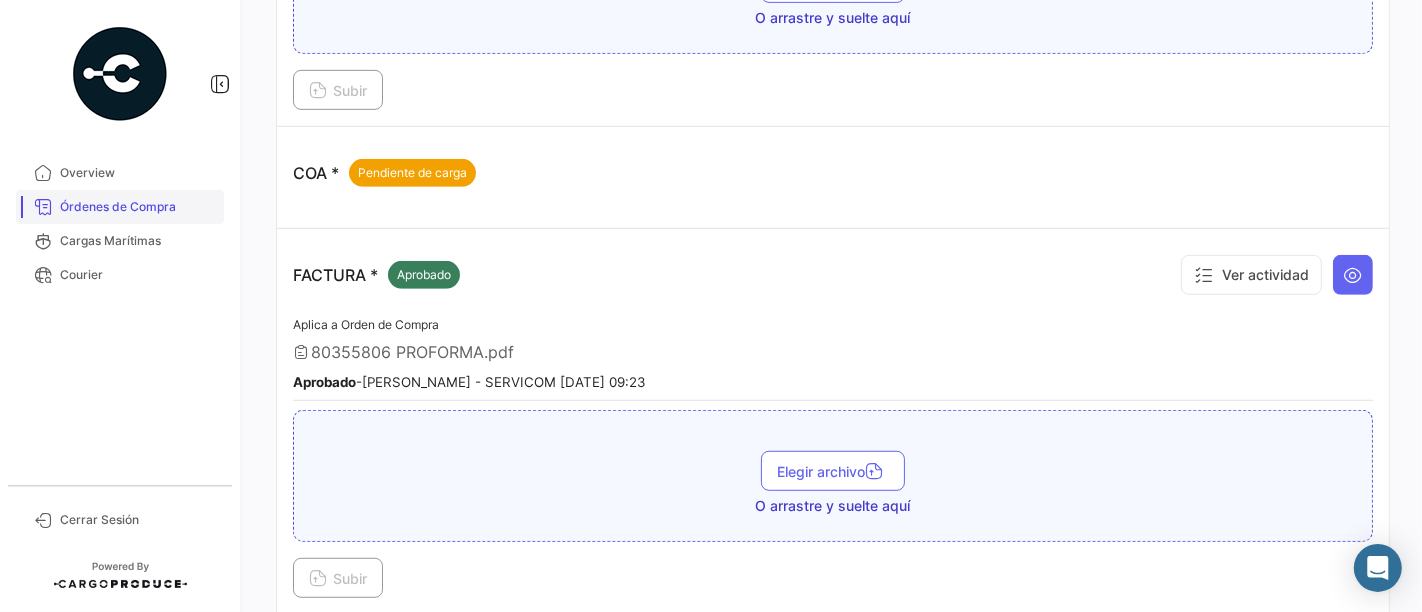 click on "Órdenes de Compra" at bounding box center (138, 207) 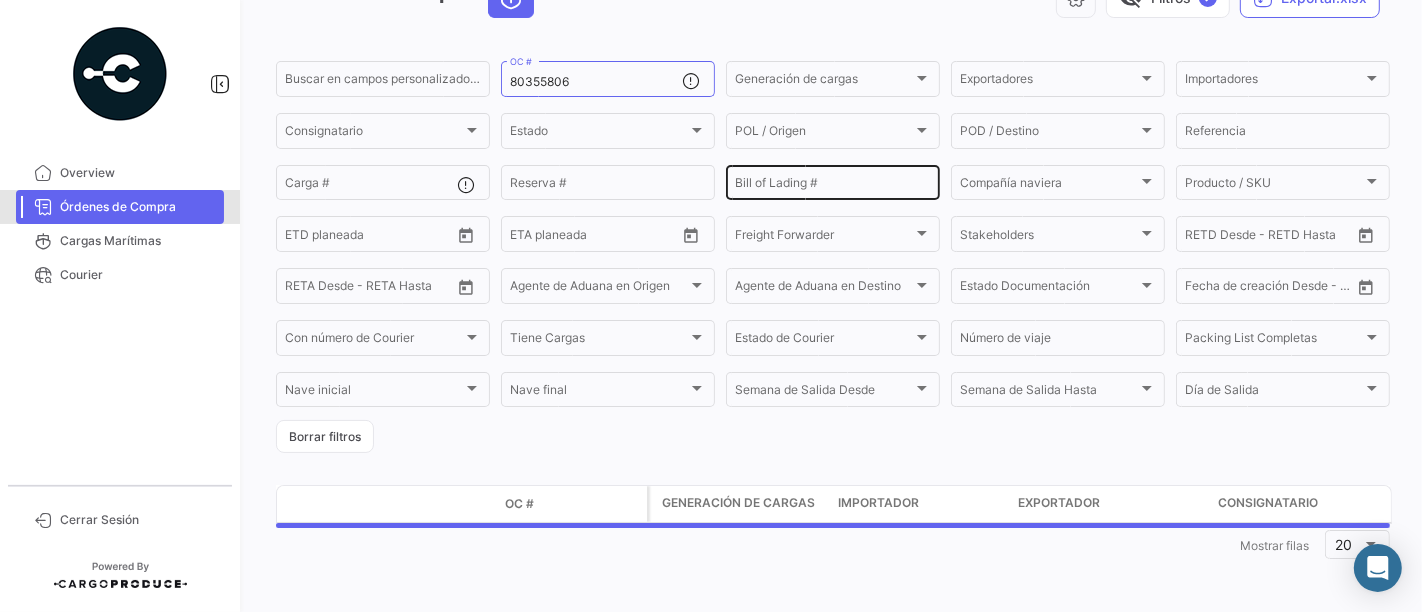 scroll, scrollTop: 0, scrollLeft: 0, axis: both 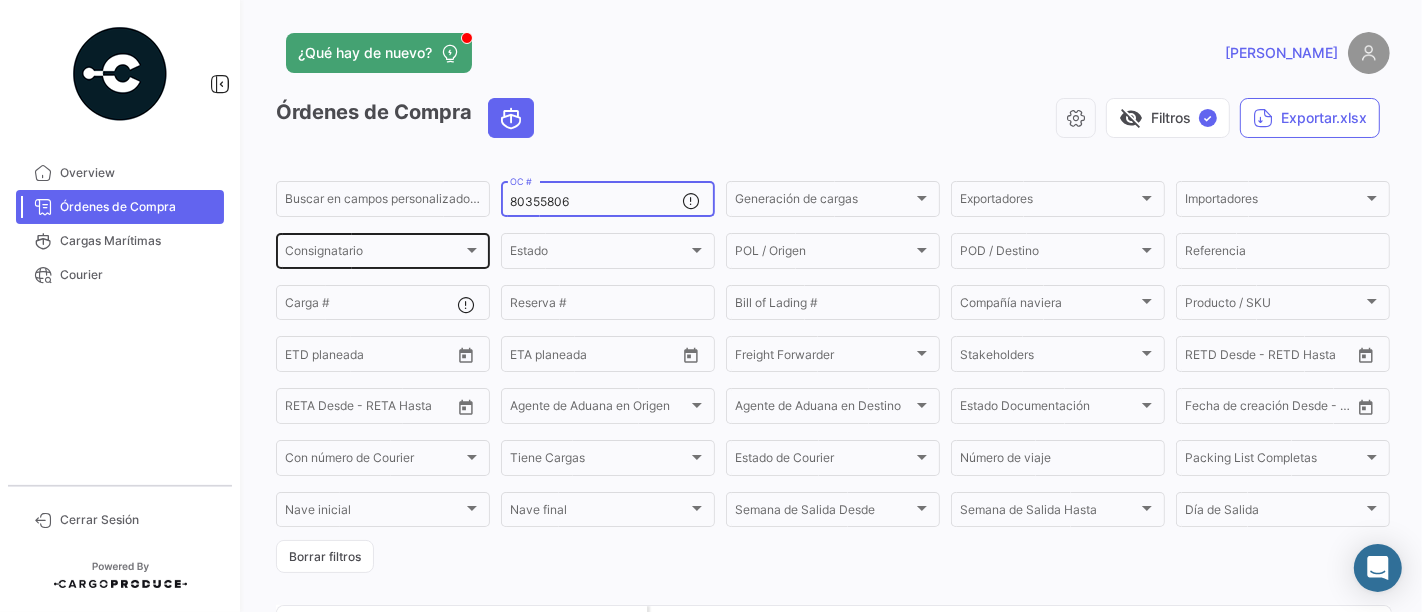 drag, startPoint x: 645, startPoint y: 198, endPoint x: 437, endPoint y: 240, distance: 212.19801 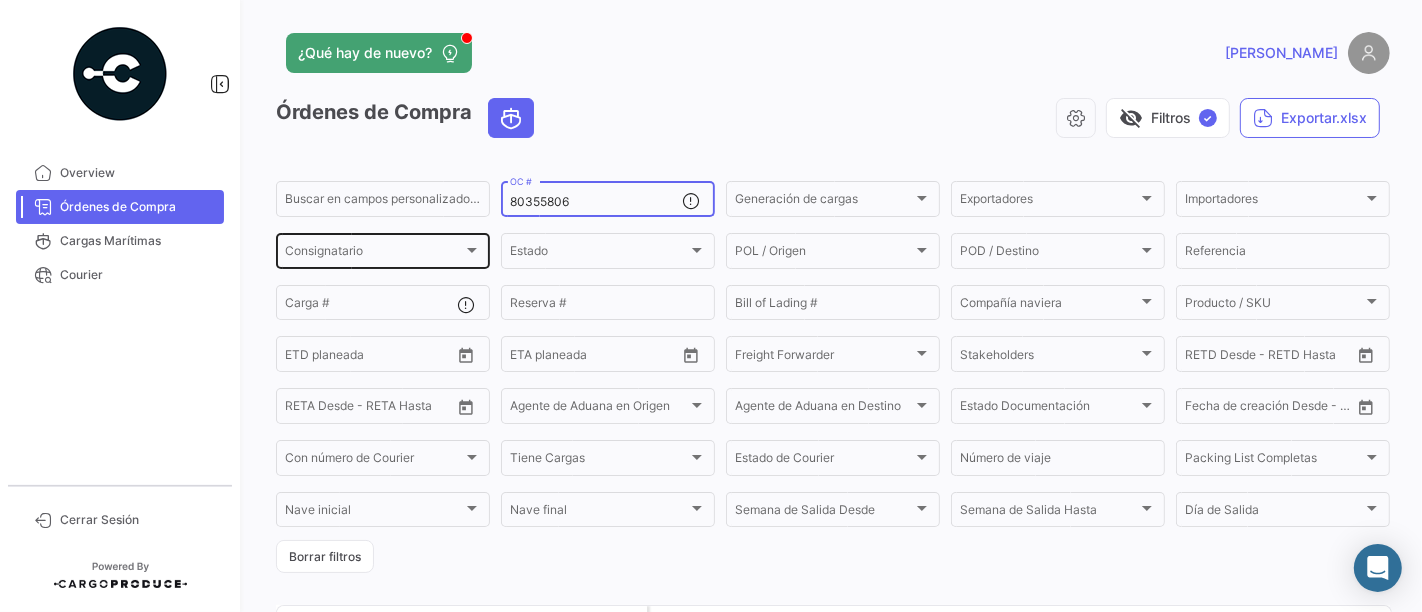 click on "Buscar en campos personalizados... 80355806  OC #  Generación de cargas Generación de cargas Exportadores Exportadores Importadores Importadores Consignatario Consignatario Estado Estado POL / Origen  POL / Origen  POD / Destino POD / Destino  Referencia  Carga # Reserva # Bill of Lading # Compañía naviera Compañía naviera Producto / SKU Producto / SKU Desde –  ETD planeada  Desde –  ETA planeada  Freight Forwarder Freight Forwarder Stakeholders Stakeholders Desde –  RETD Desde - RETD Hasta  Desde –  RETA Desde - RETA Hasta  Agente de Aduana en Origen Agente de Aduana en Origen Agente de Aduana en Destino Agente de Aduana en Destino Estado Documentación Estado Documentación Desde –  Fecha de creación Desde - Hasta  Con número de Courier Con número de Courier Tiene Cargas Tiene Cargas Estado de Courier Estado de Courier Número de viaje Packing List Completas Packing List Completas Nave inicial Nave inicial Nave final Nave final Semana de Salida
Desde Día de Salida" 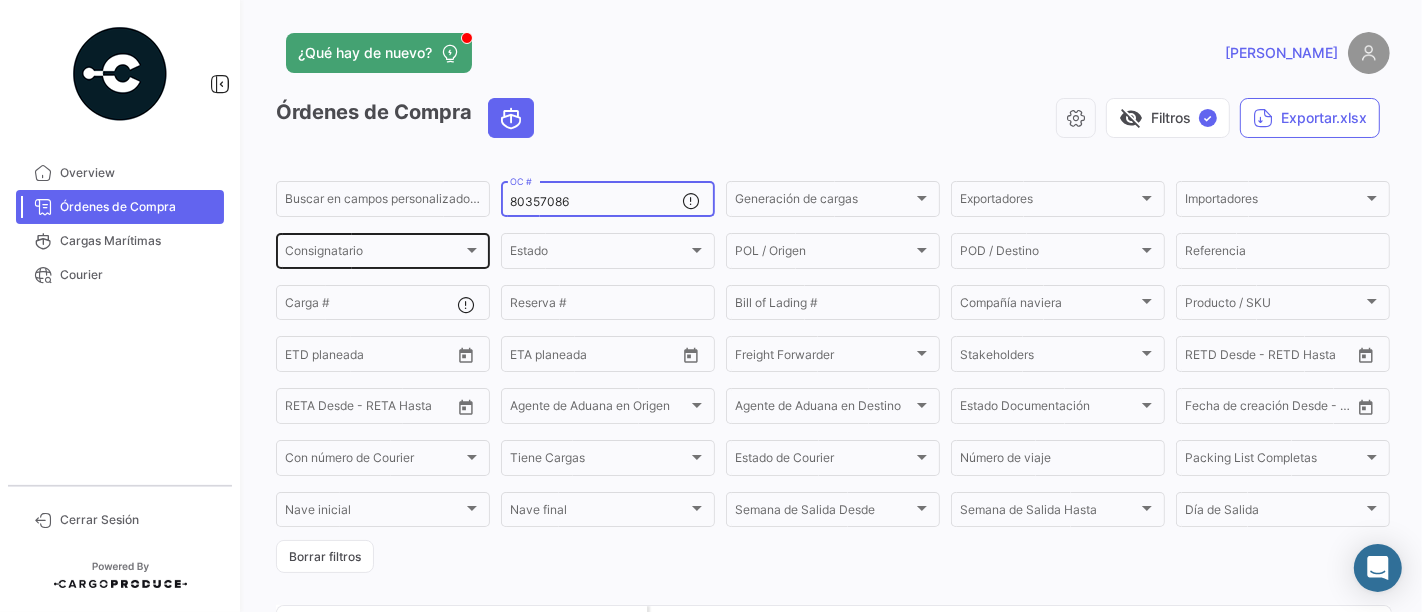 type on "80357086" 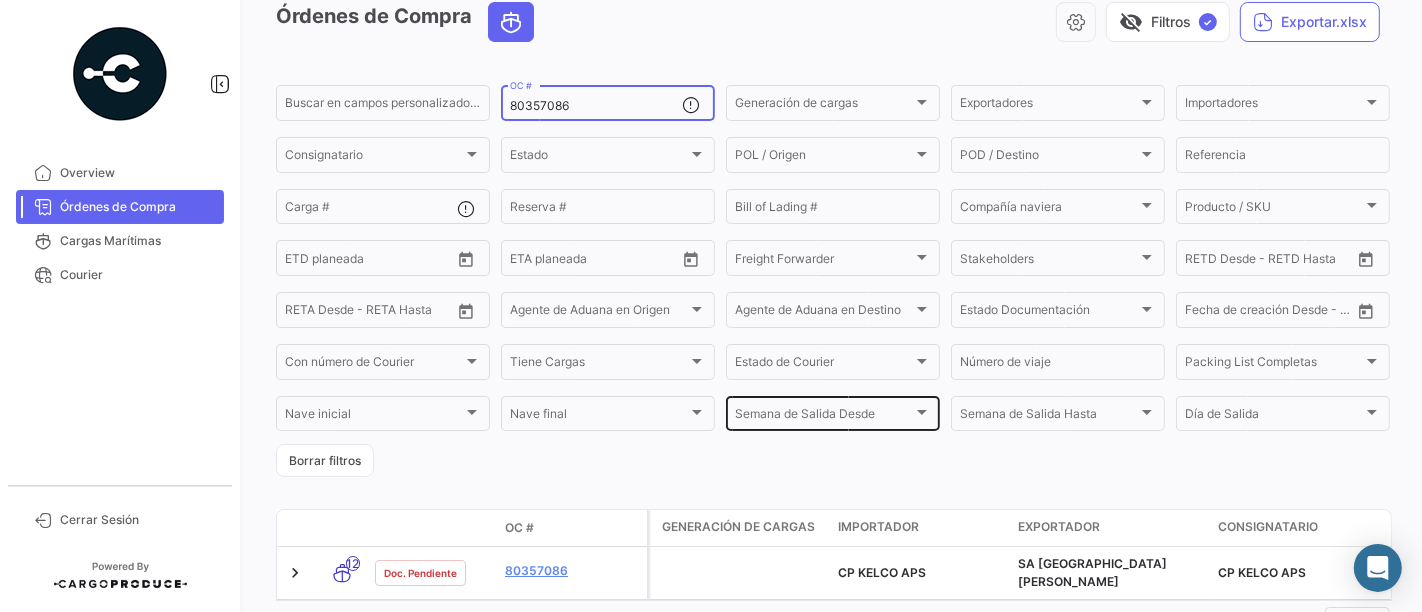 scroll, scrollTop: 183, scrollLeft: 0, axis: vertical 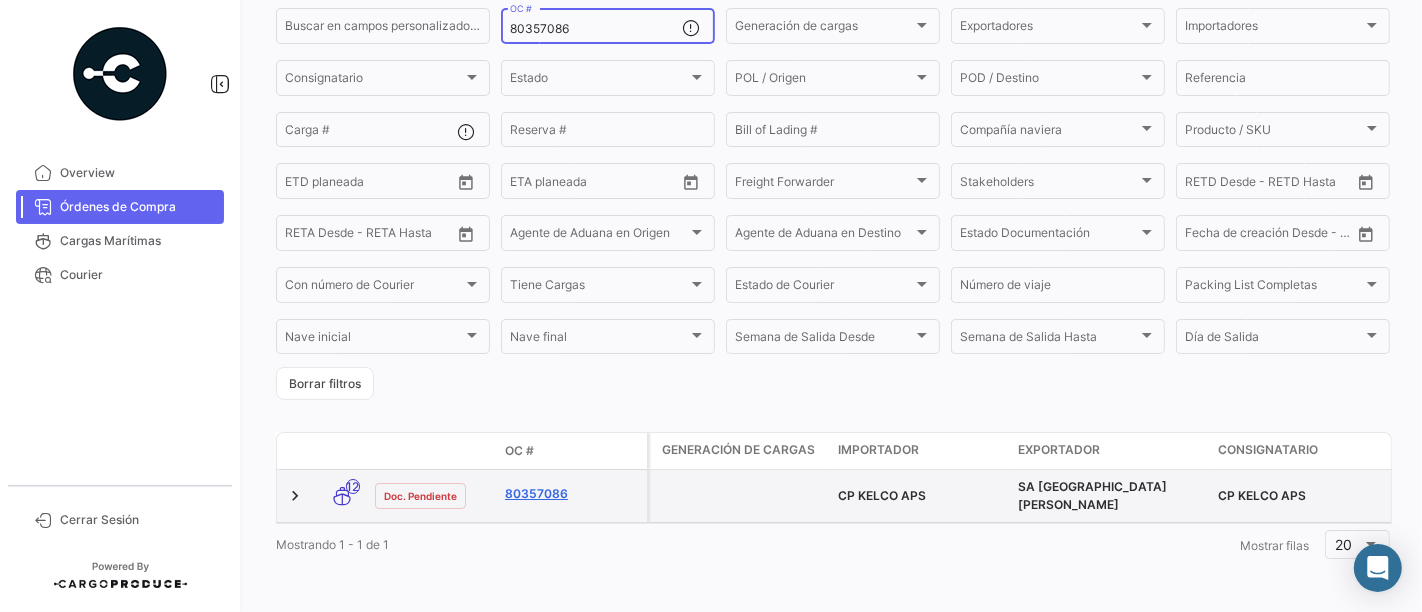 click on "80357086" 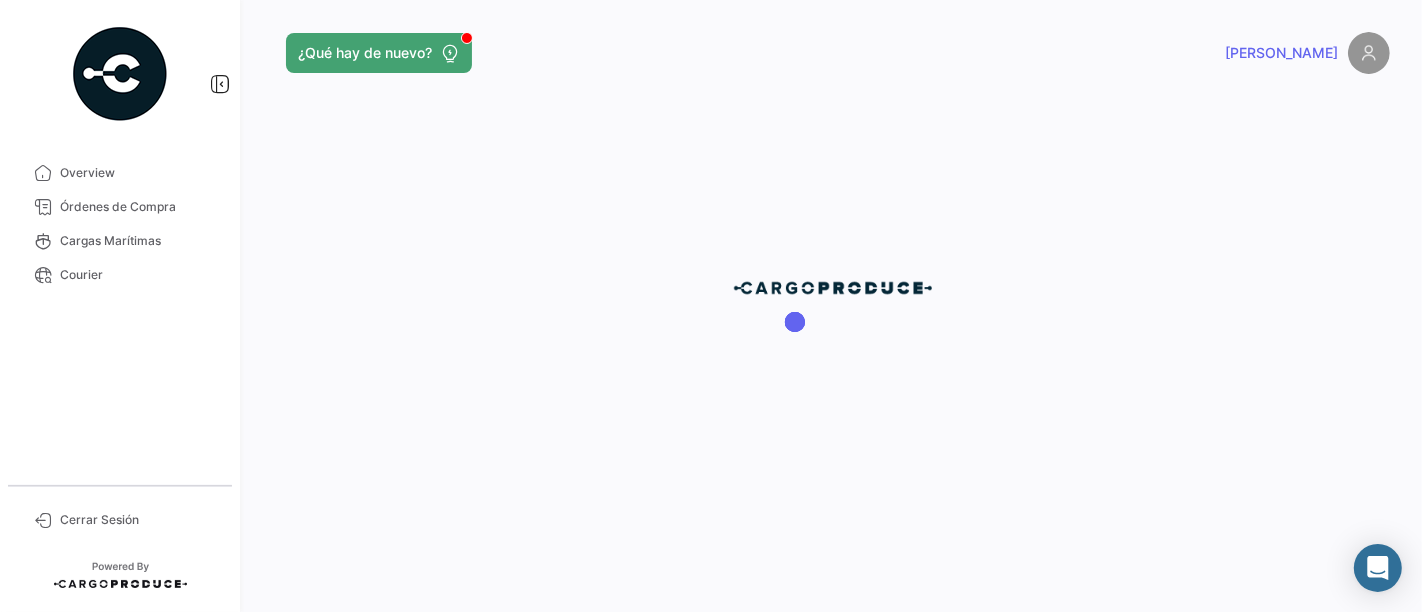 scroll, scrollTop: 0, scrollLeft: 0, axis: both 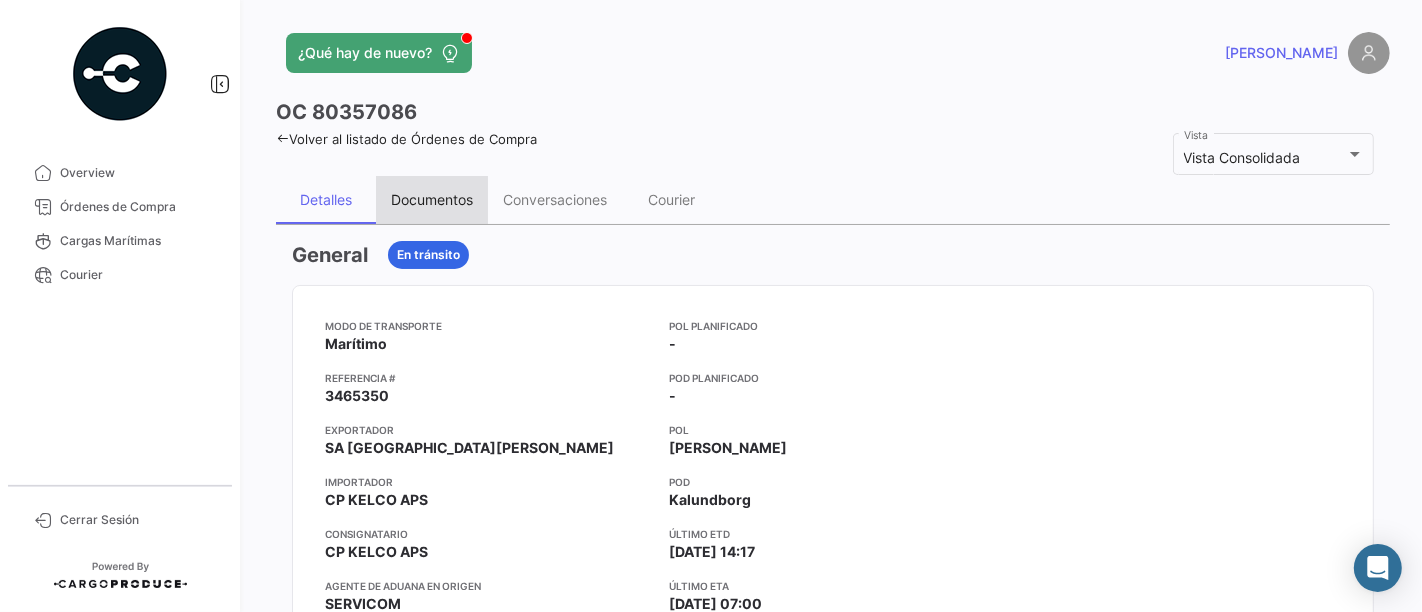 click on "Documentos" at bounding box center [432, 199] 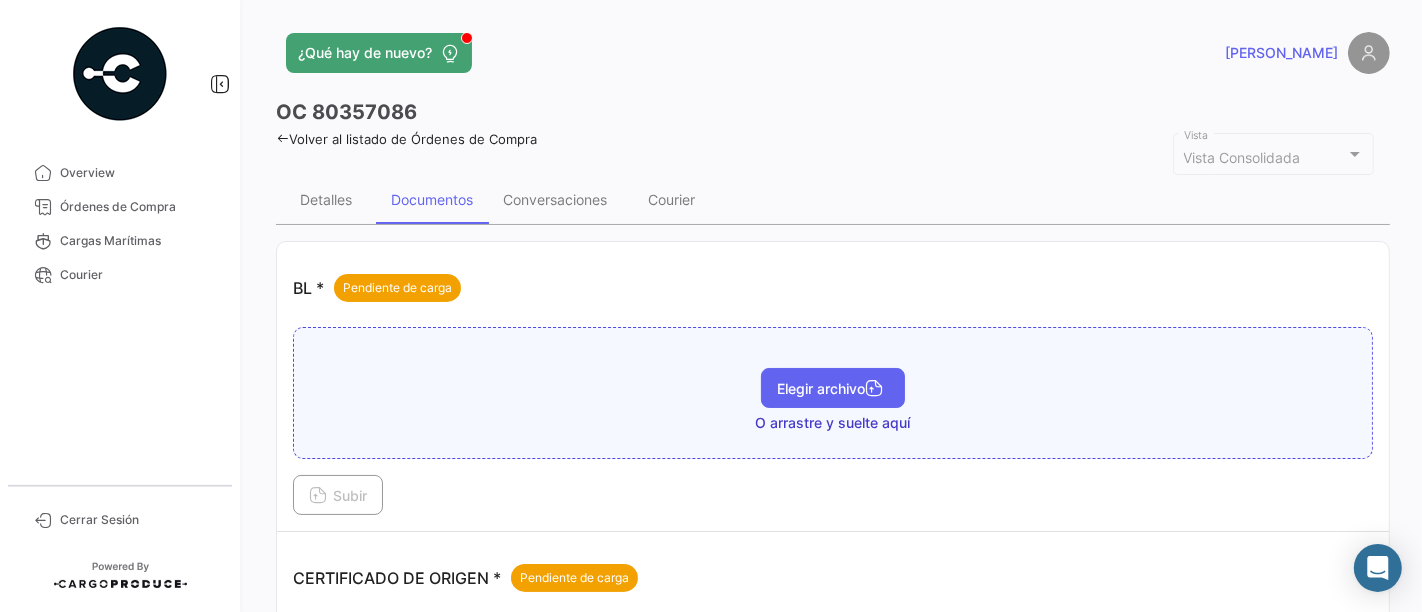 click on "Elegir archivo" at bounding box center (833, 388) 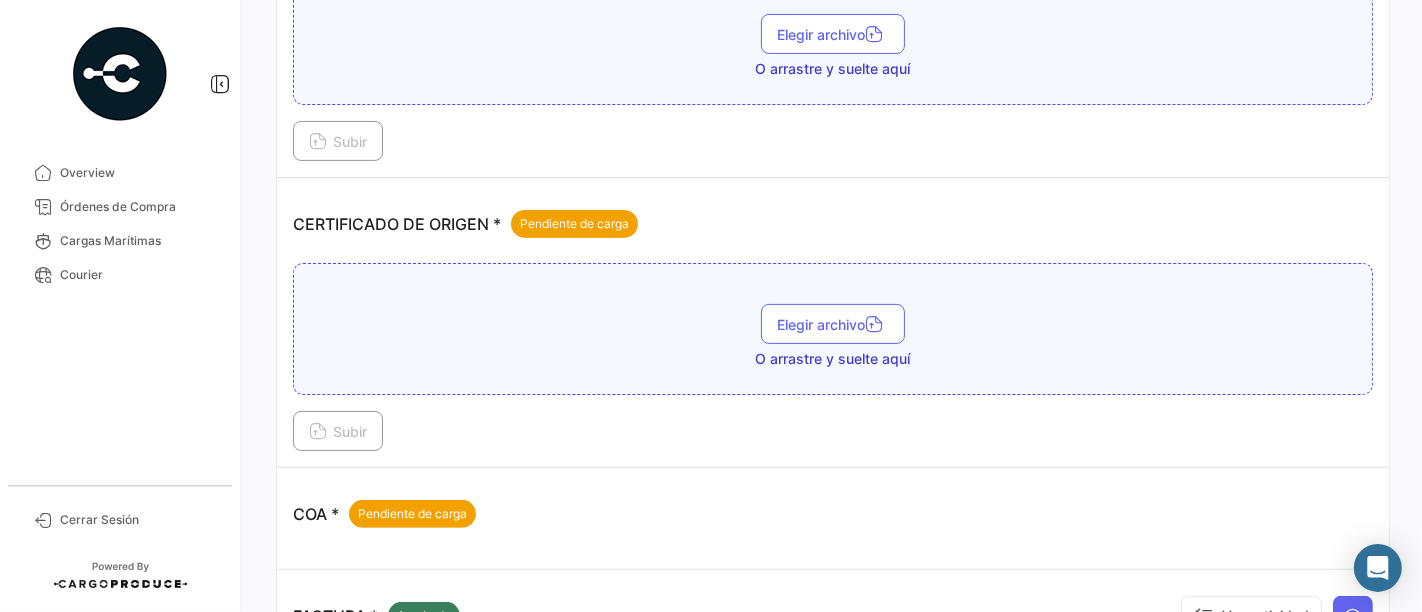scroll, scrollTop: 444, scrollLeft: 0, axis: vertical 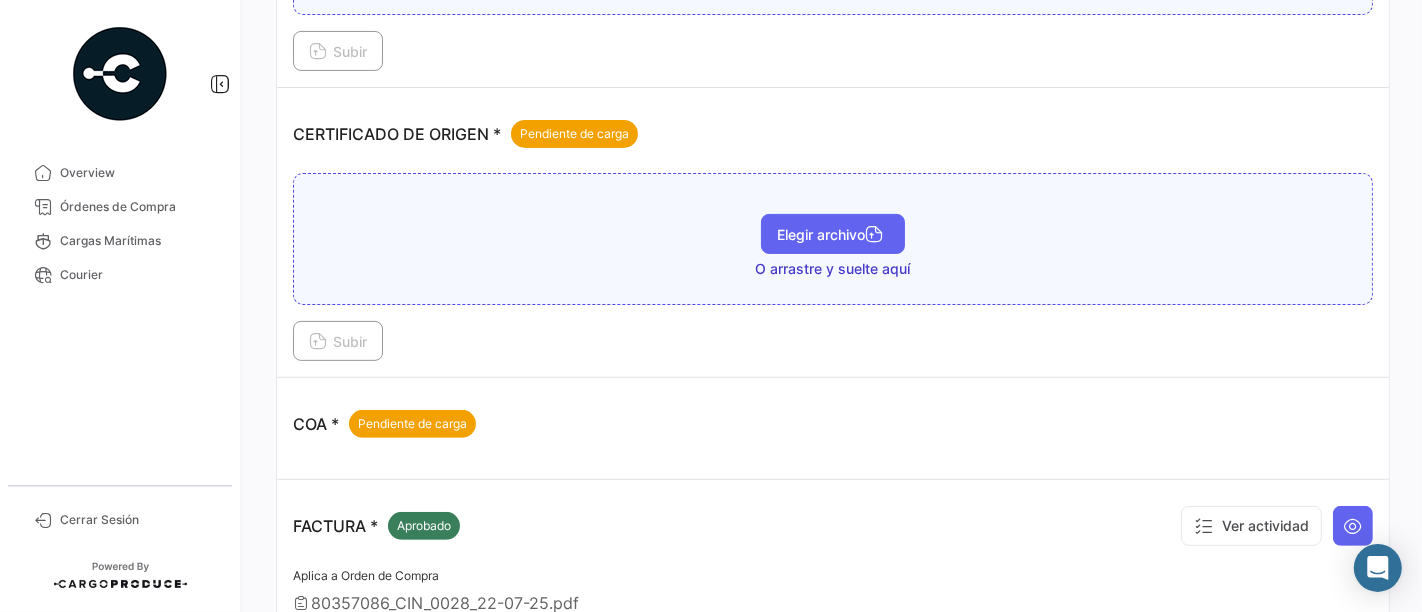 click on "Elegir archivo" at bounding box center [833, 234] 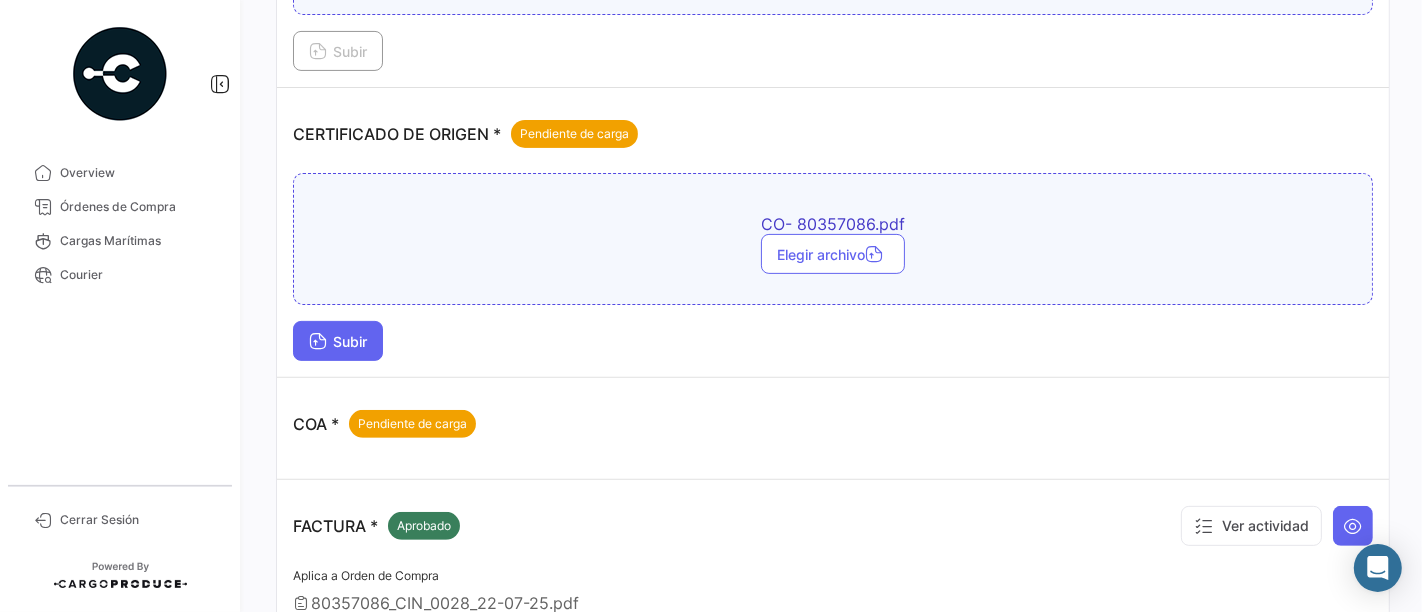 click at bounding box center [318, 343] 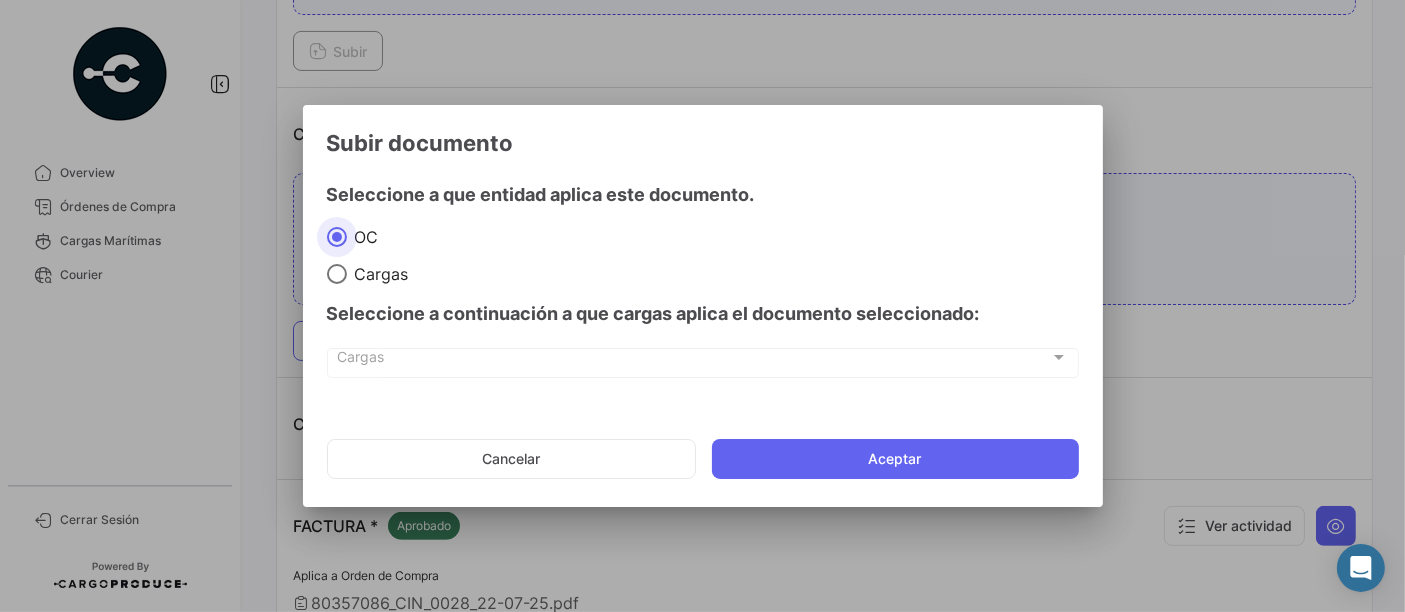 click on "Cancelar   Aceptar" 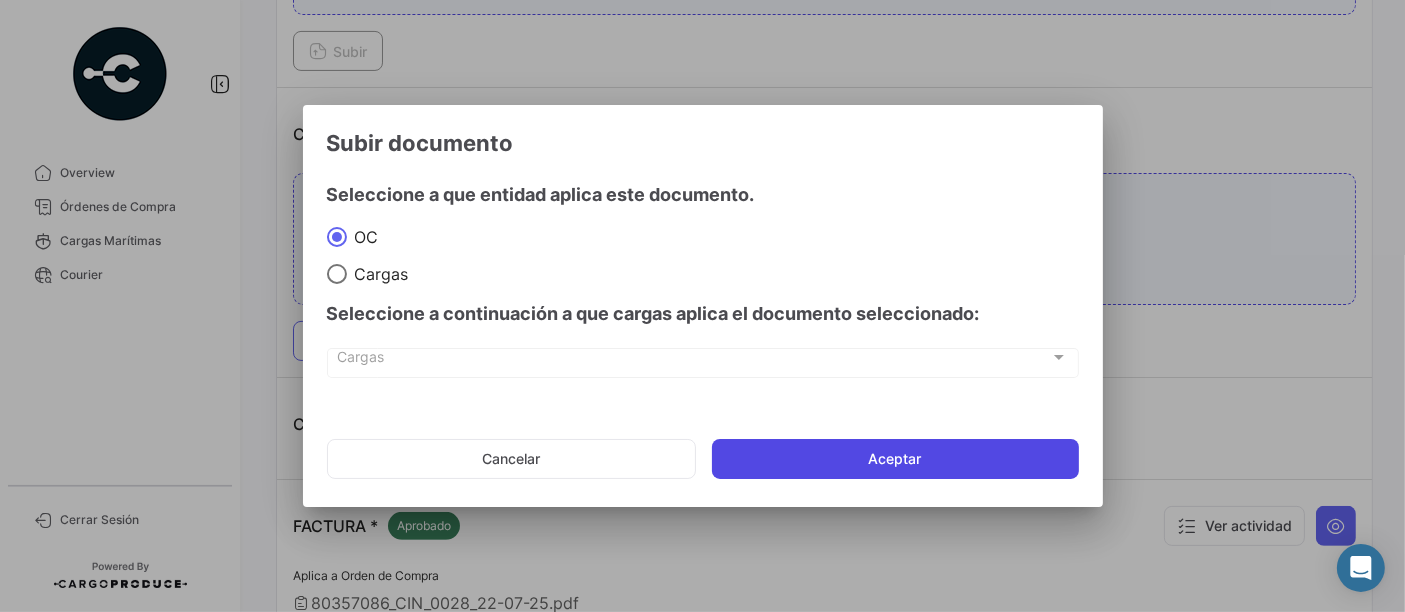 click on "Aceptar" 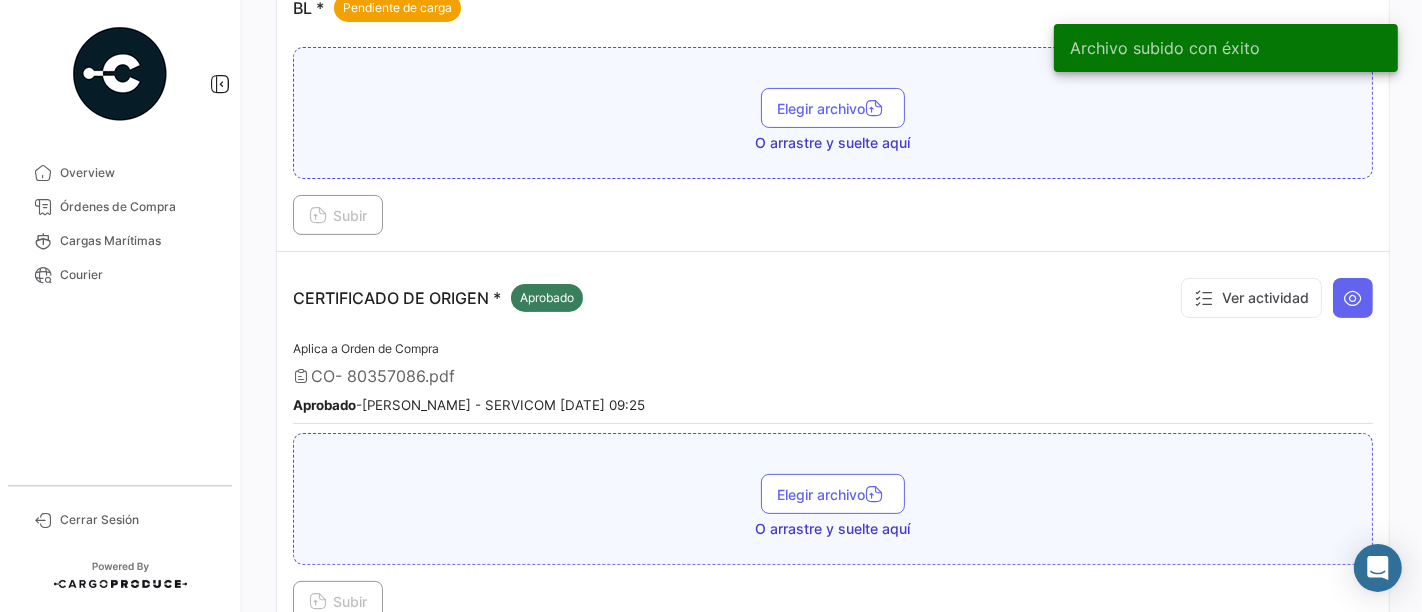 scroll, scrollTop: 0, scrollLeft: 0, axis: both 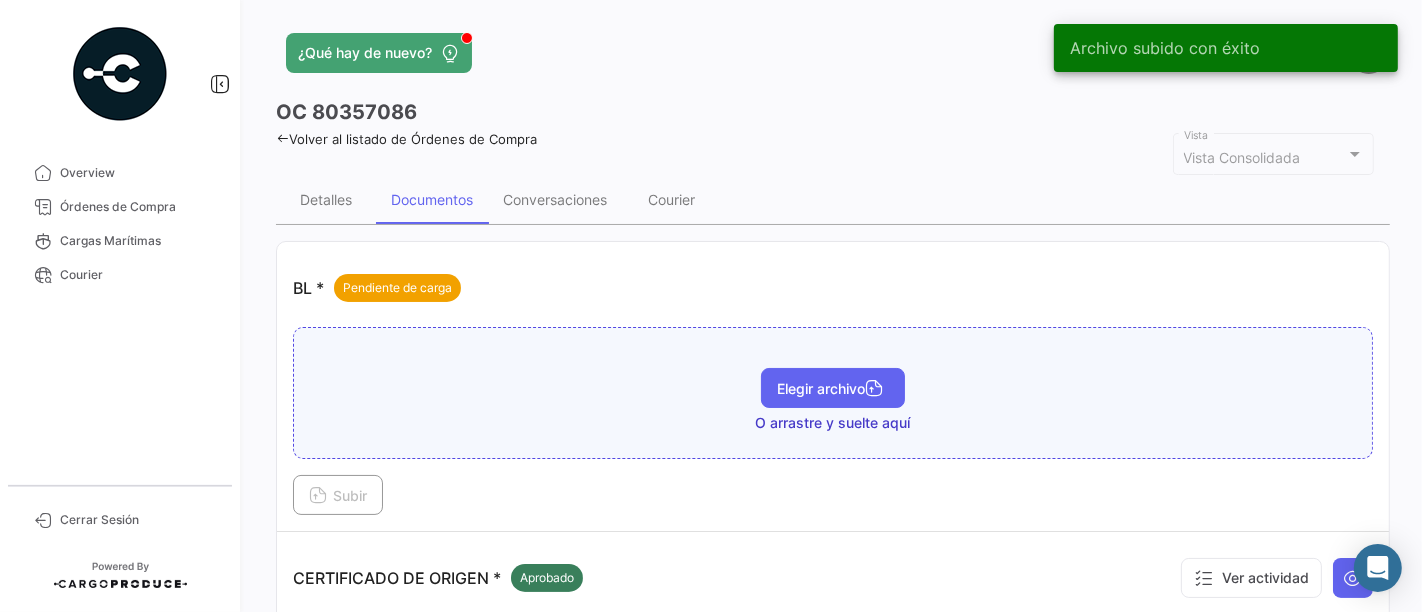 click on "Elegir archivo" at bounding box center (833, 388) 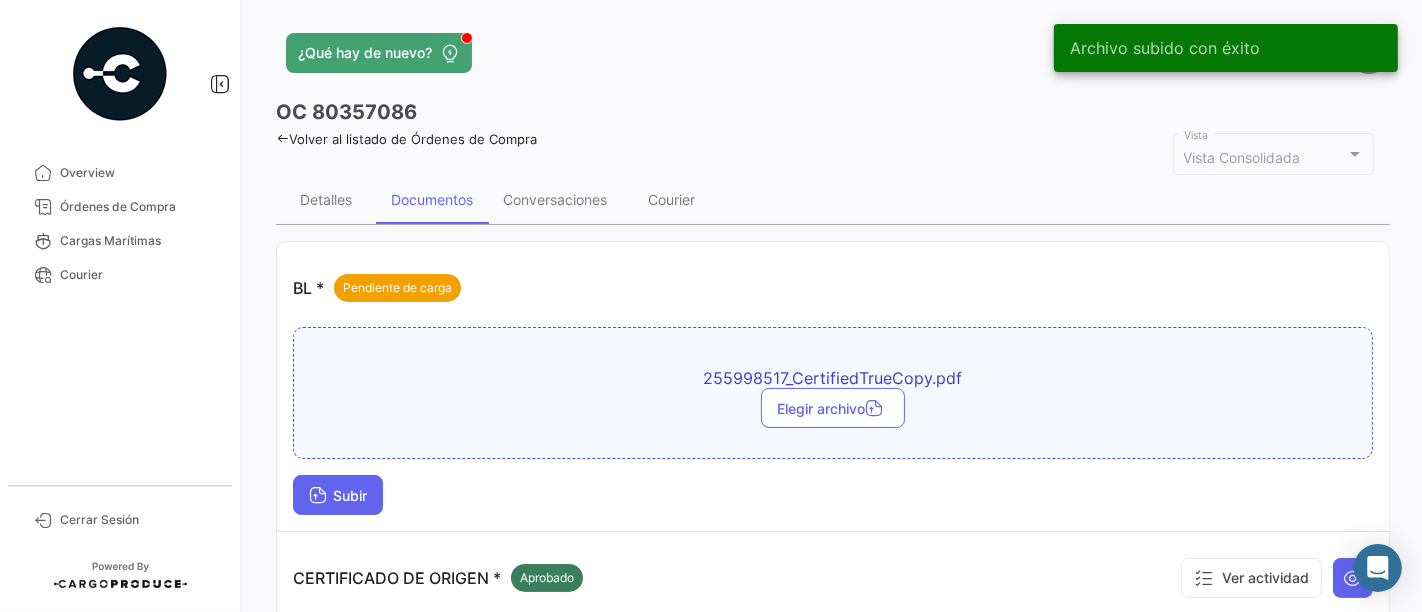 click on "Subir" at bounding box center [338, 495] 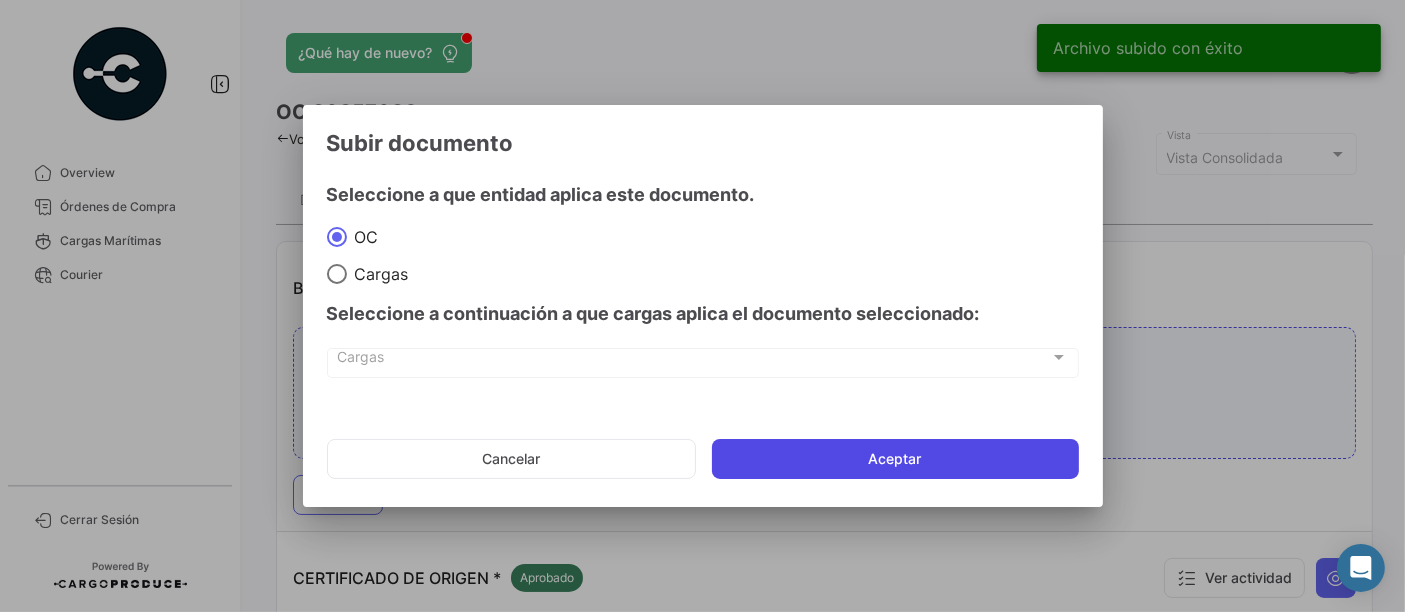 click on "Aceptar" 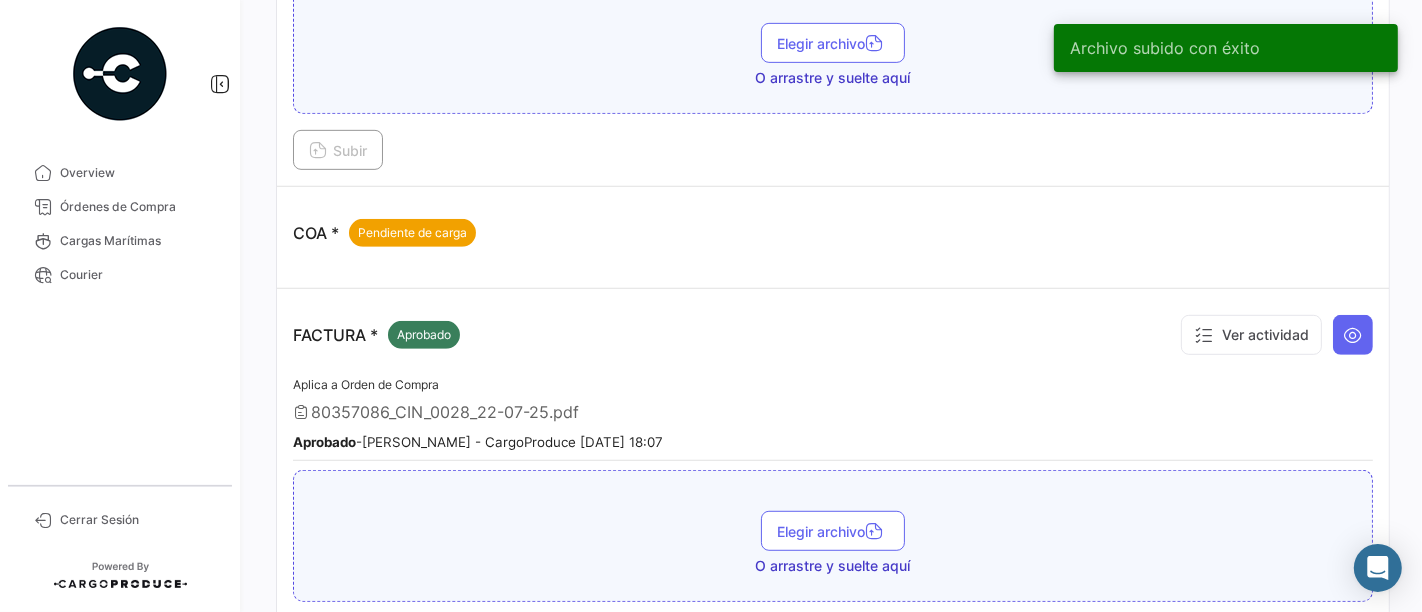 scroll, scrollTop: 555, scrollLeft: 0, axis: vertical 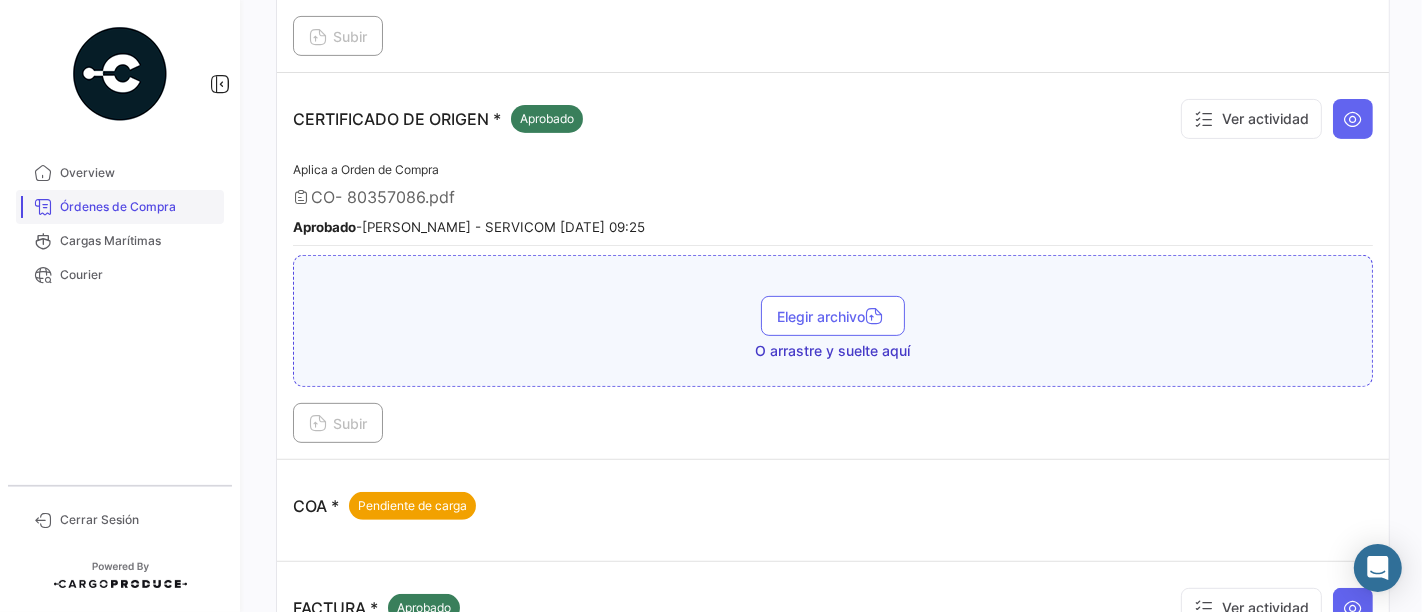 click on "Órdenes de Compra" at bounding box center (120, 207) 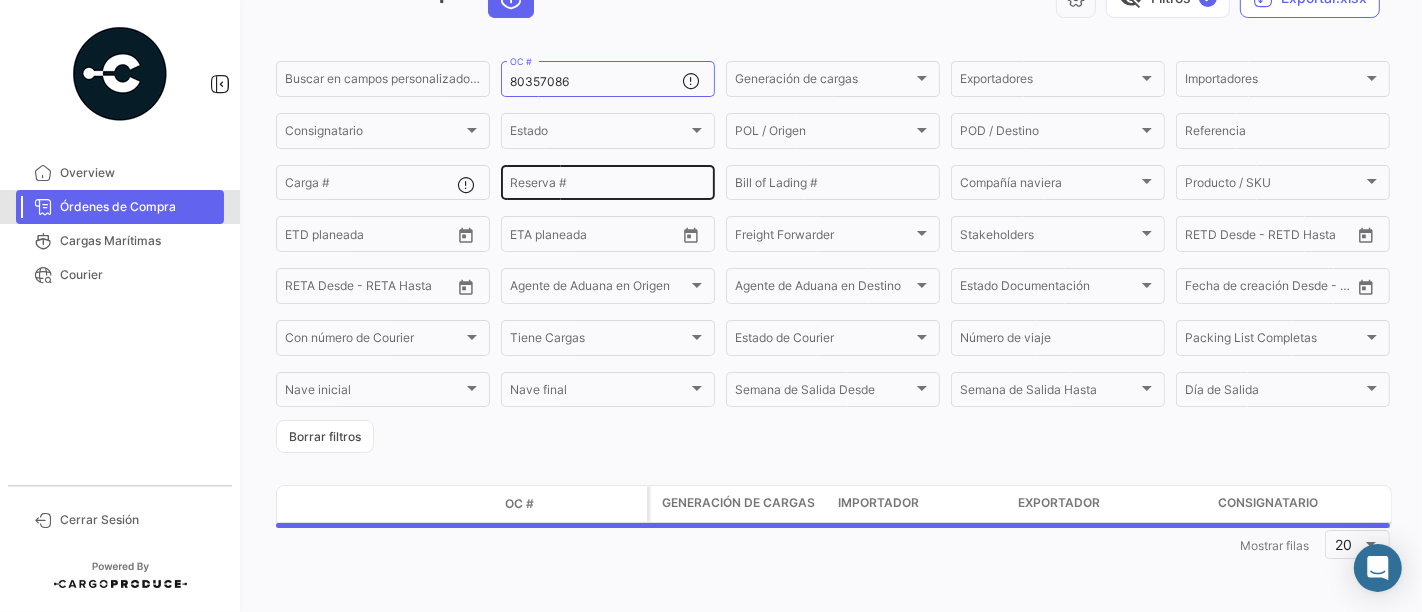 scroll, scrollTop: 0, scrollLeft: 0, axis: both 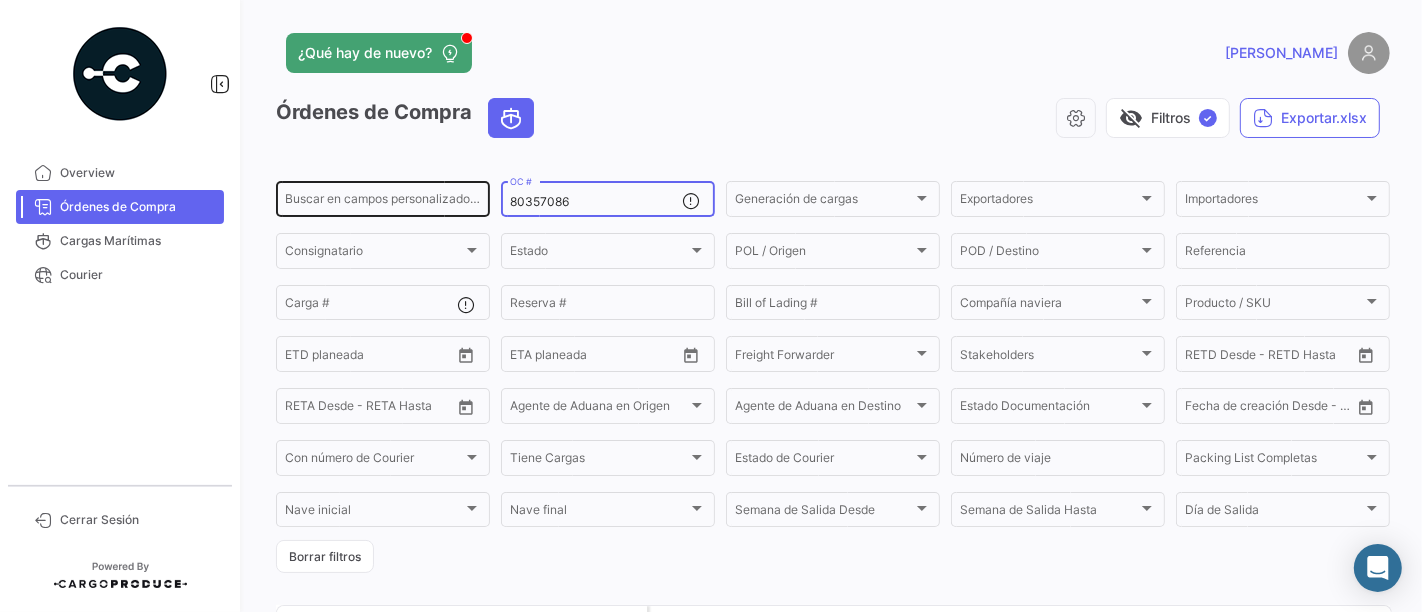 drag, startPoint x: 589, startPoint y: 207, endPoint x: 478, endPoint y: 205, distance: 111.01801 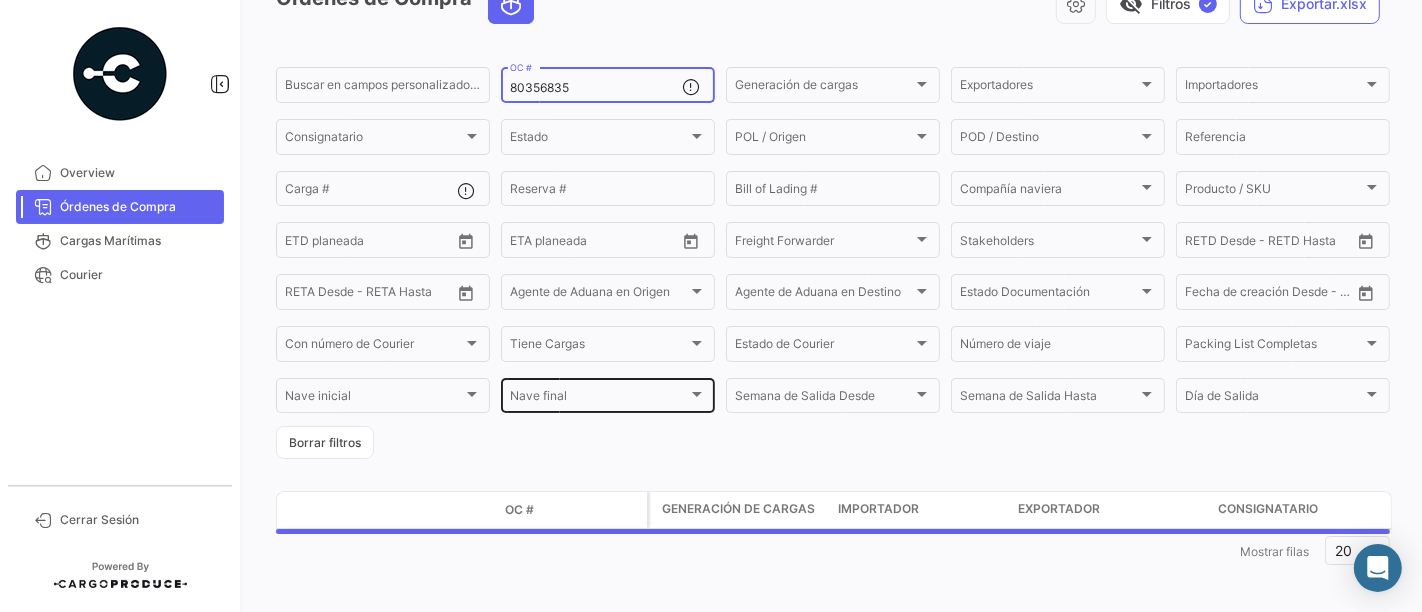 scroll, scrollTop: 121, scrollLeft: 0, axis: vertical 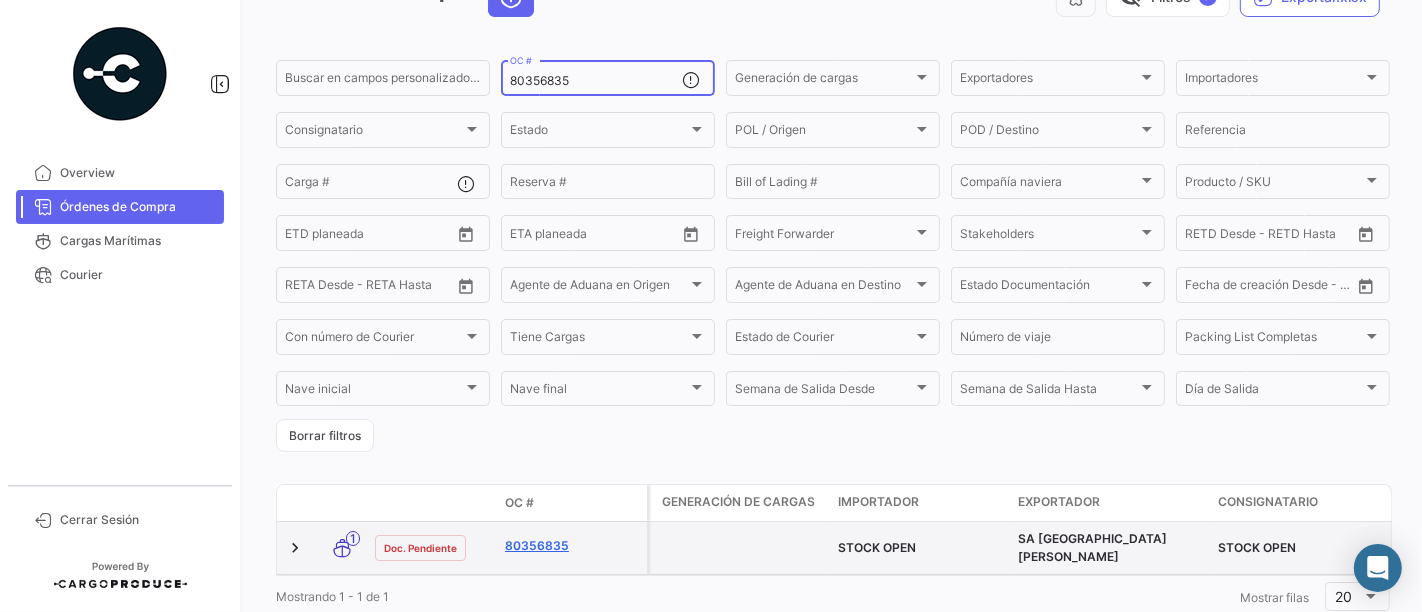 type on "80356835" 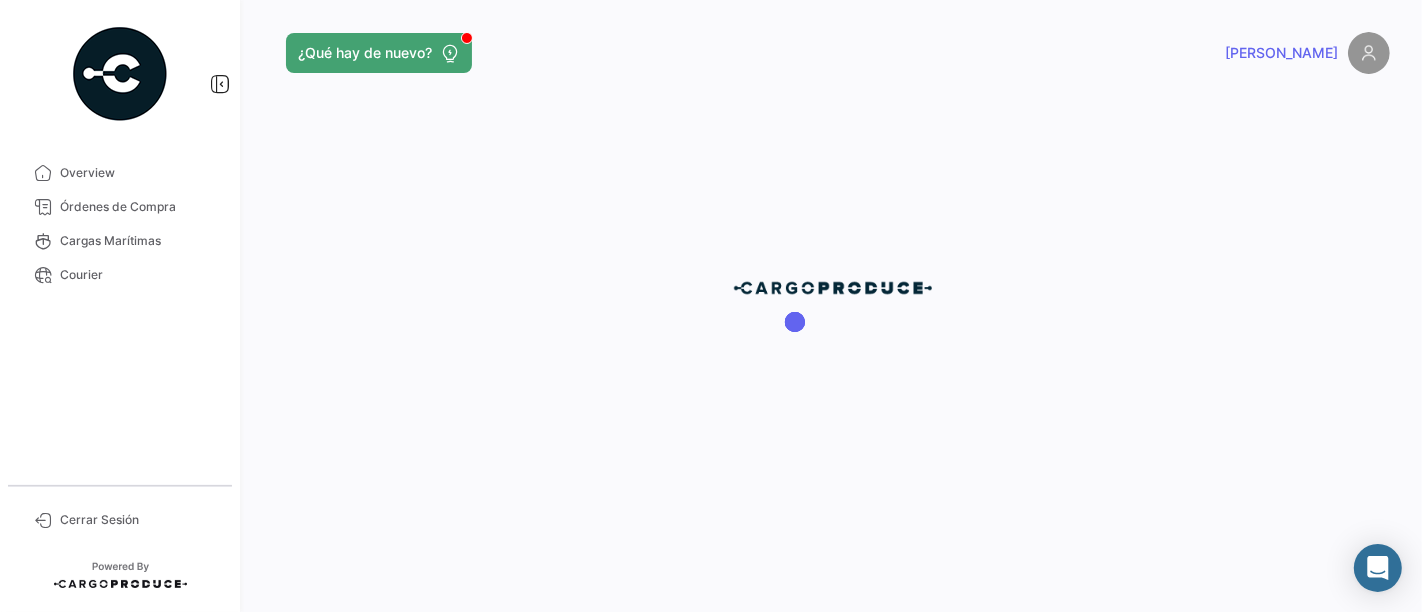 scroll, scrollTop: 0, scrollLeft: 0, axis: both 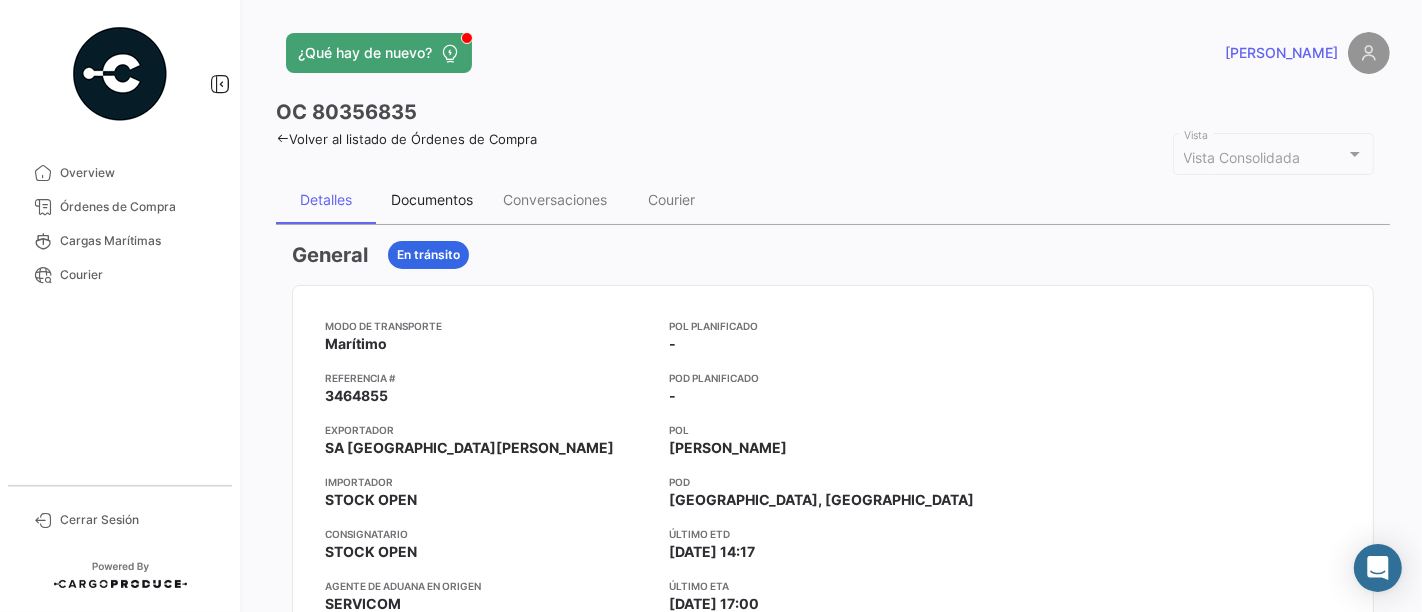 click on "Documentos" at bounding box center [432, 200] 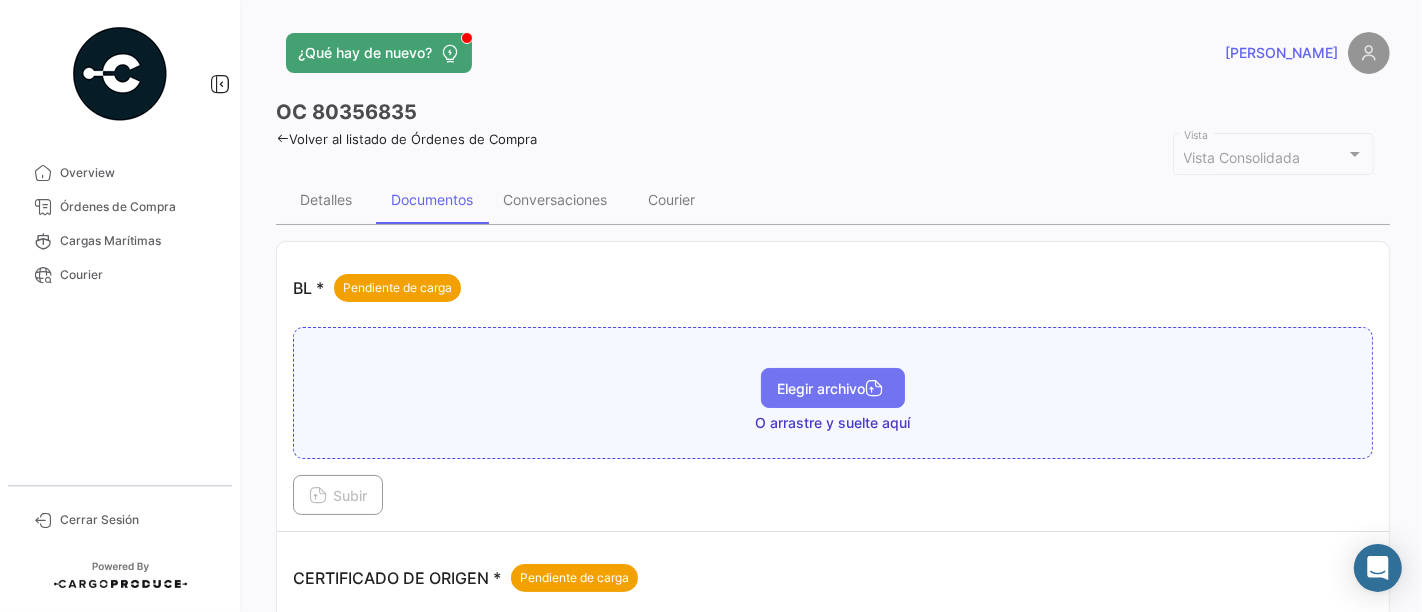 click on "Elegir archivo" at bounding box center [833, 388] 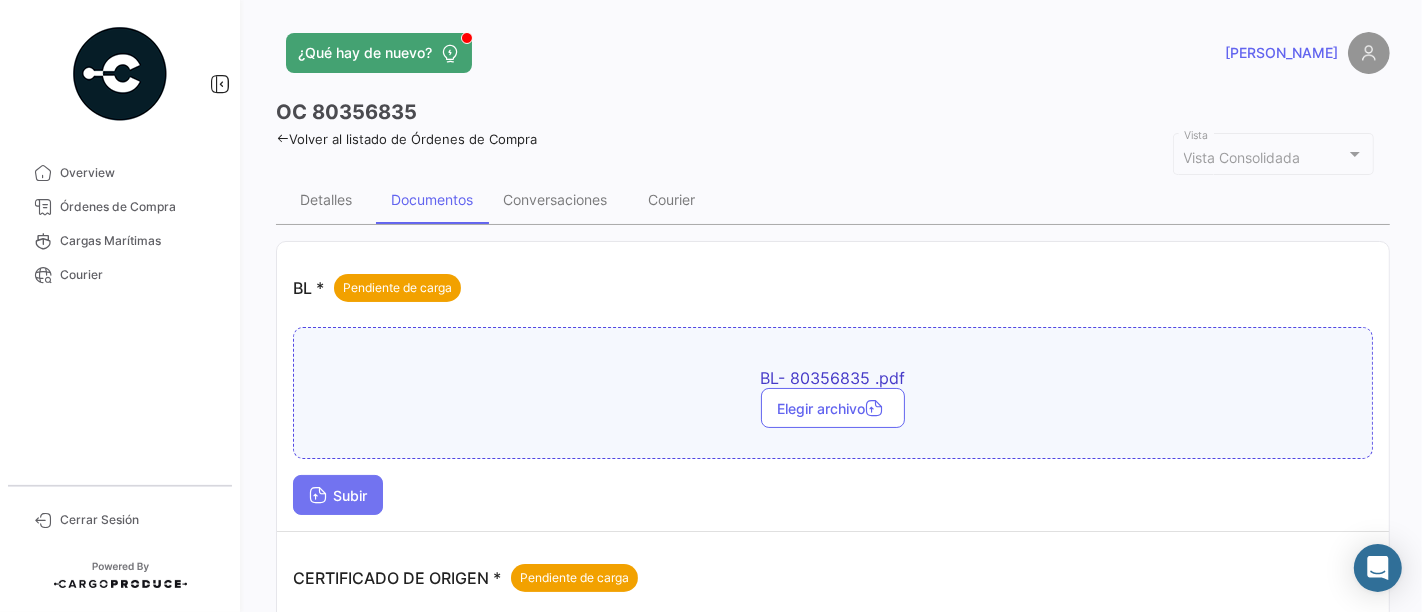 click on "Subir" at bounding box center (338, 495) 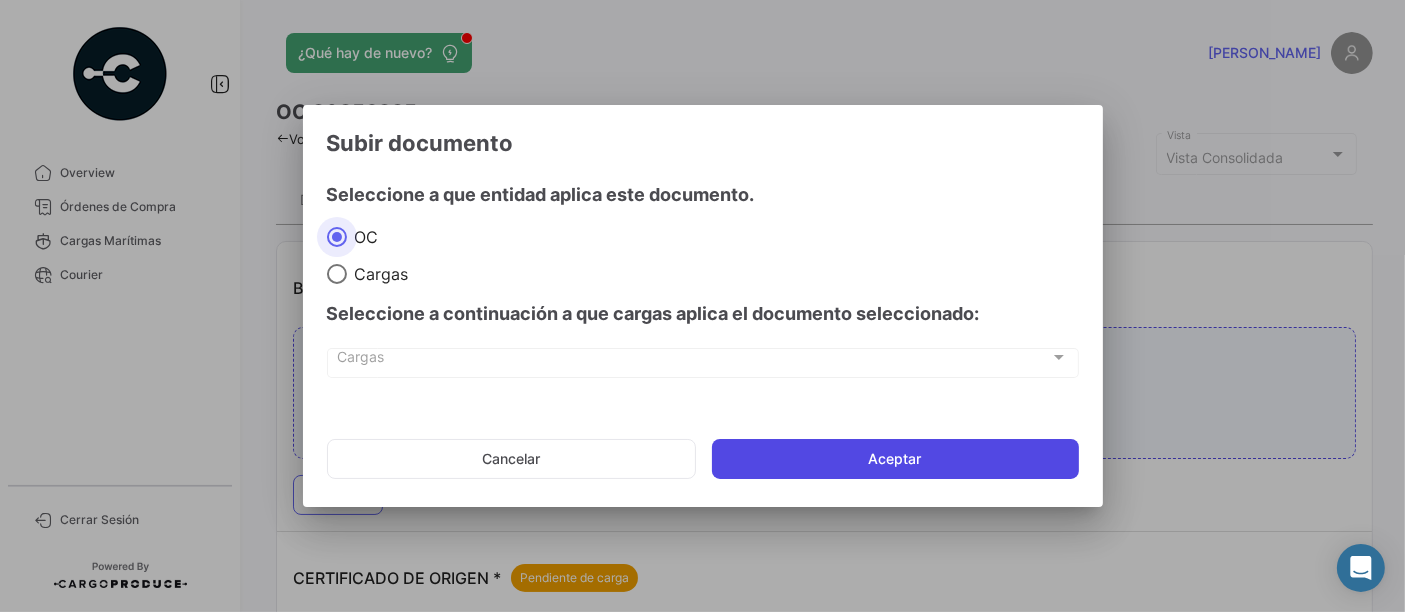 click on "Aceptar" 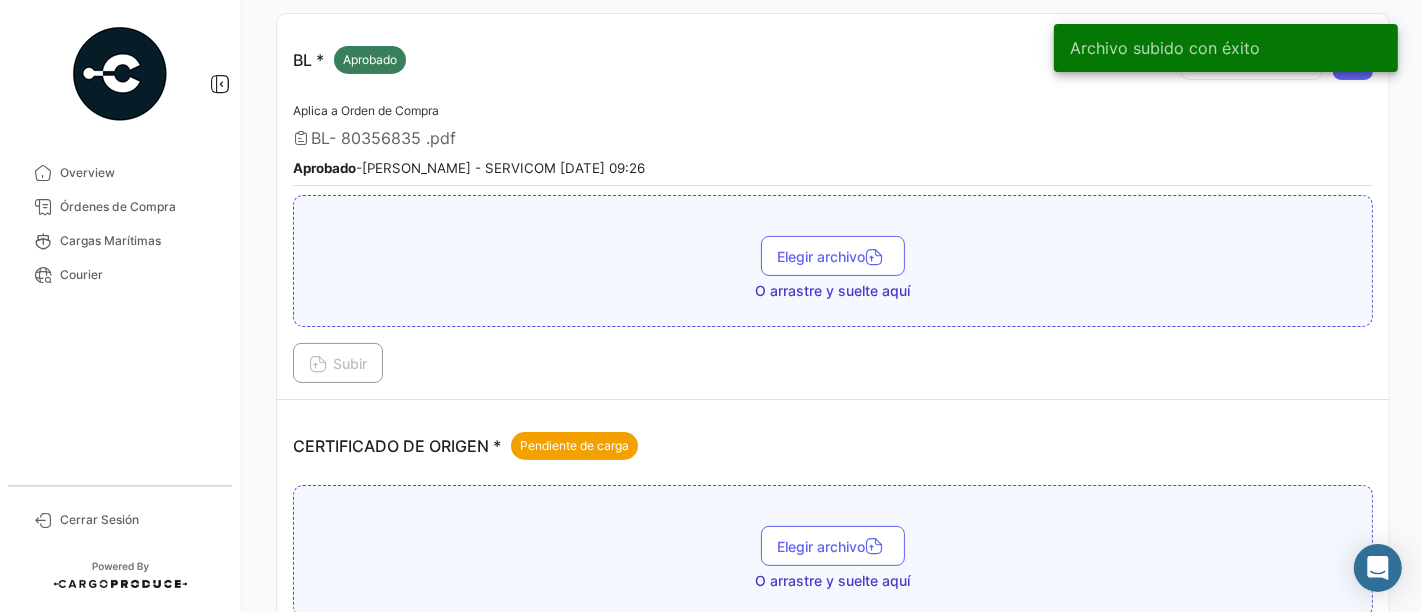 scroll, scrollTop: 333, scrollLeft: 0, axis: vertical 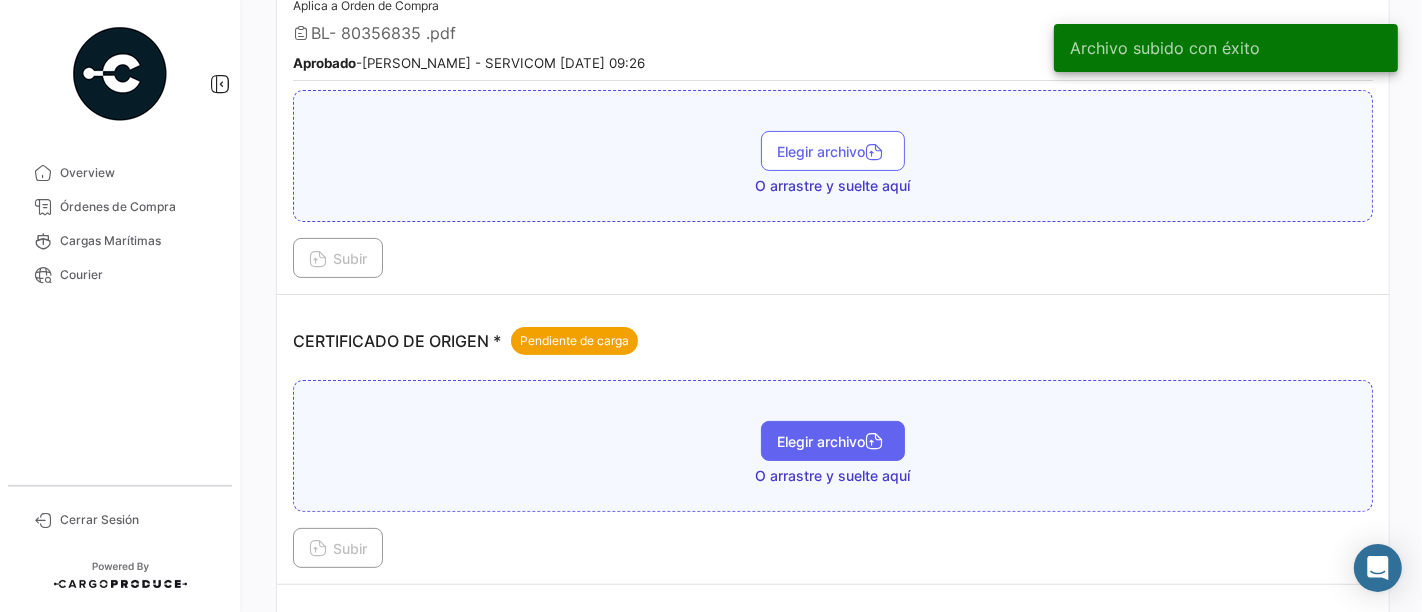 click on "Elegir archivo" at bounding box center [833, 441] 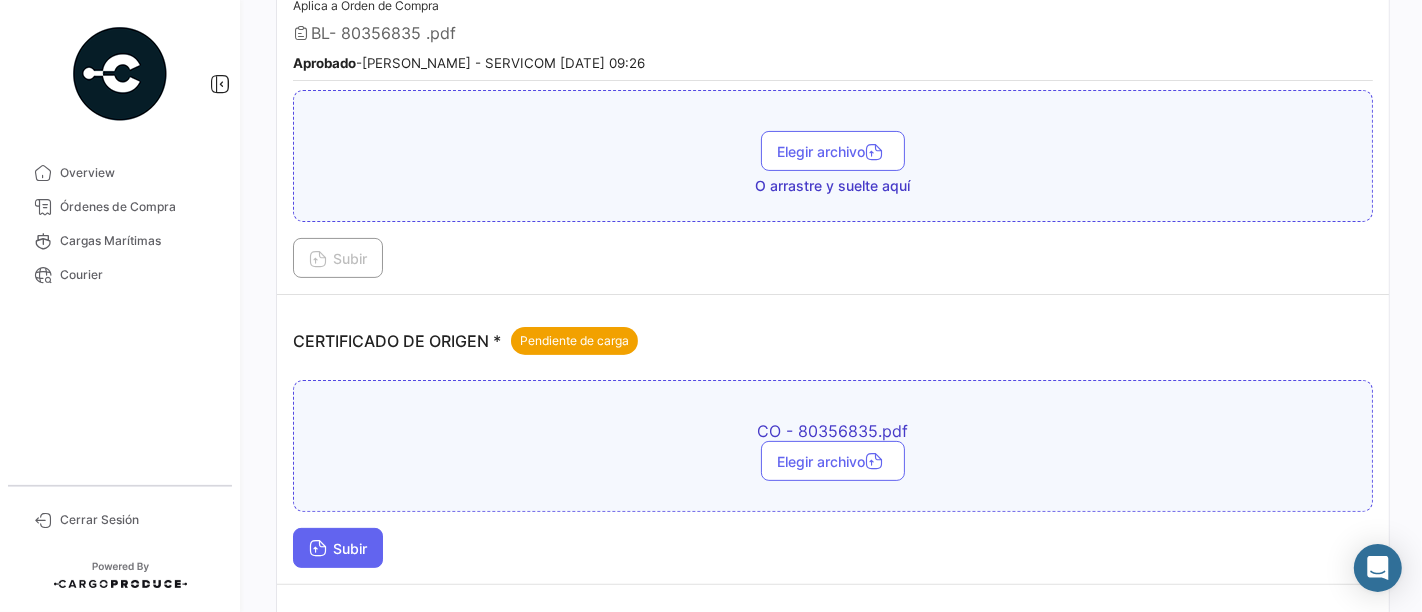 click on "Subir" at bounding box center (338, 548) 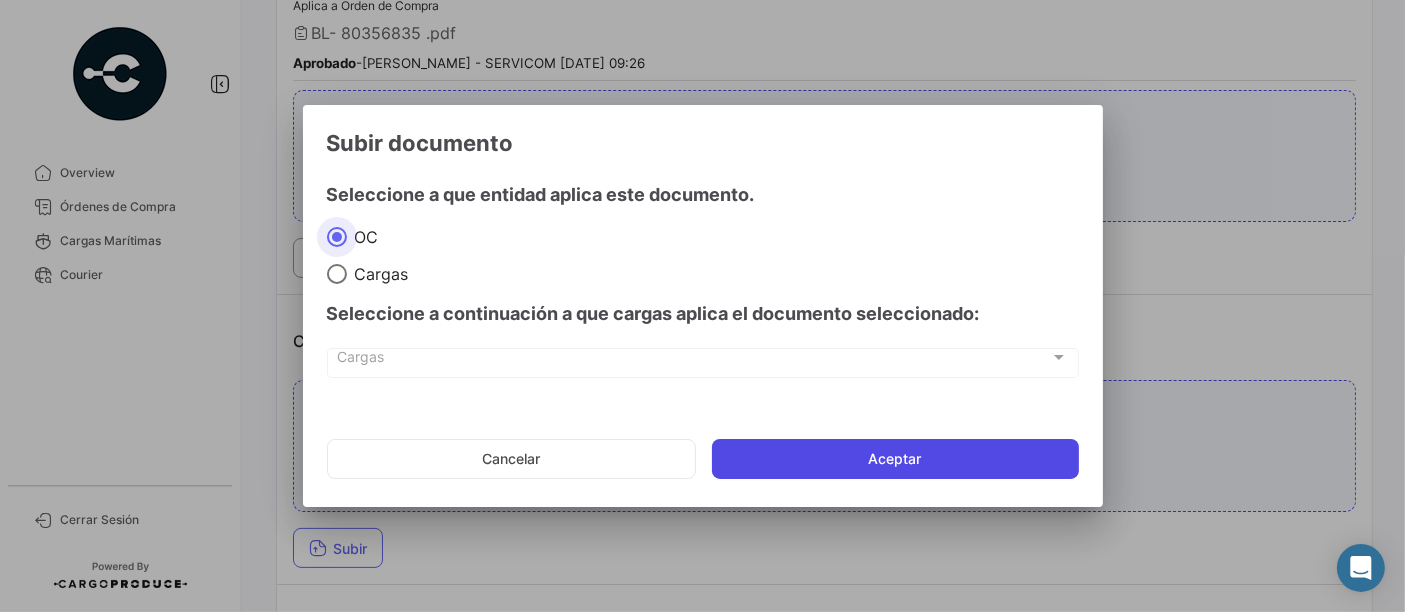 click on "Aceptar" 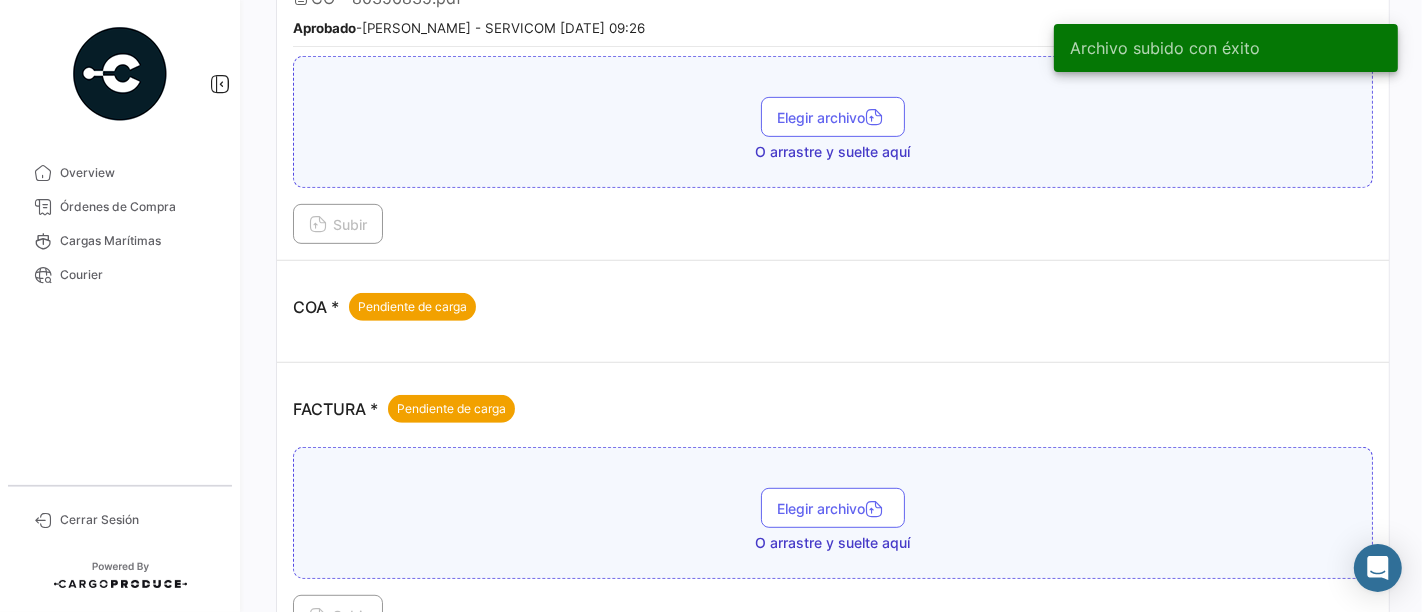 scroll, scrollTop: 777, scrollLeft: 0, axis: vertical 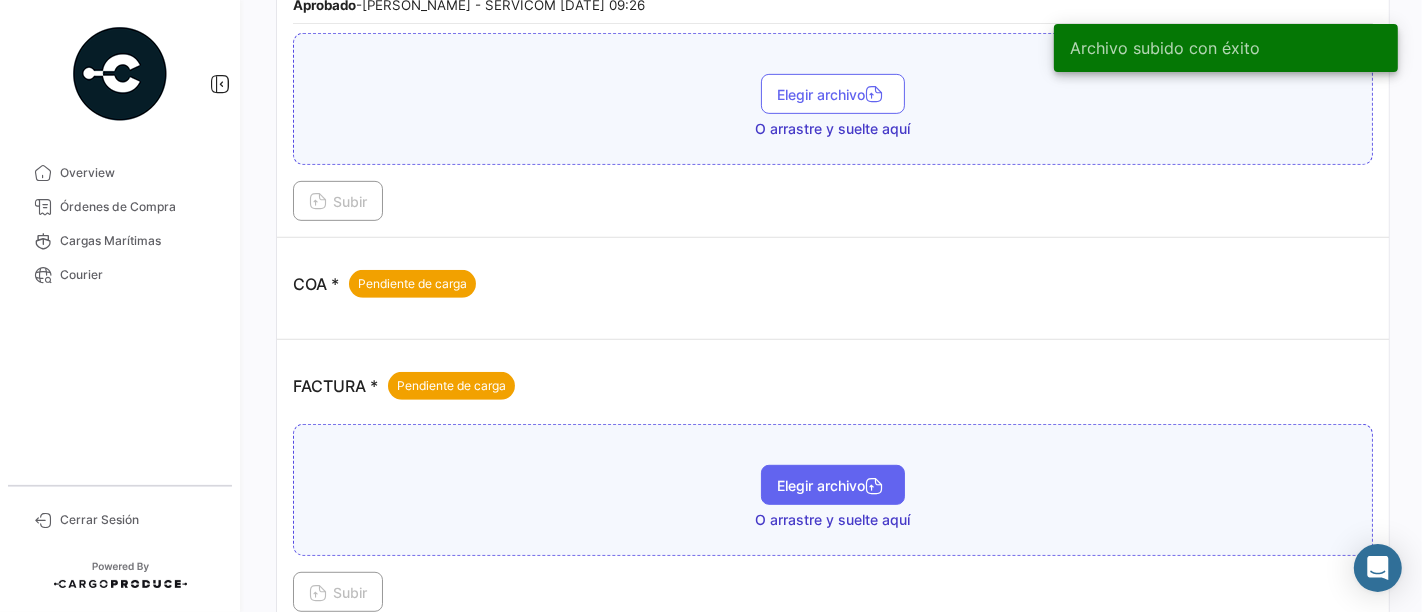 click on "Elegir archivo" at bounding box center [833, 485] 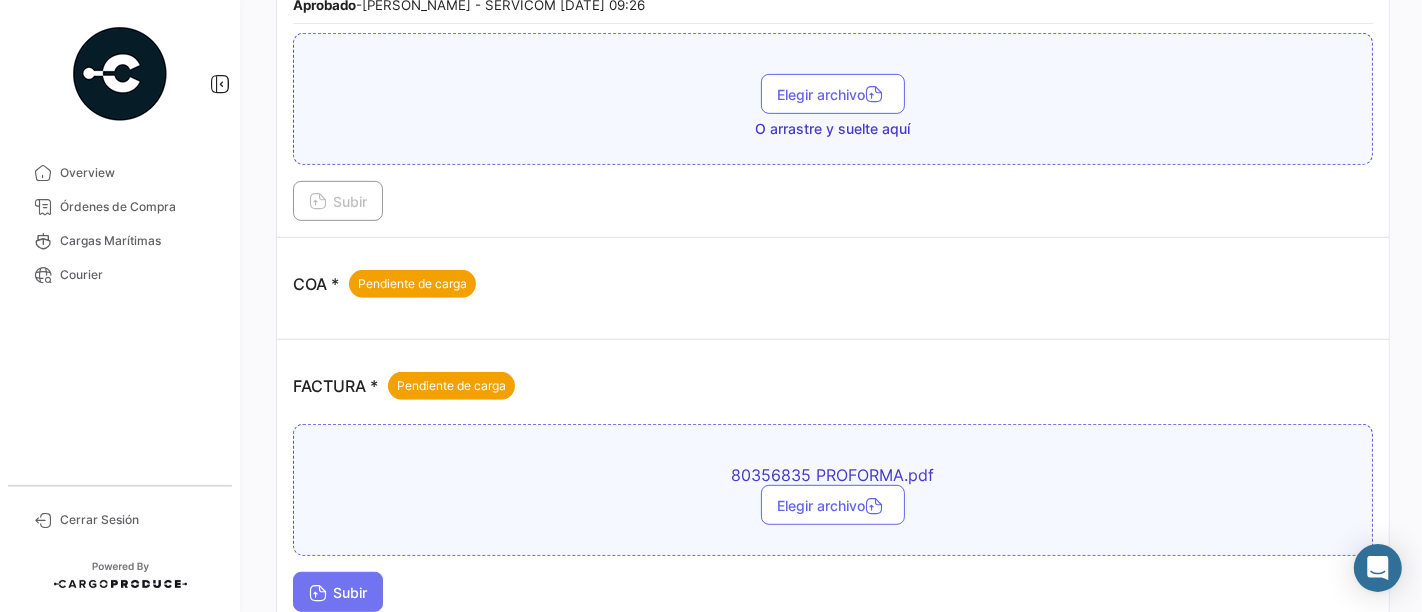 click on "Subir" at bounding box center [338, 592] 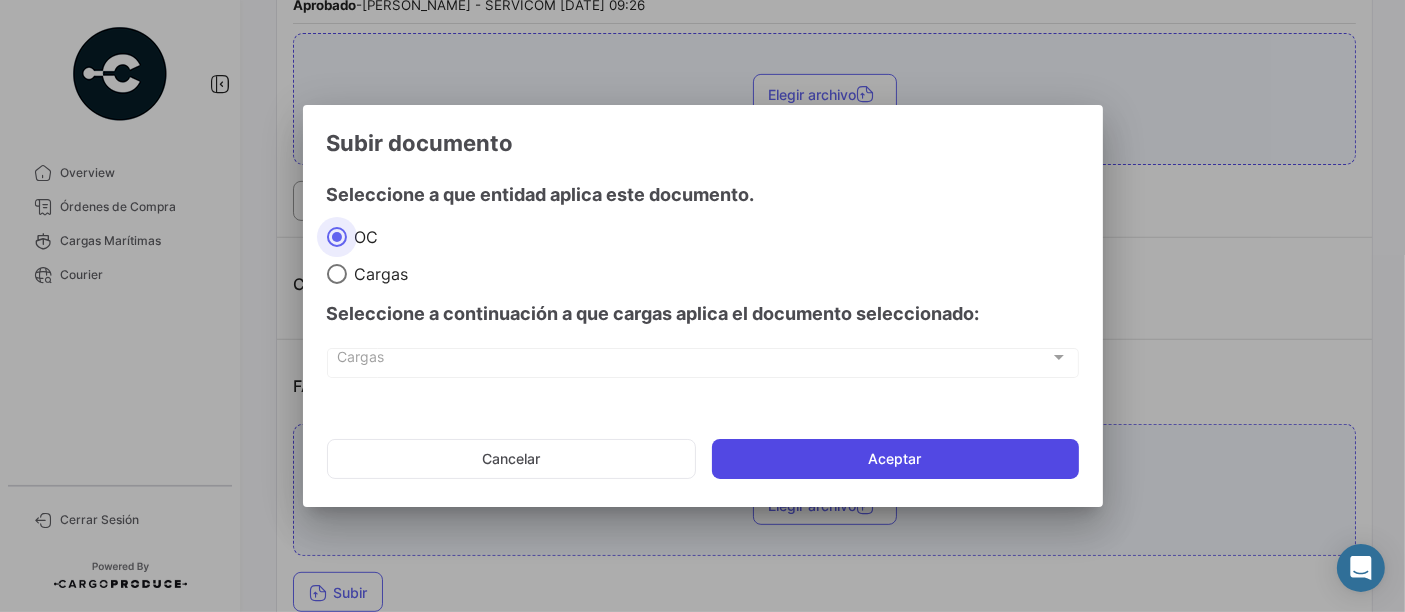 click on "Aceptar" 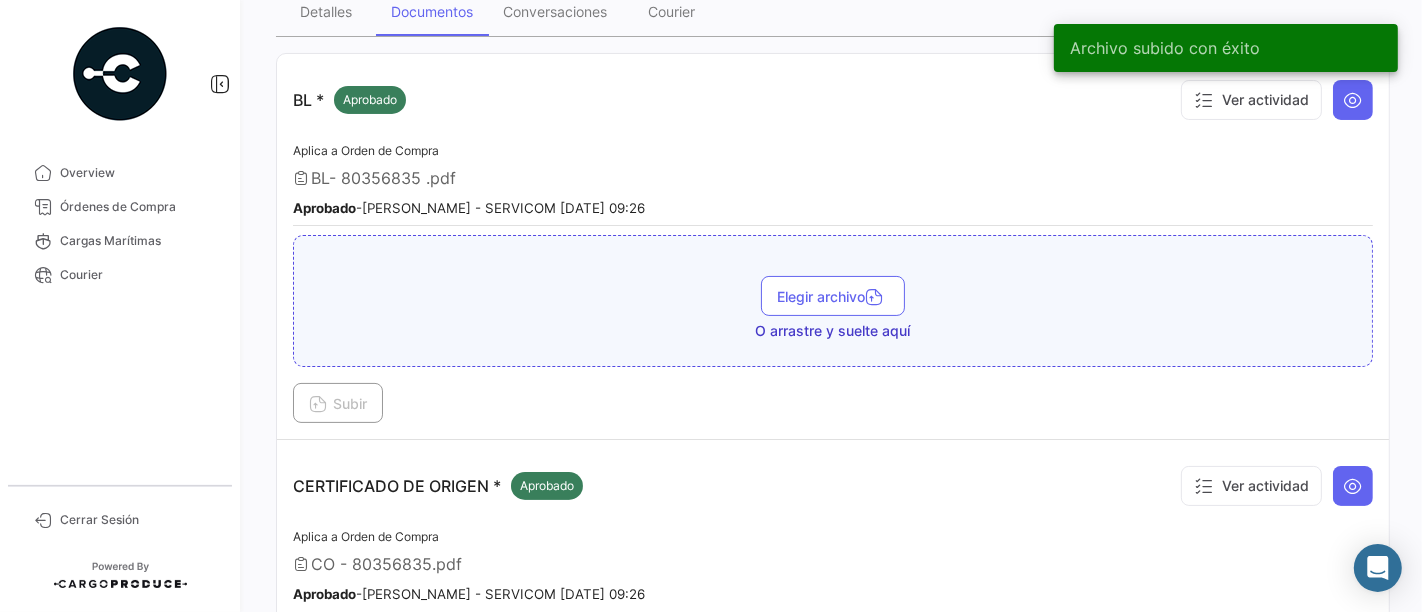 scroll, scrollTop: 0, scrollLeft: 0, axis: both 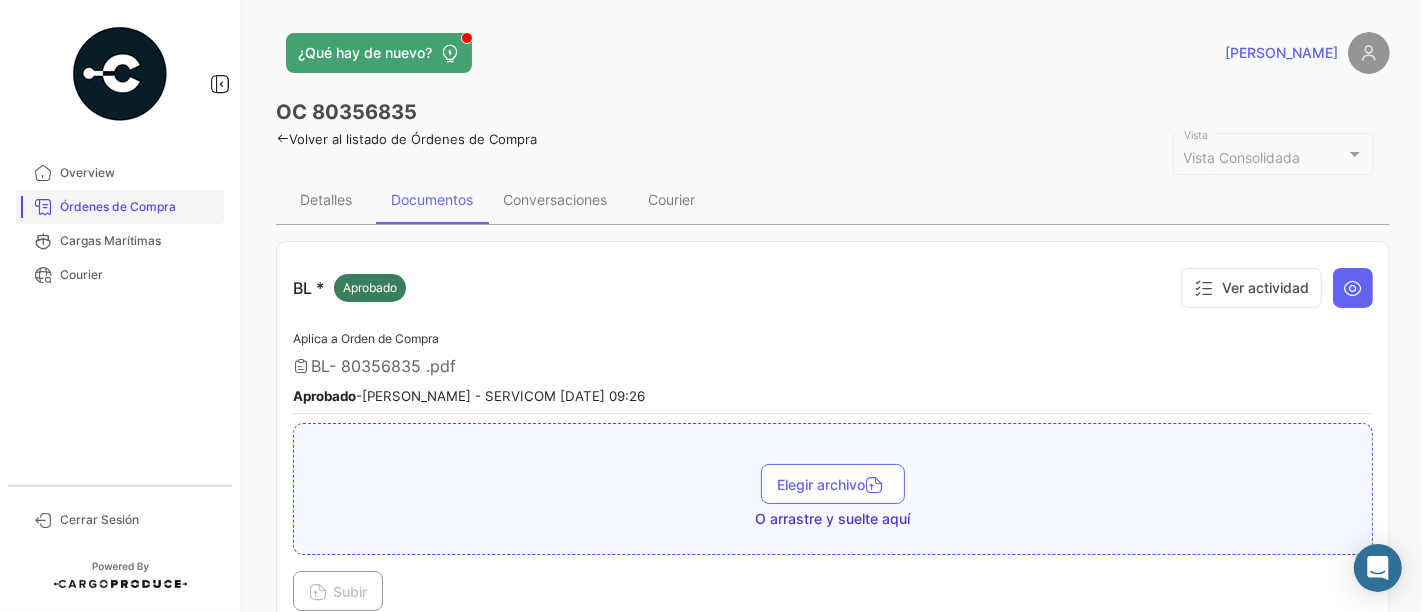 click on "Órdenes de Compra" at bounding box center (120, 207) 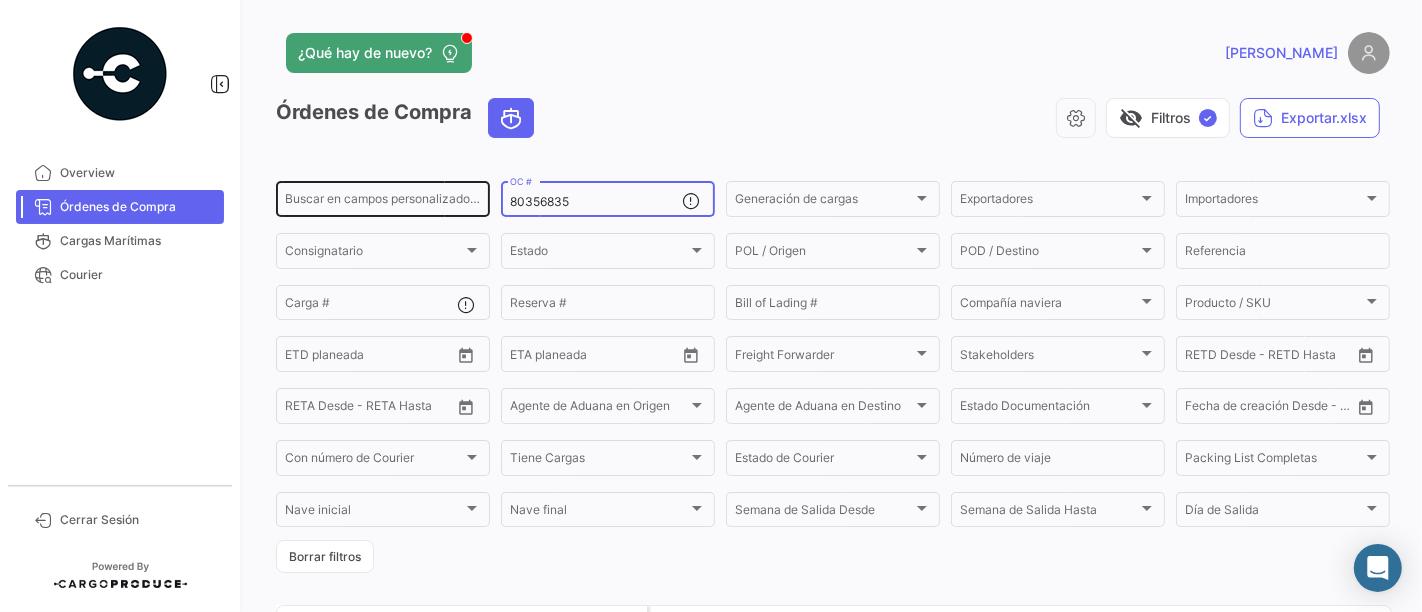 drag, startPoint x: 608, startPoint y: 203, endPoint x: 462, endPoint y: 195, distance: 146.21901 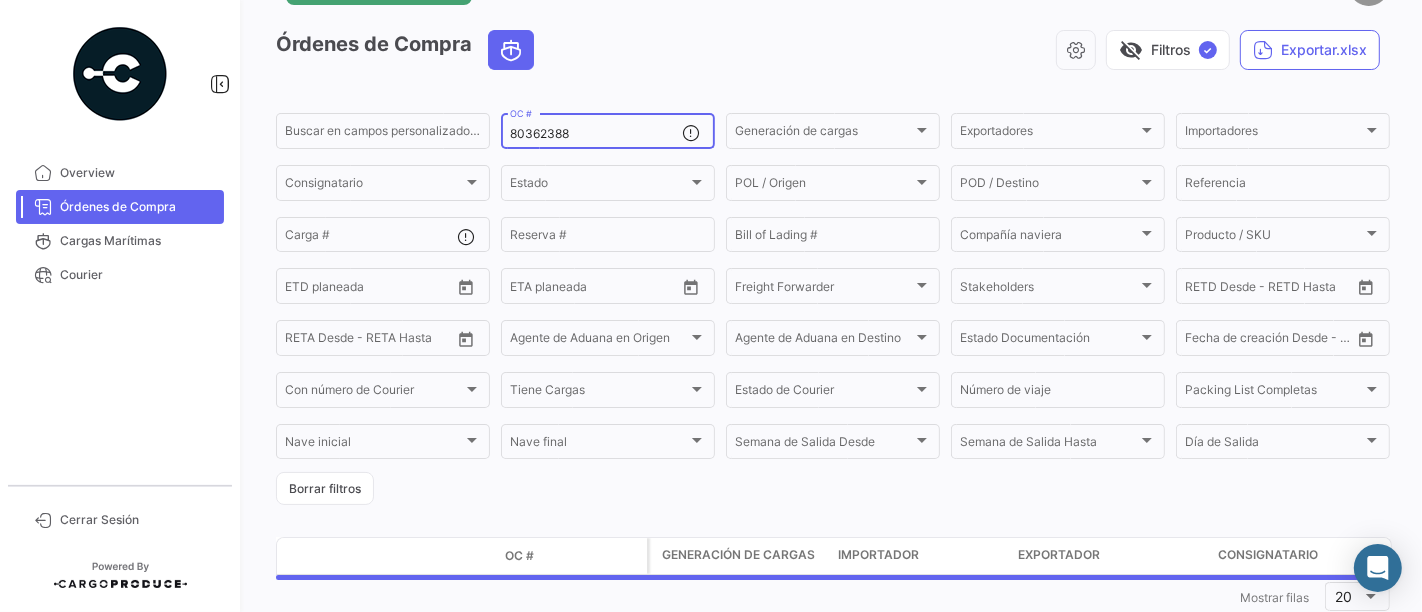 scroll, scrollTop: 121, scrollLeft: 0, axis: vertical 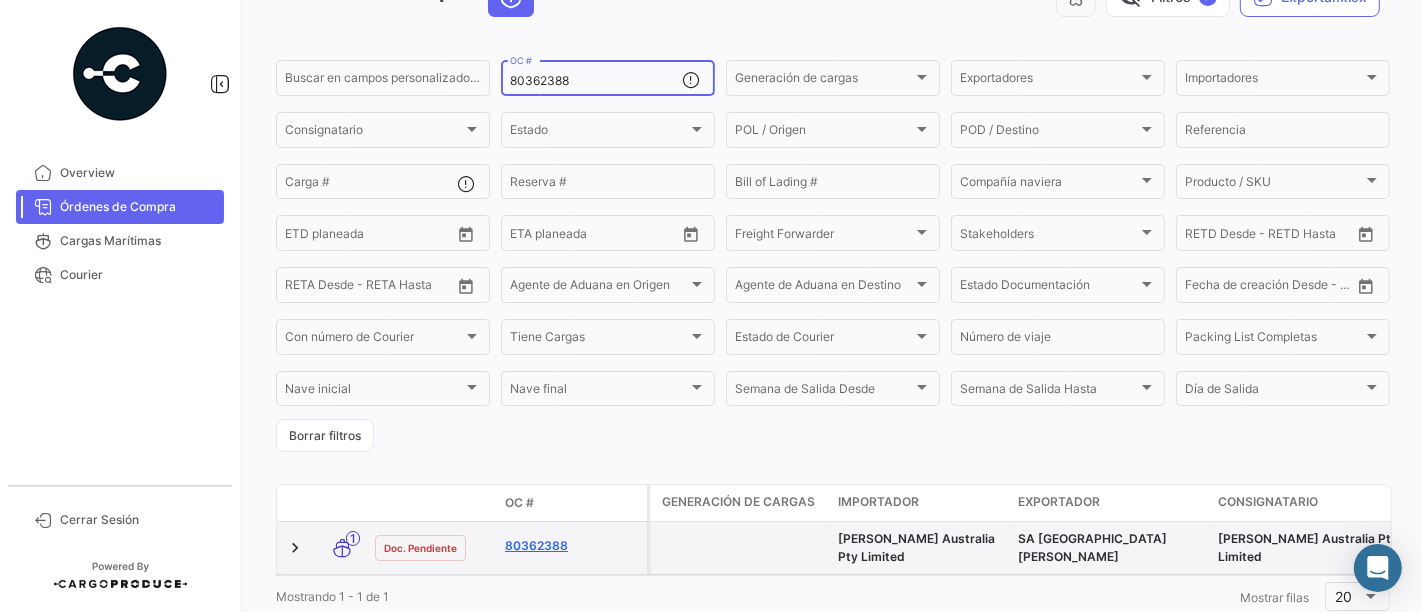 type on "80362388" 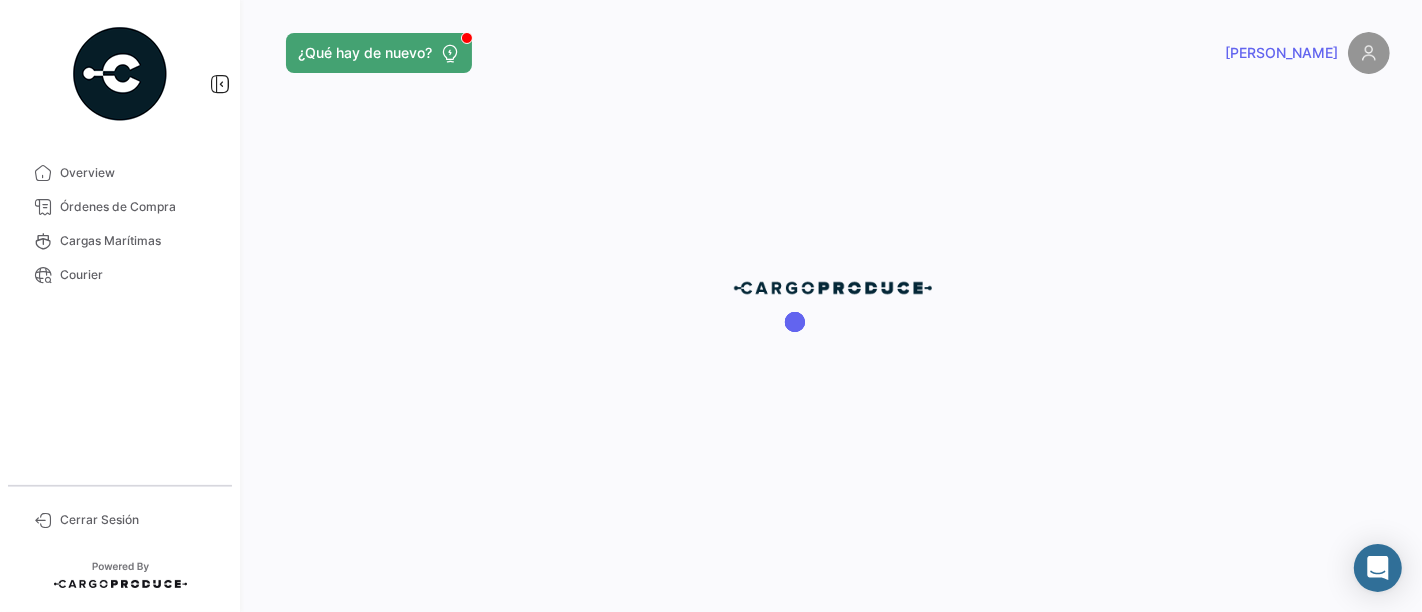 scroll, scrollTop: 0, scrollLeft: 0, axis: both 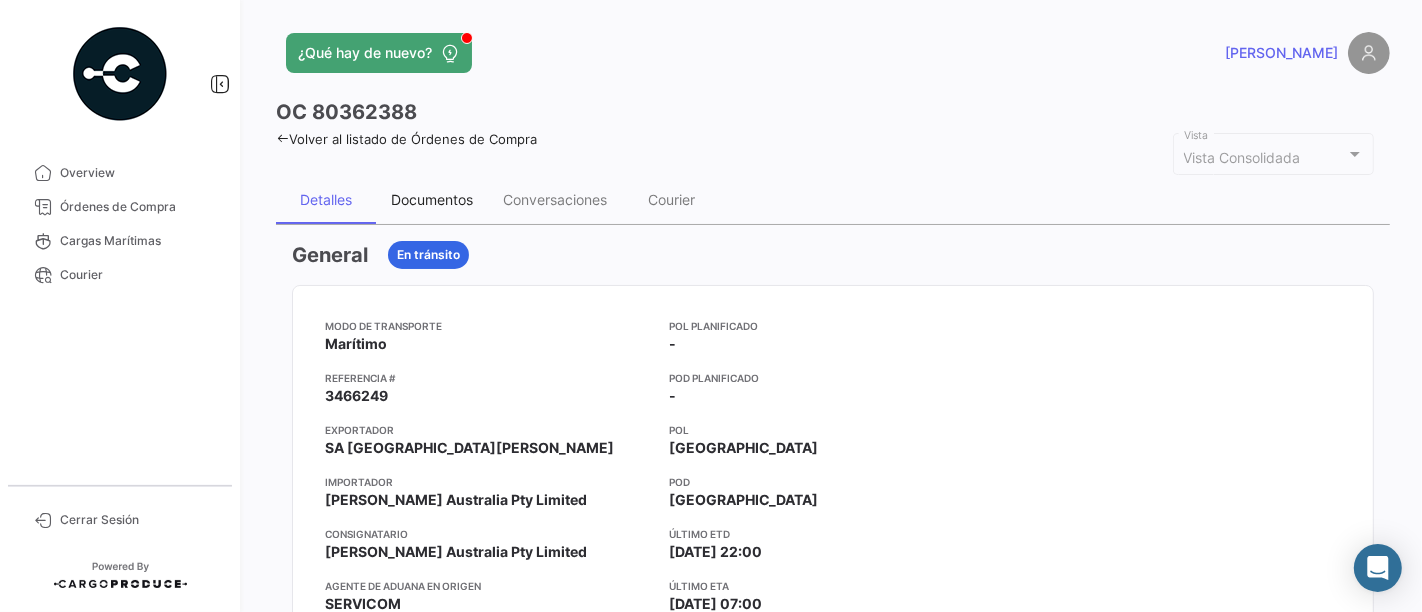 click on "Documentos" at bounding box center [432, 199] 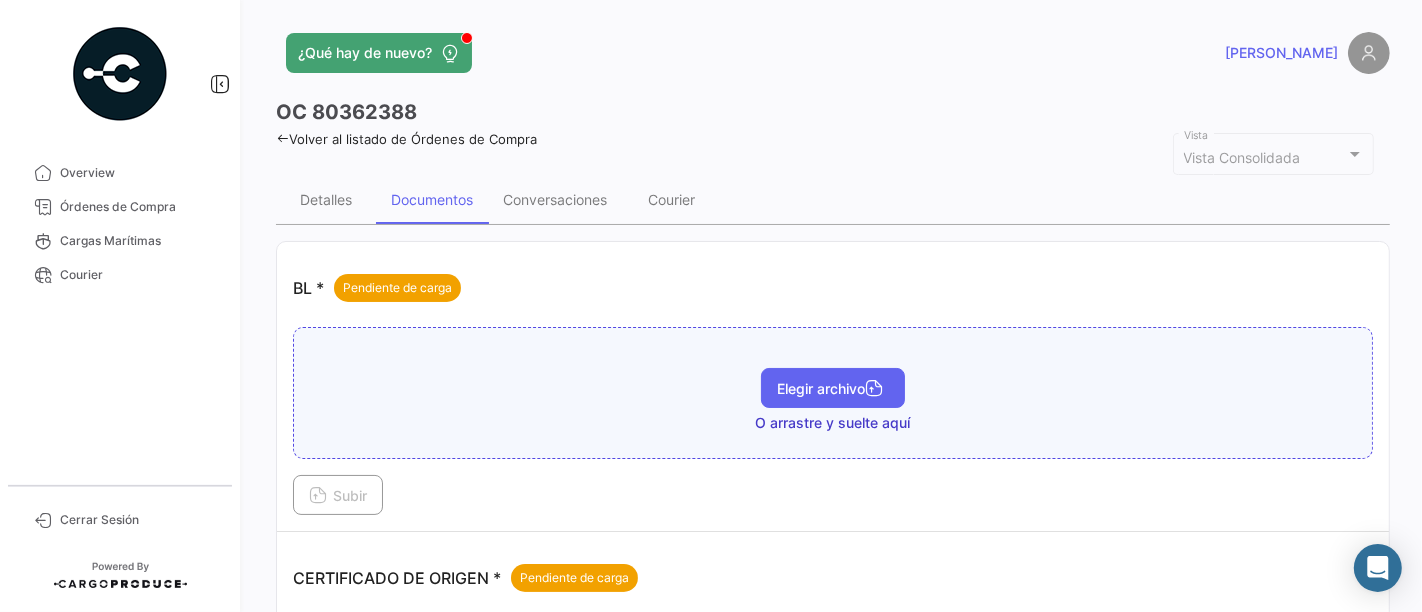 click on "Elegir archivo" at bounding box center (833, 388) 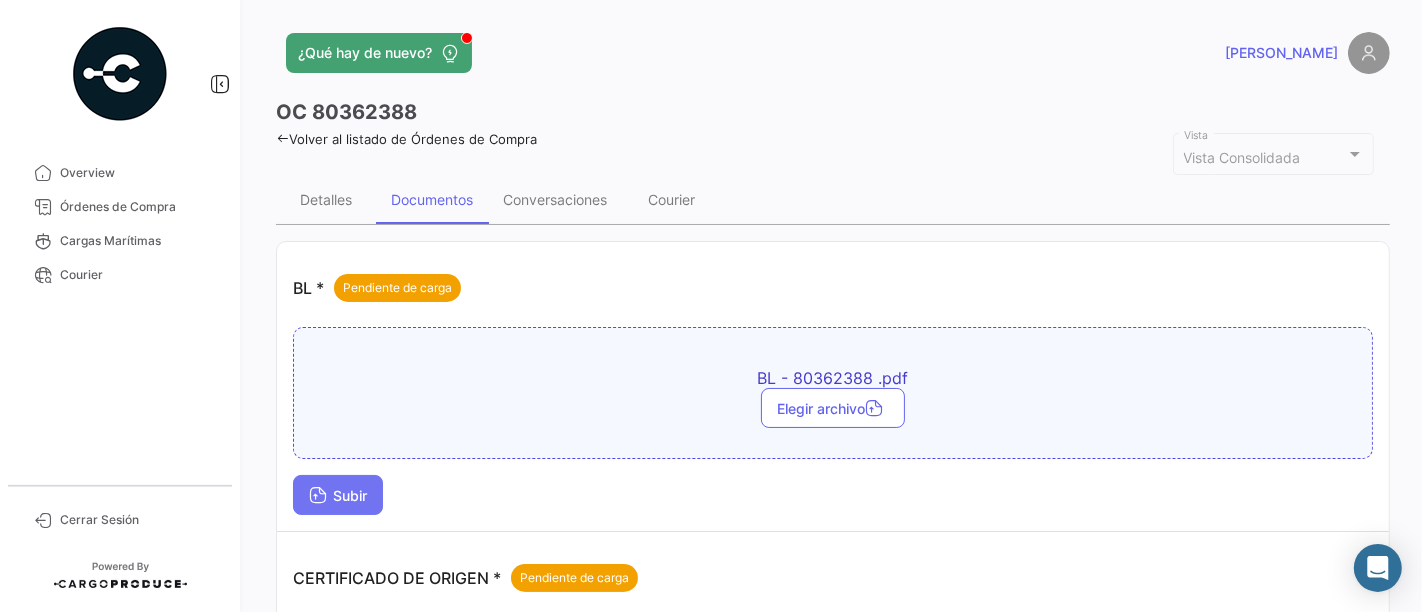 click on "Subir" at bounding box center [338, 495] 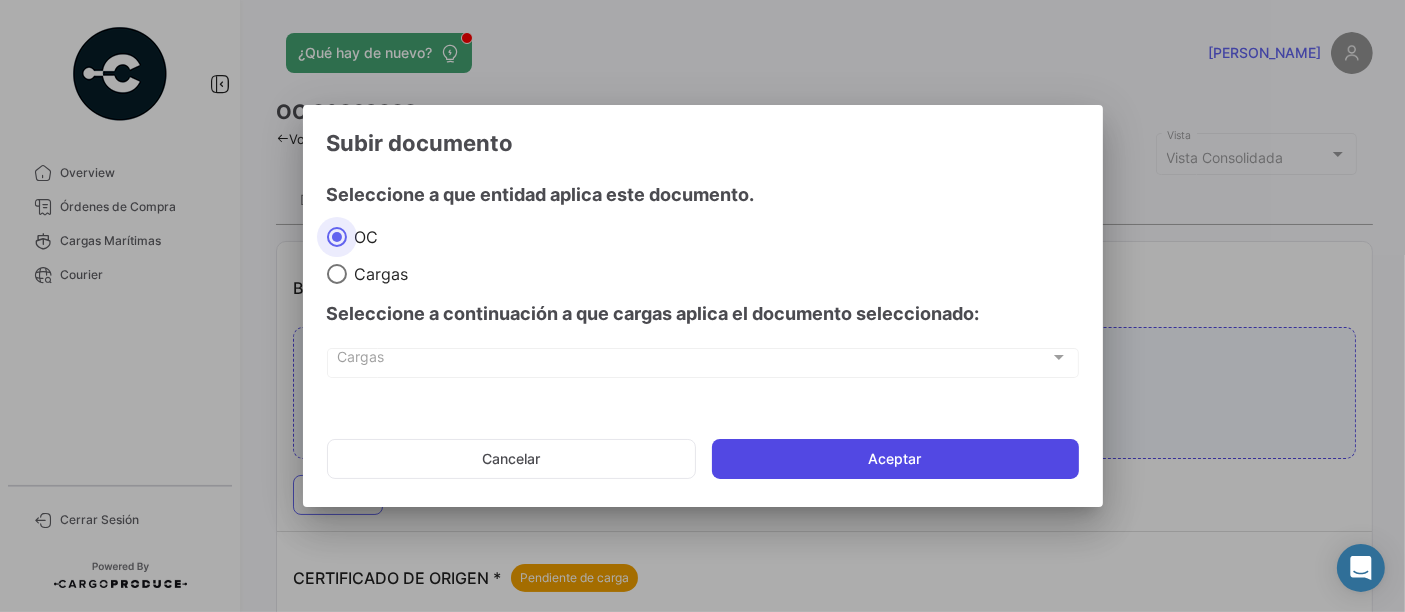 click on "Aceptar" 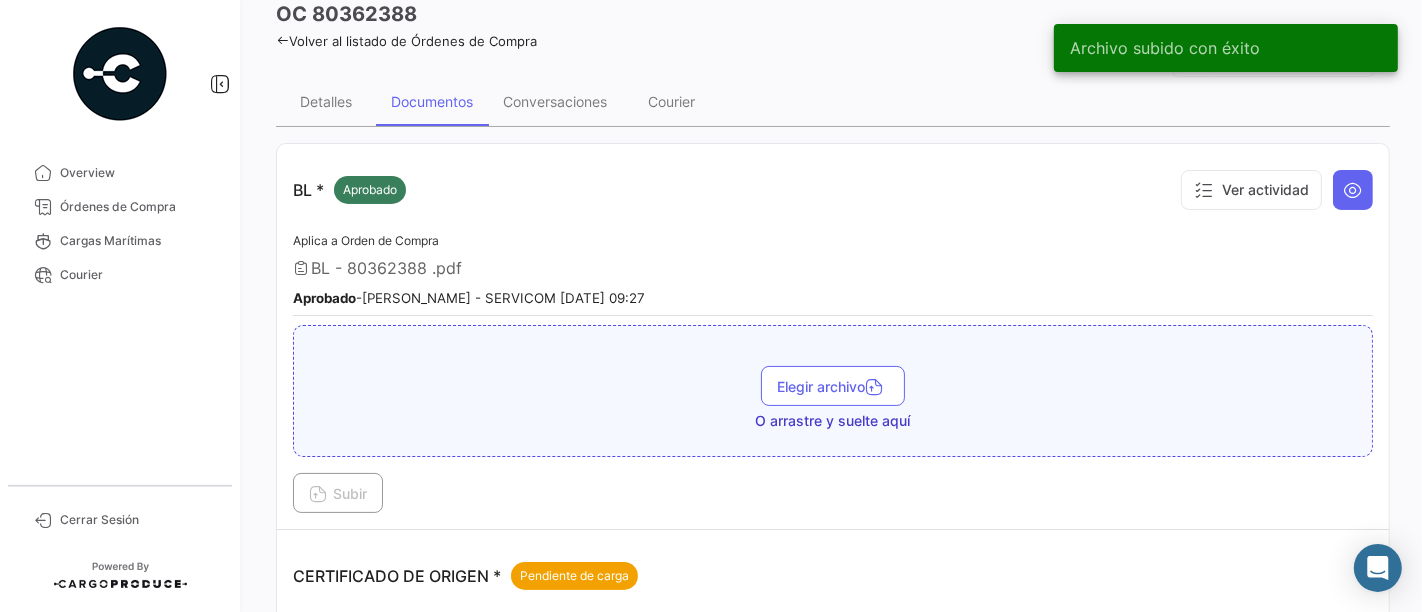 scroll, scrollTop: 333, scrollLeft: 0, axis: vertical 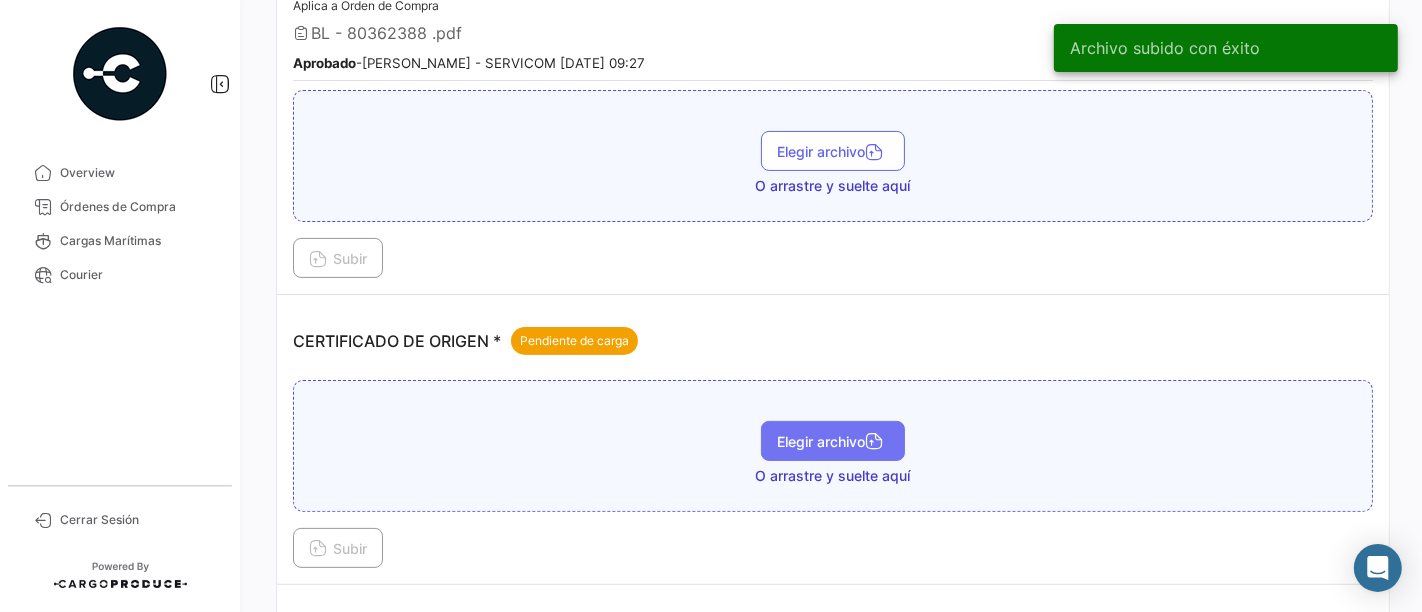 click on "Elegir archivo" at bounding box center (833, 441) 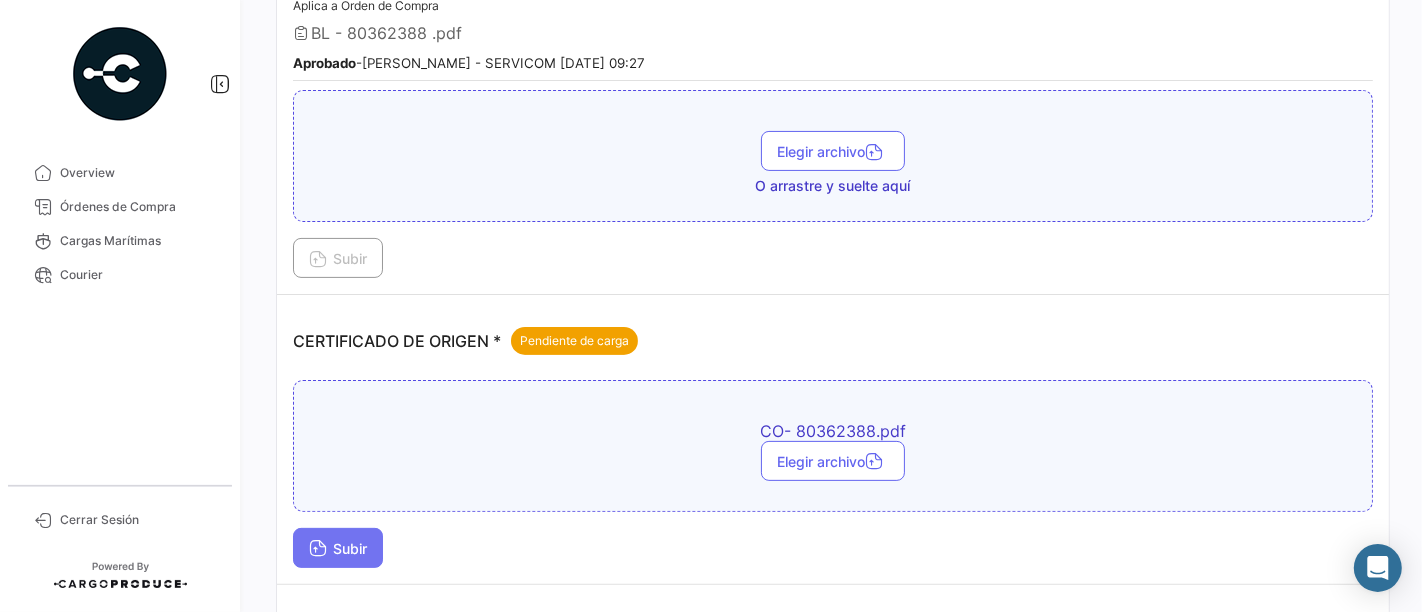 click on "Subir" at bounding box center [338, 548] 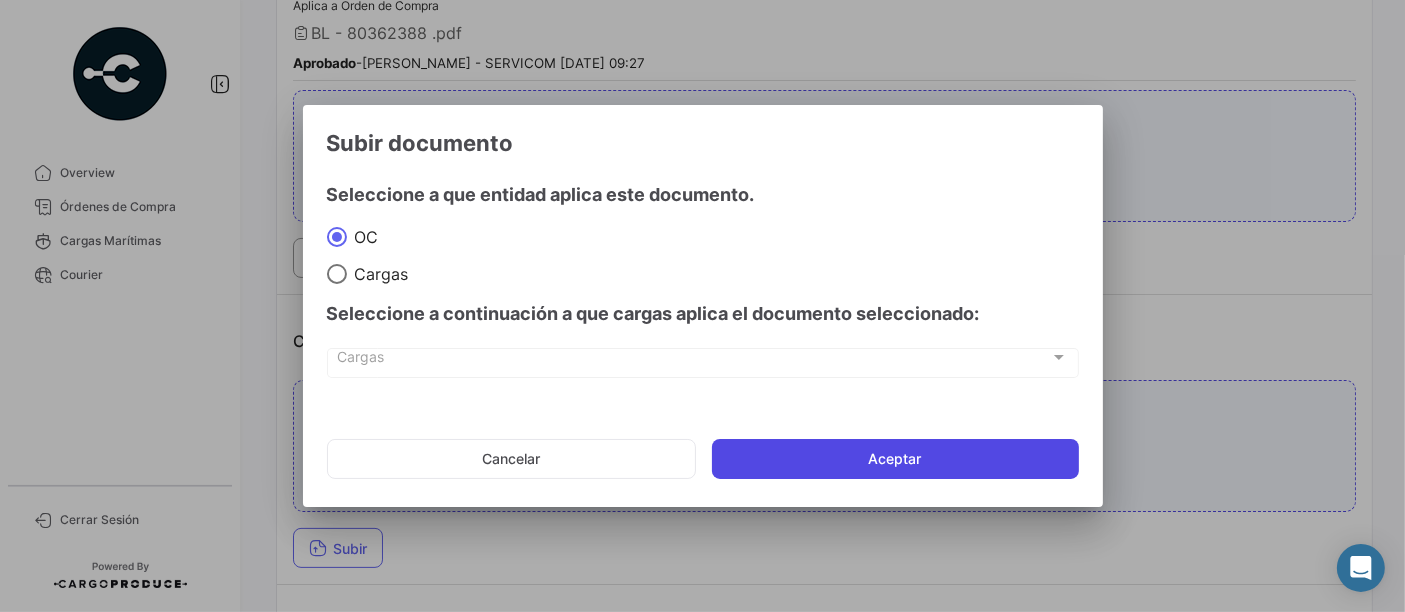click on "Aceptar" 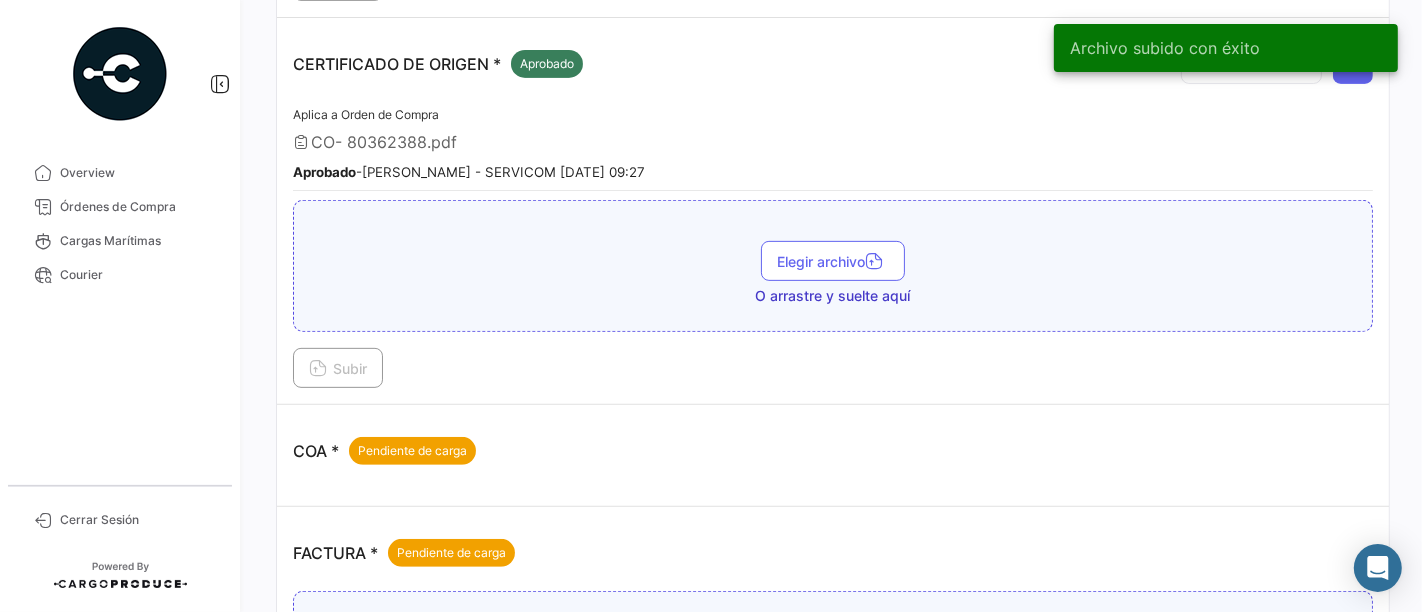 scroll, scrollTop: 777, scrollLeft: 0, axis: vertical 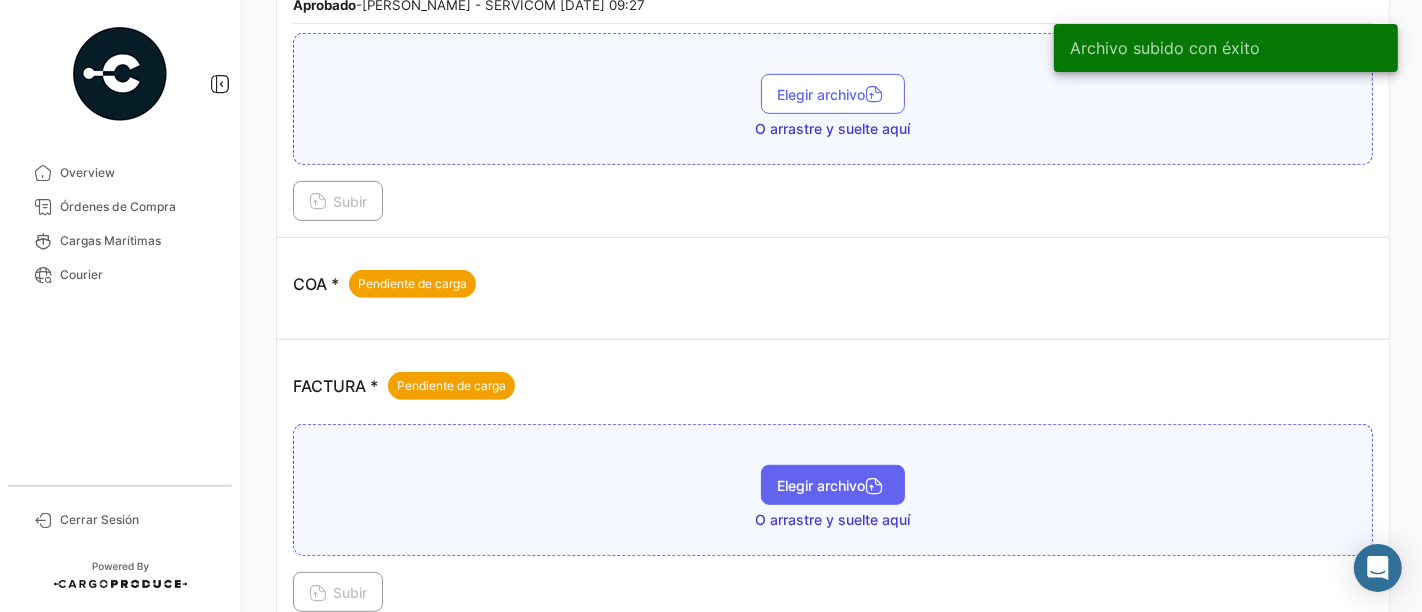 click on "Elegir archivo" at bounding box center [833, 485] 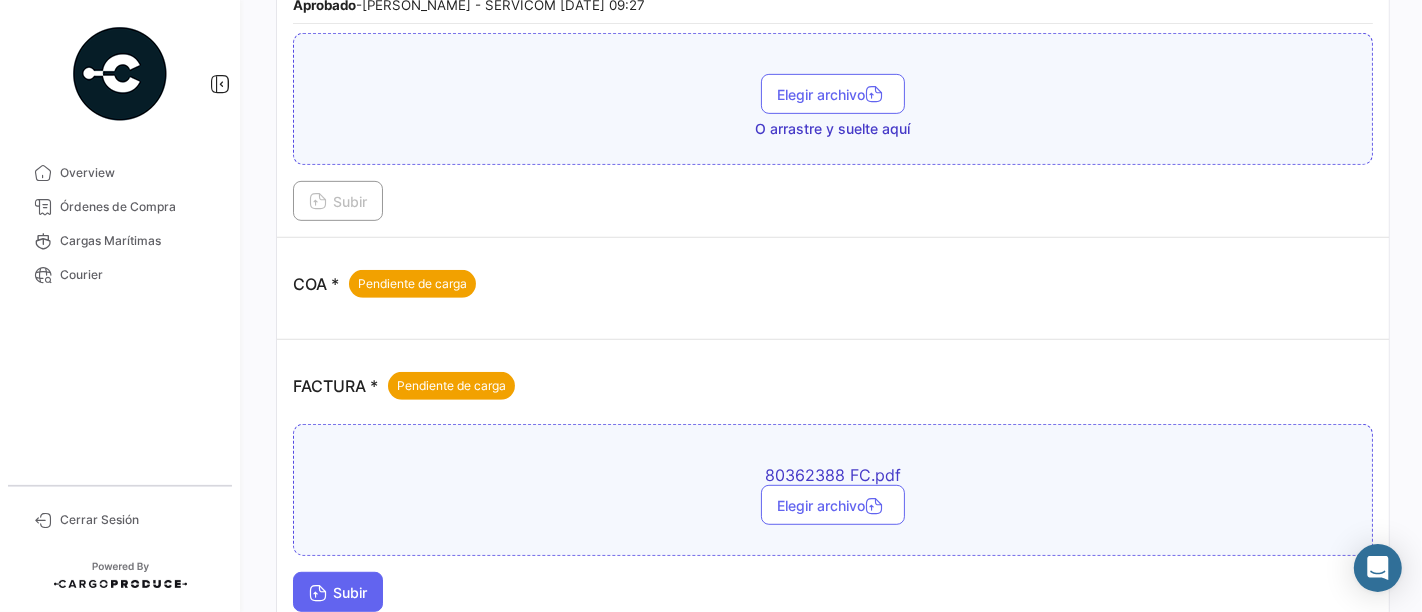 click on "Subir" at bounding box center (338, 592) 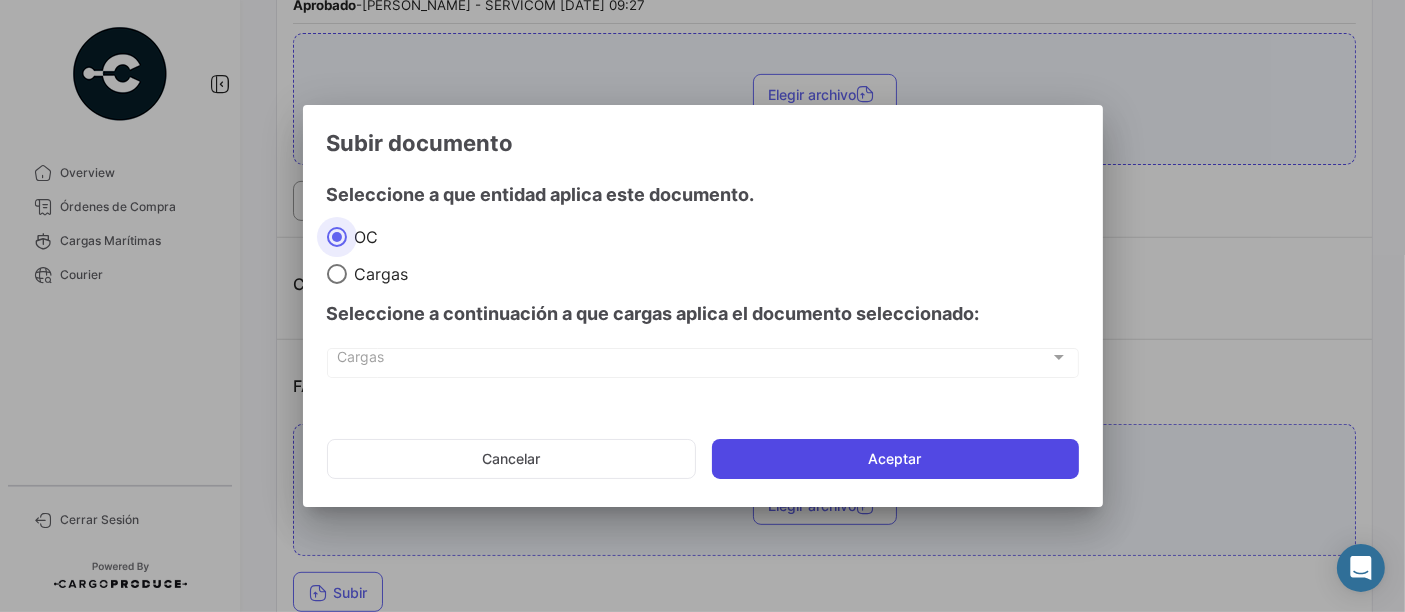 click on "Aceptar" 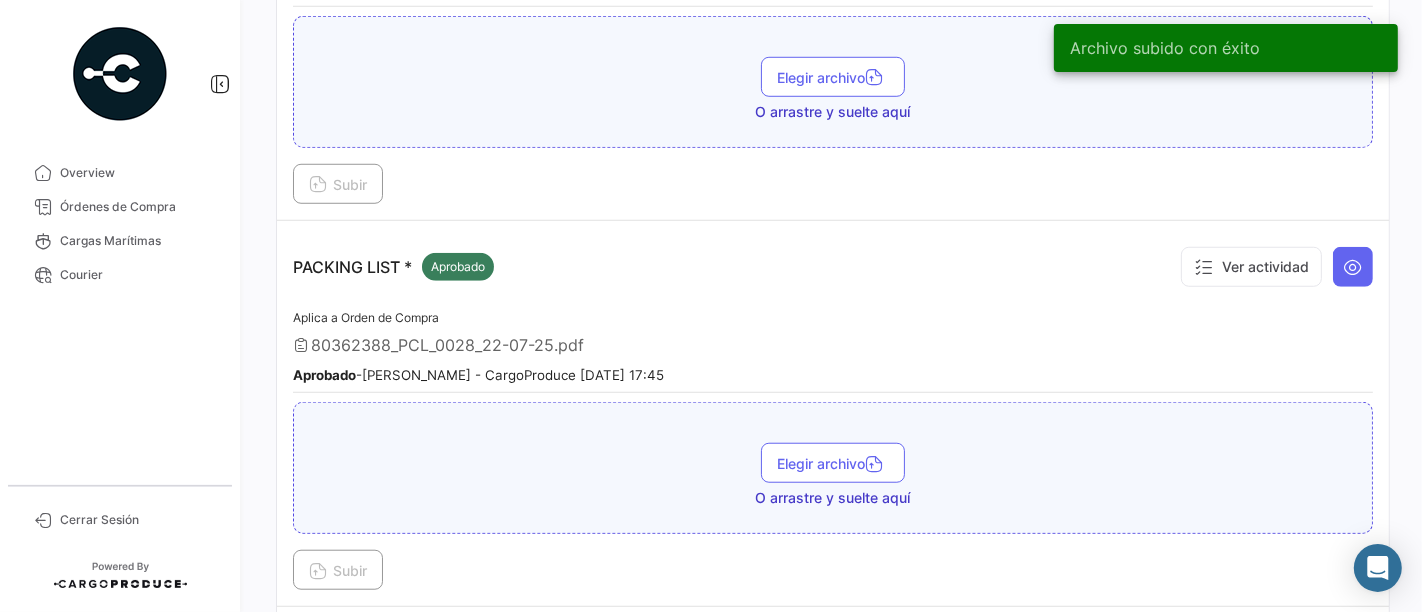 scroll, scrollTop: 1333, scrollLeft: 0, axis: vertical 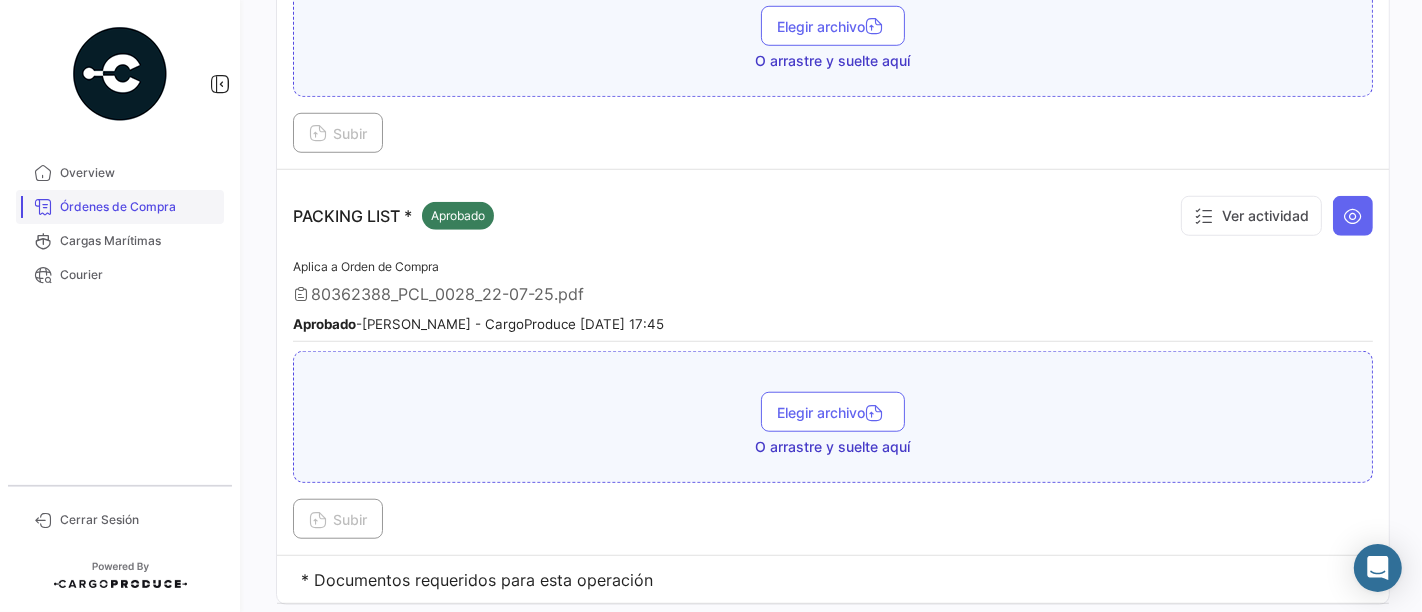 click on "Órdenes de Compra" at bounding box center [120, 207] 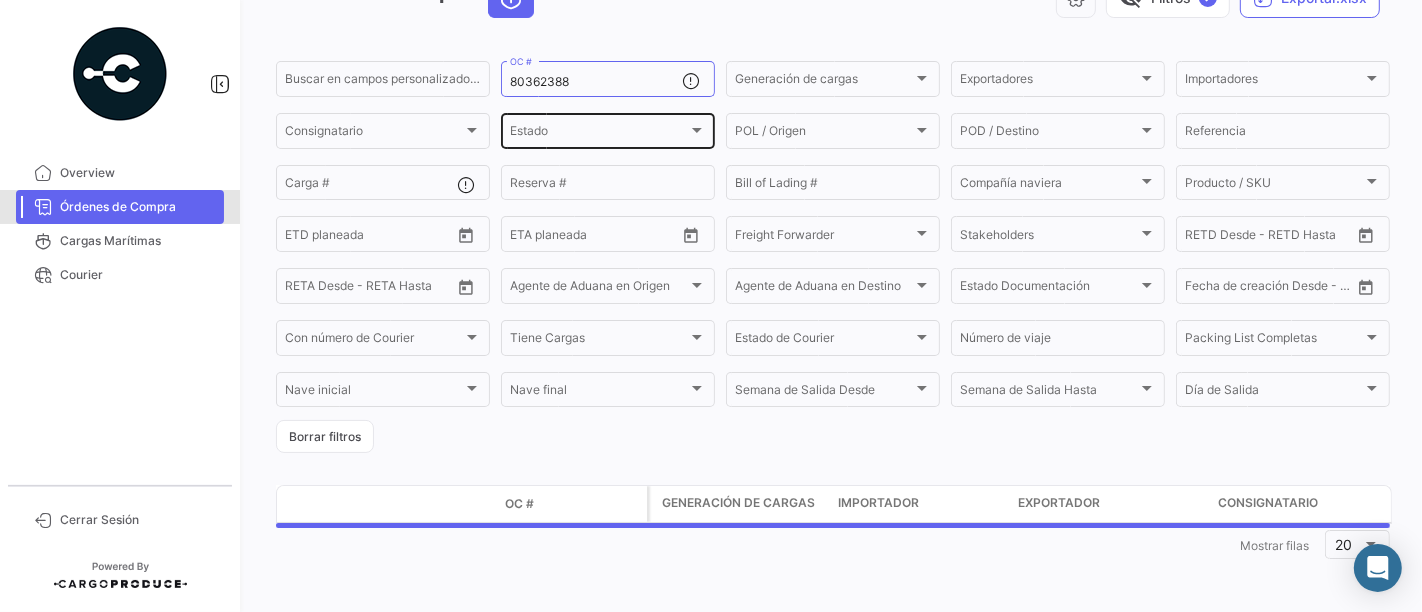scroll, scrollTop: 0, scrollLeft: 0, axis: both 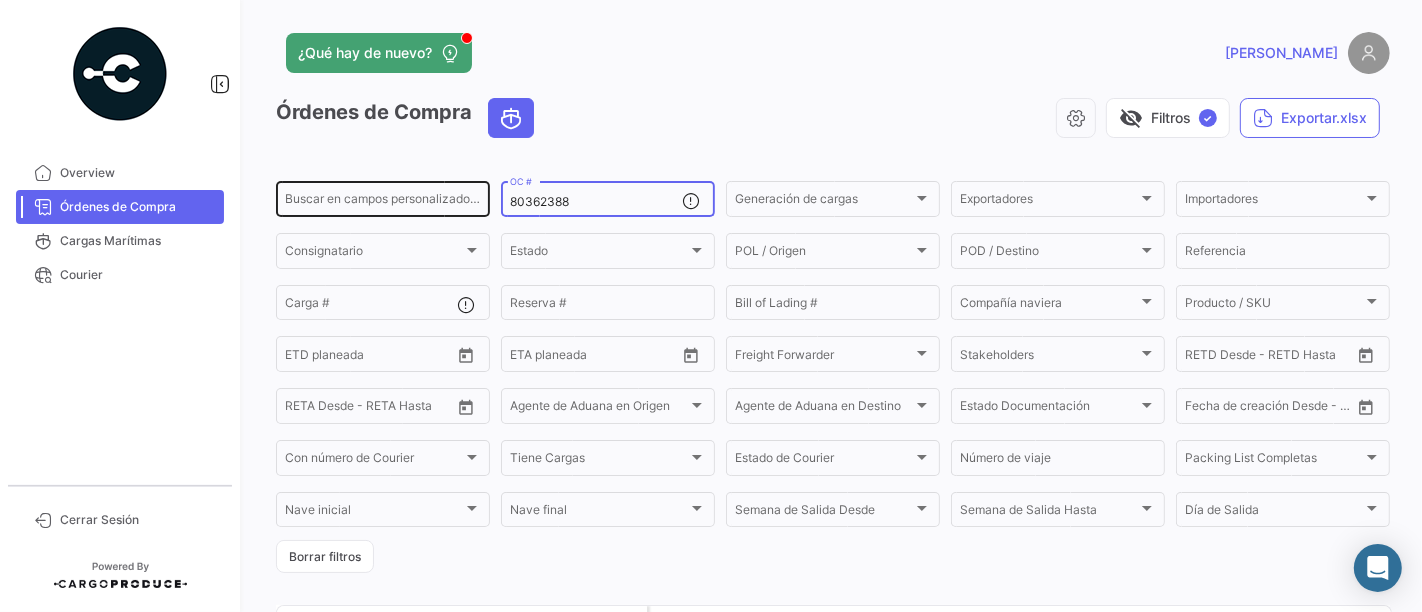 drag, startPoint x: 588, startPoint y: 195, endPoint x: 463, endPoint y: 195, distance: 125 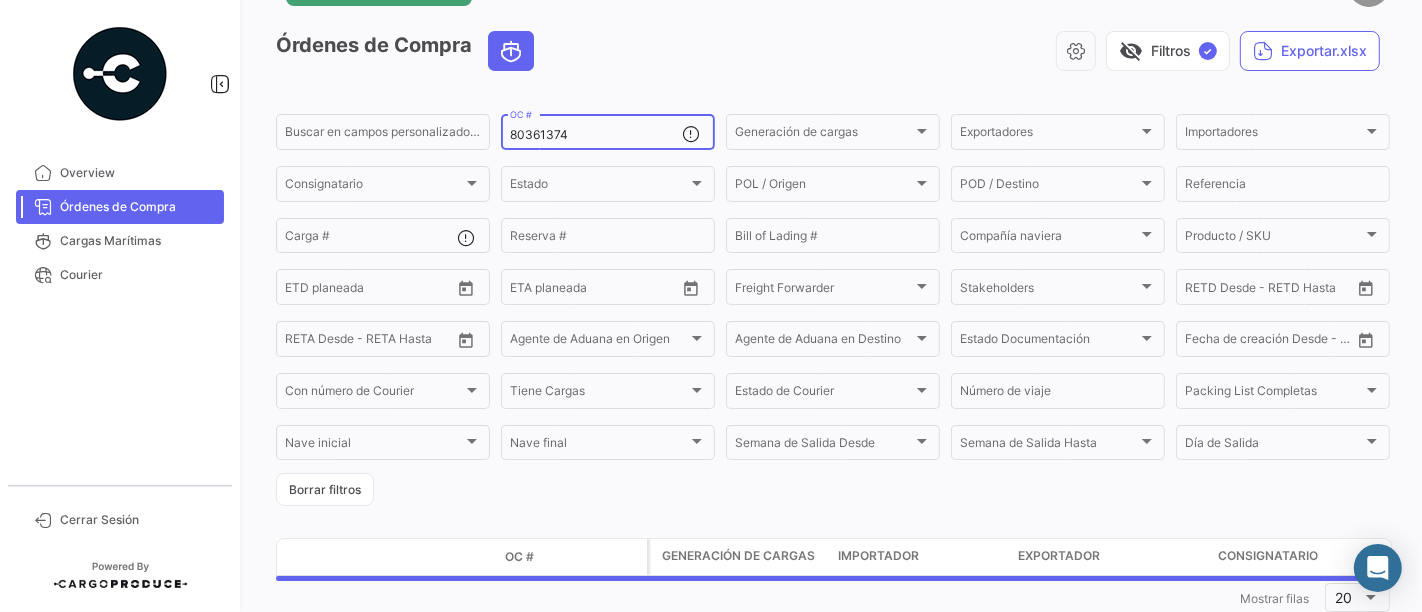 scroll, scrollTop: 121, scrollLeft: 0, axis: vertical 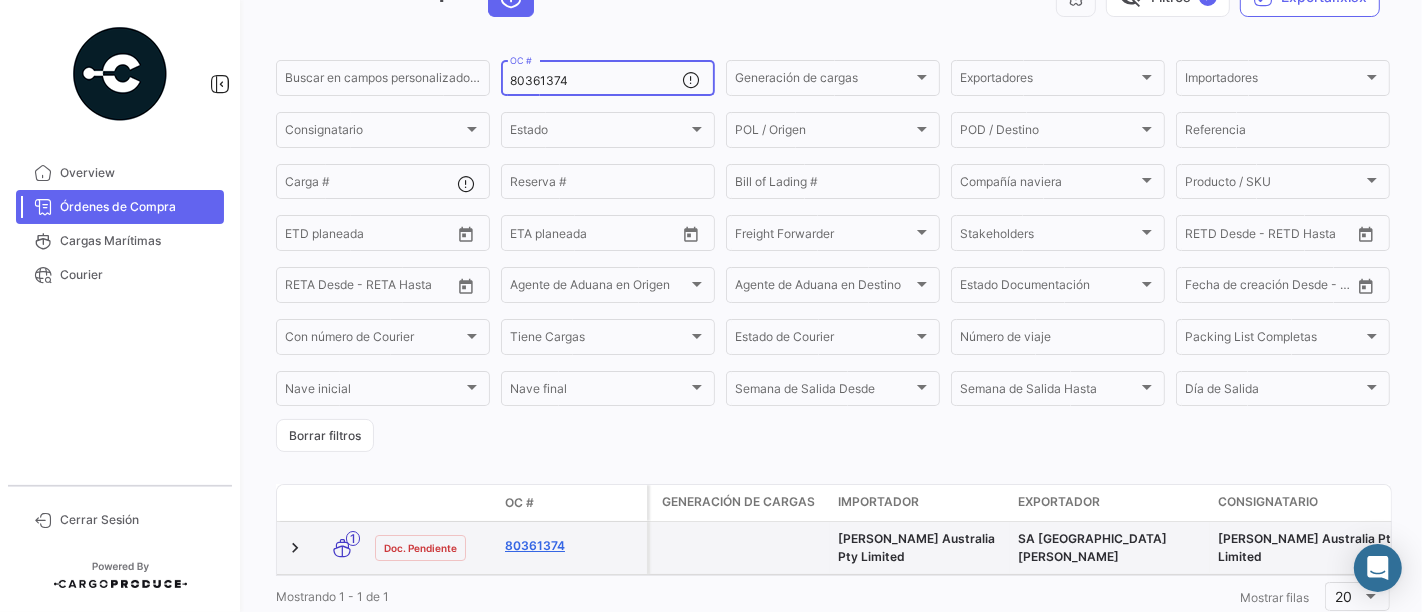 type on "80361374" 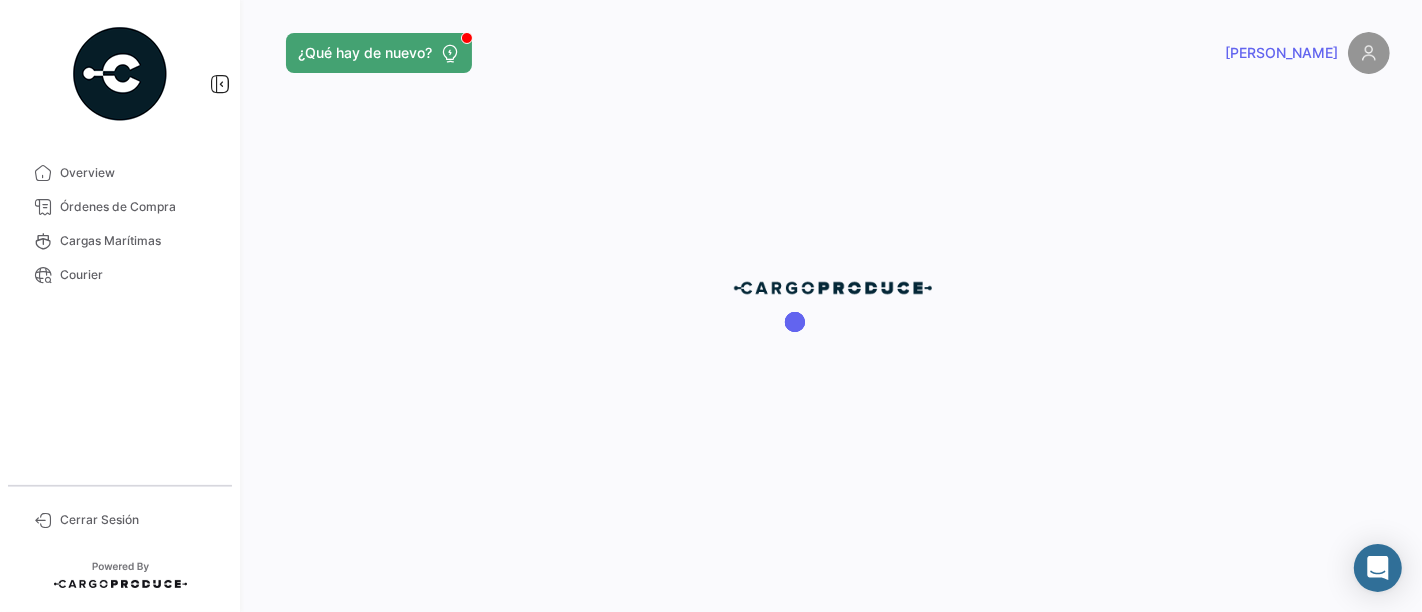 scroll, scrollTop: 0, scrollLeft: 0, axis: both 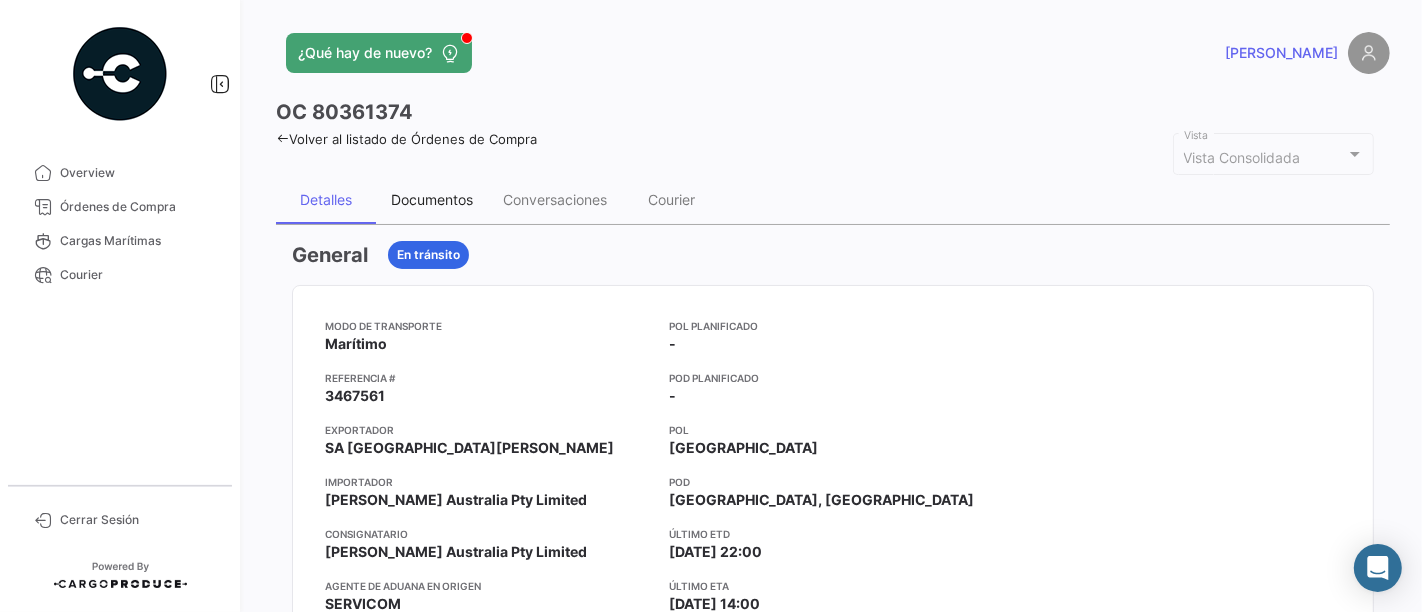 click on "Documentos" at bounding box center [432, 199] 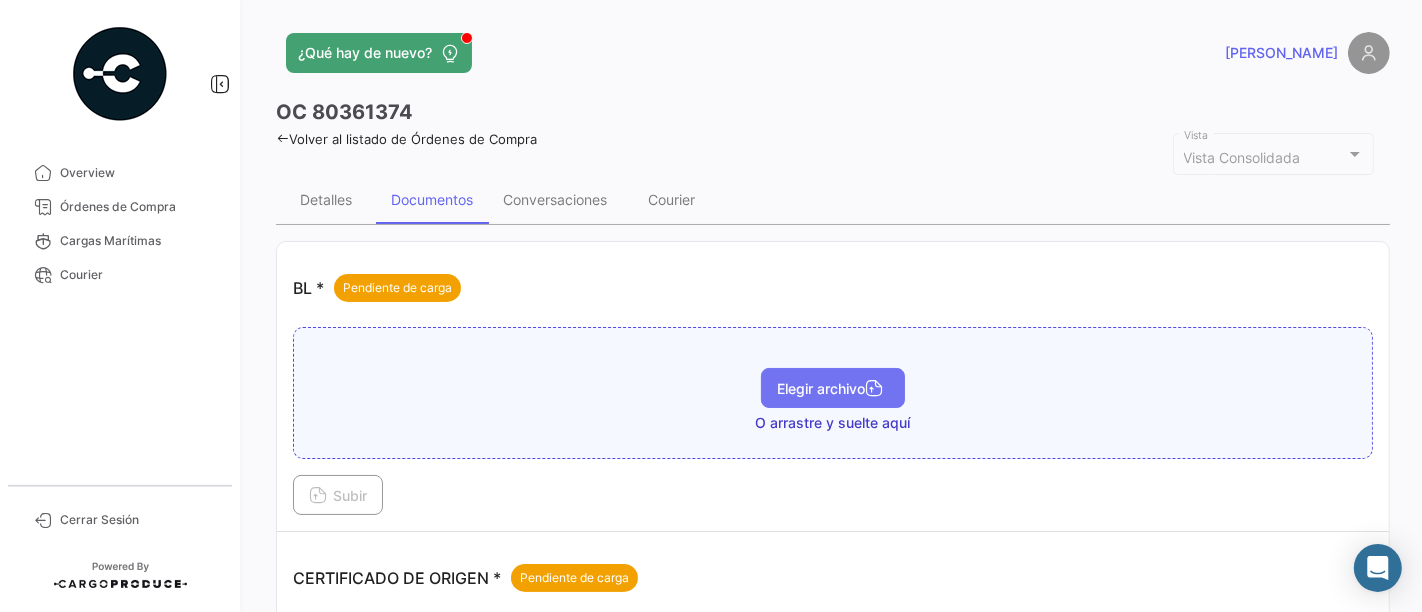click on "Elegir archivo" at bounding box center [833, 388] 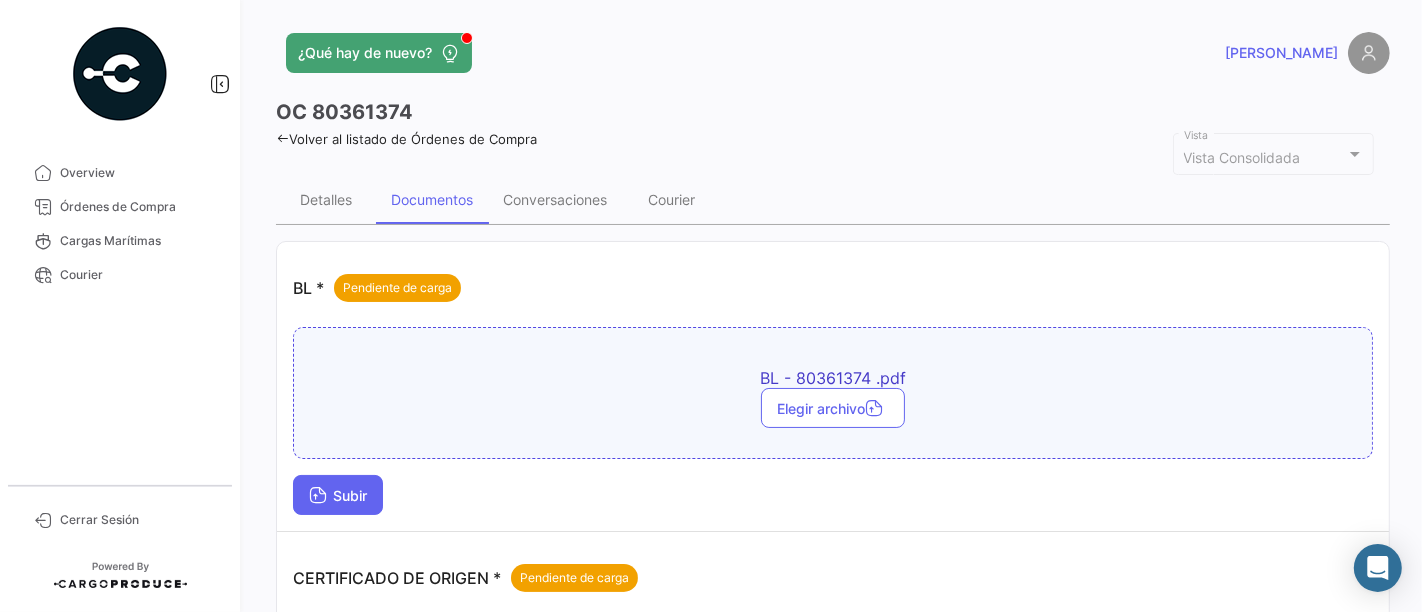 click on "Subir" at bounding box center [338, 495] 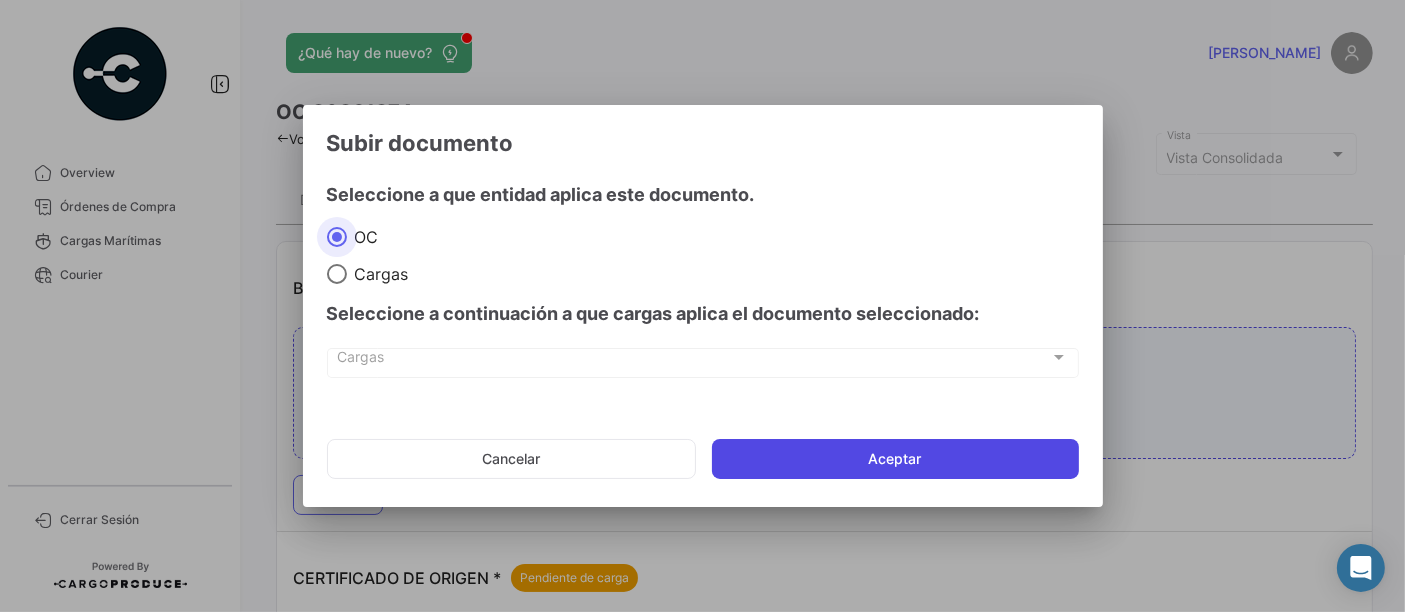 click on "Aceptar" 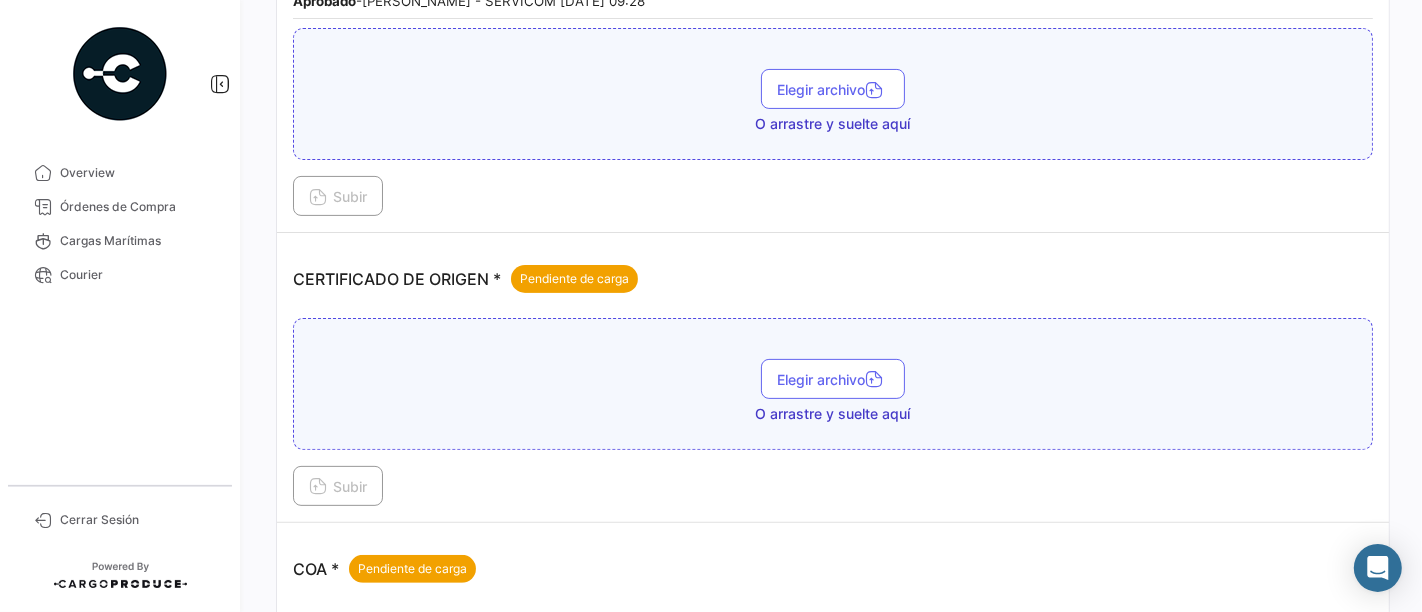 scroll, scrollTop: 444, scrollLeft: 0, axis: vertical 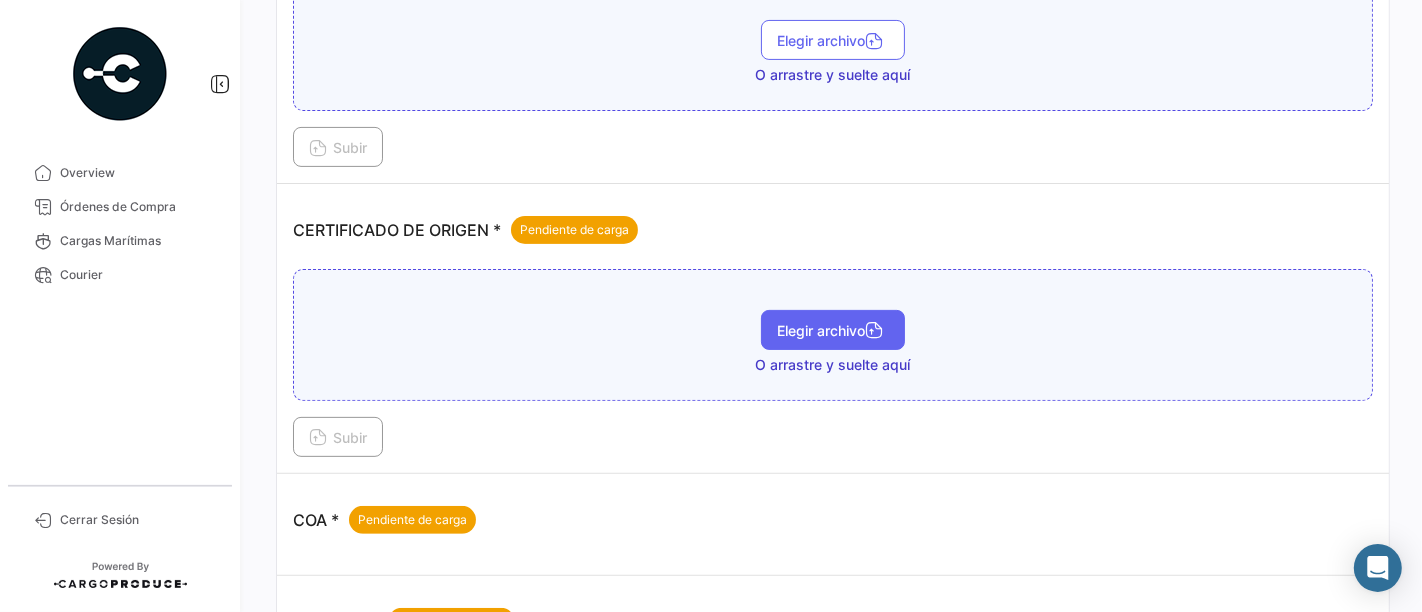 click on "Elegir archivo" at bounding box center (833, 330) 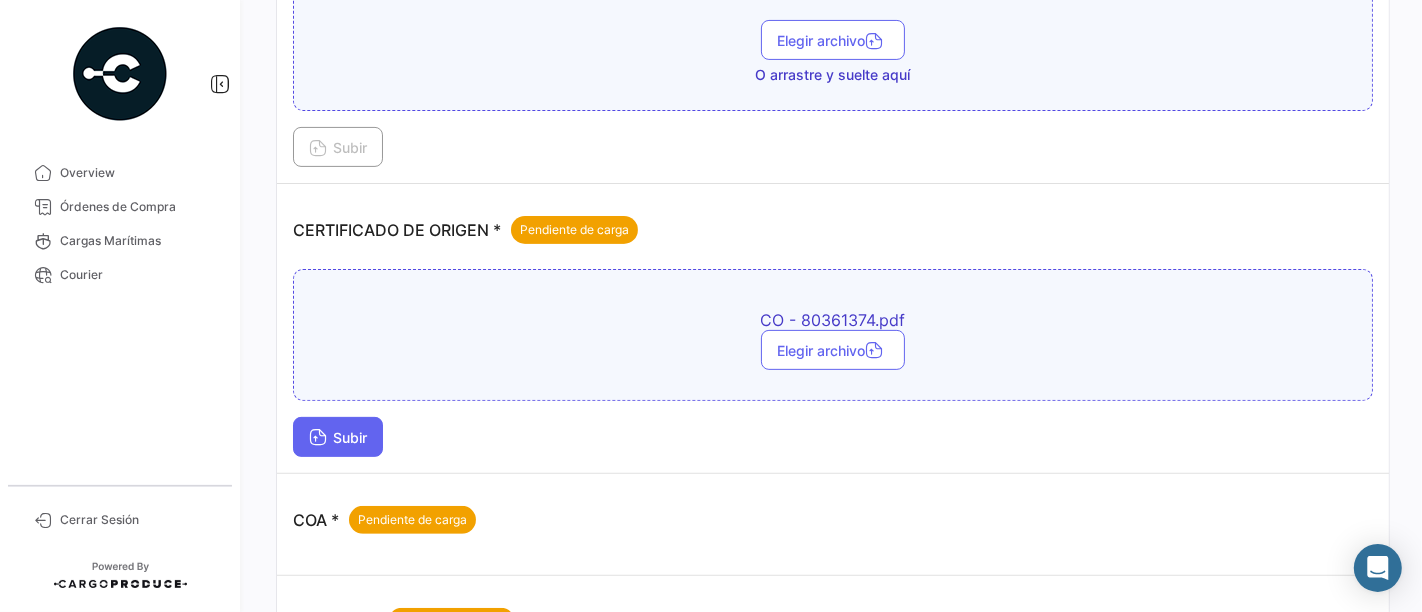 click on "Subir" at bounding box center [338, 437] 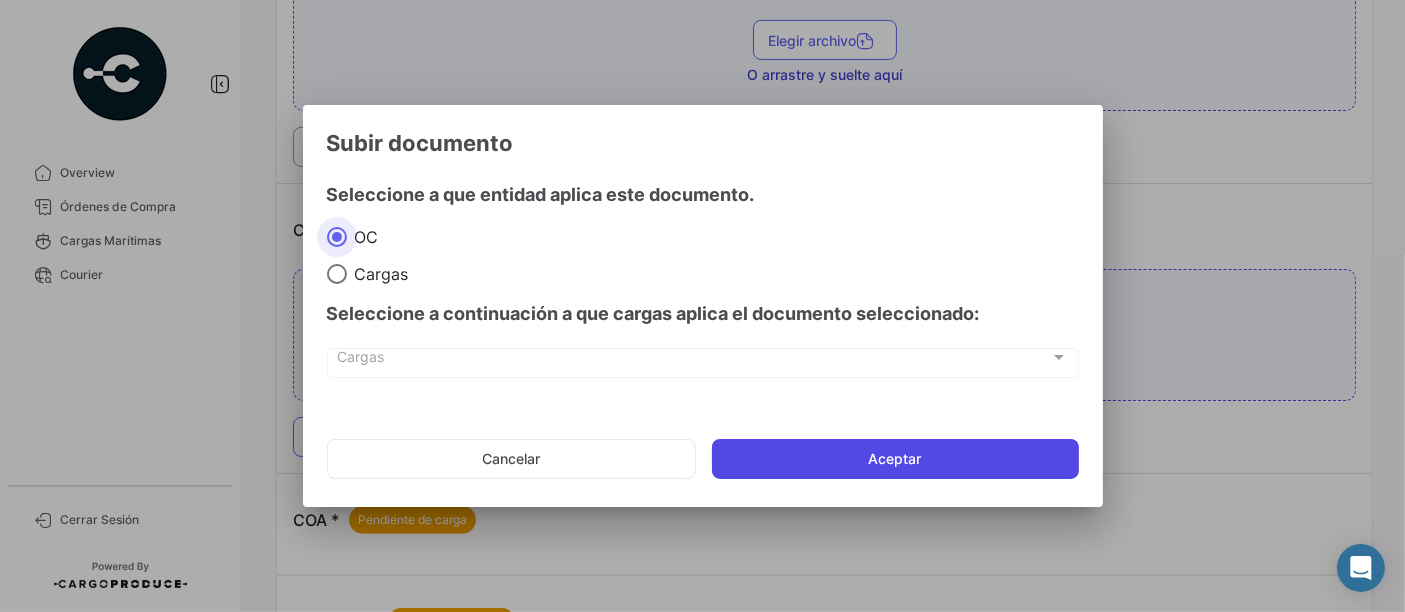 click on "Aceptar" 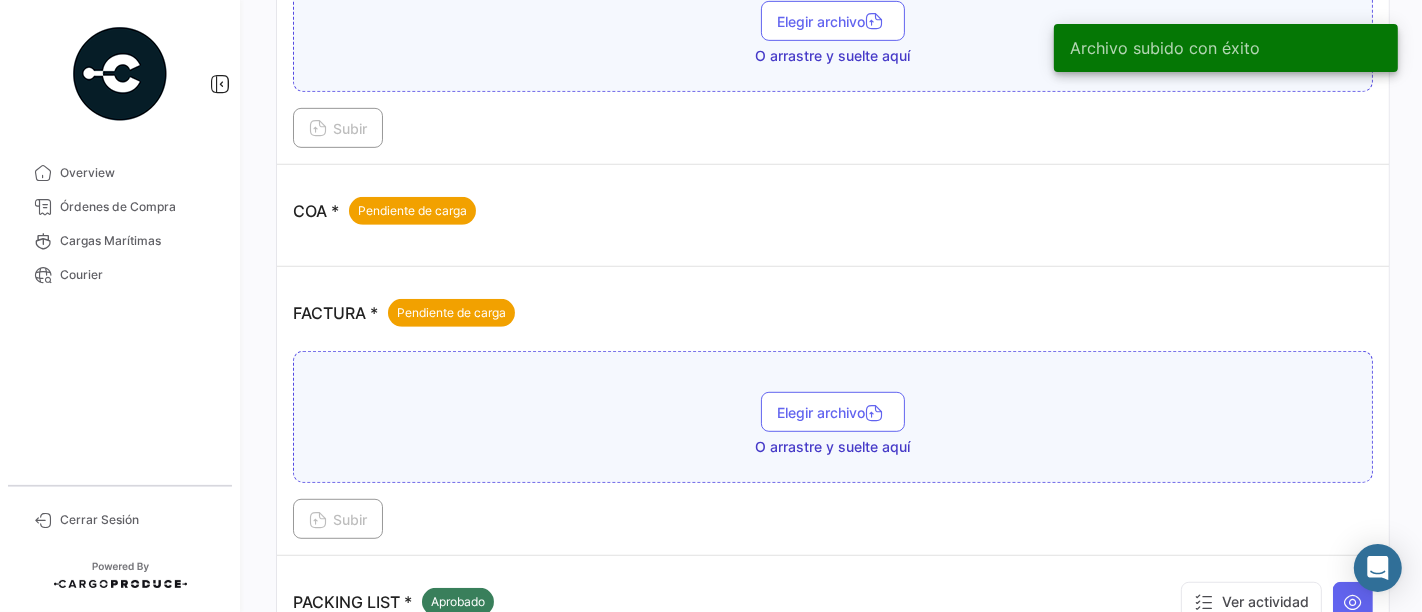 scroll, scrollTop: 888, scrollLeft: 0, axis: vertical 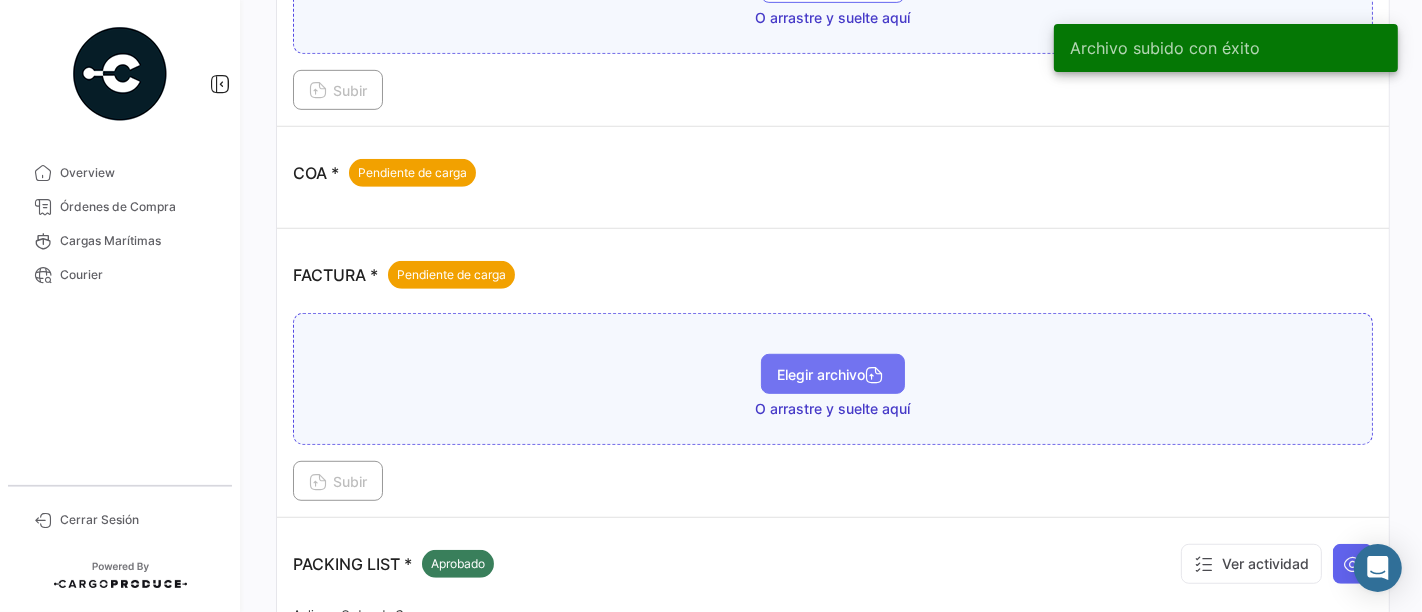 click on "Elegir archivo" at bounding box center (833, 374) 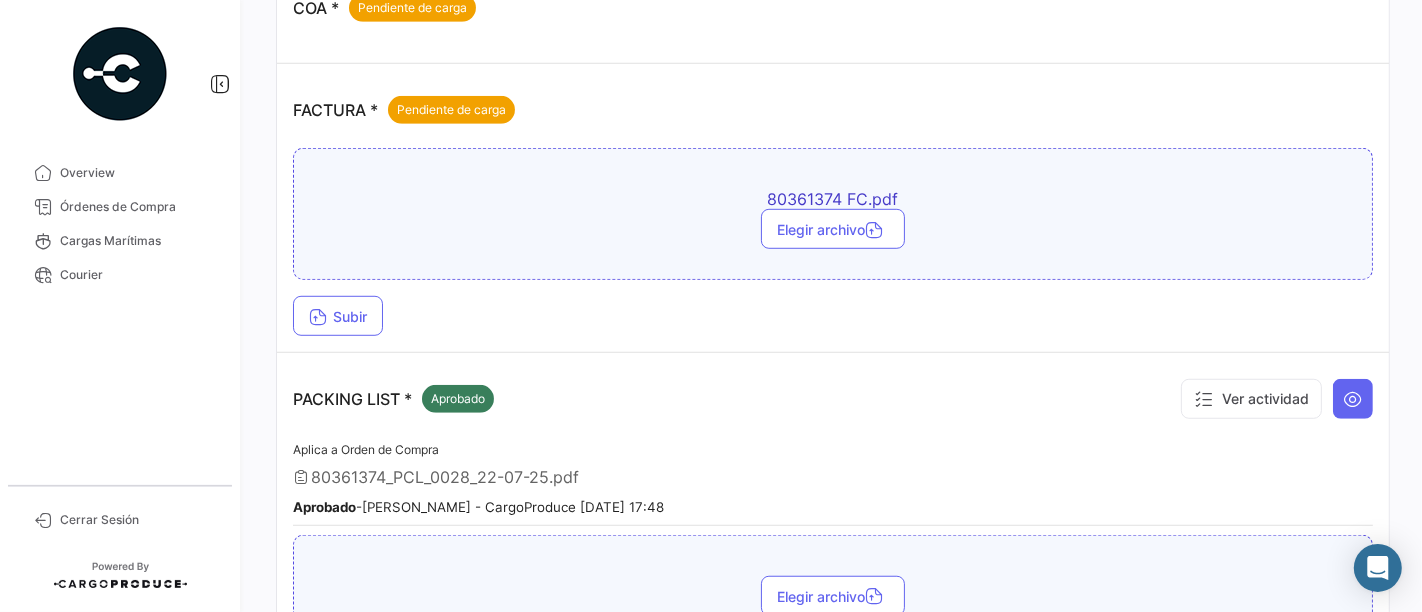 scroll, scrollTop: 1000, scrollLeft: 0, axis: vertical 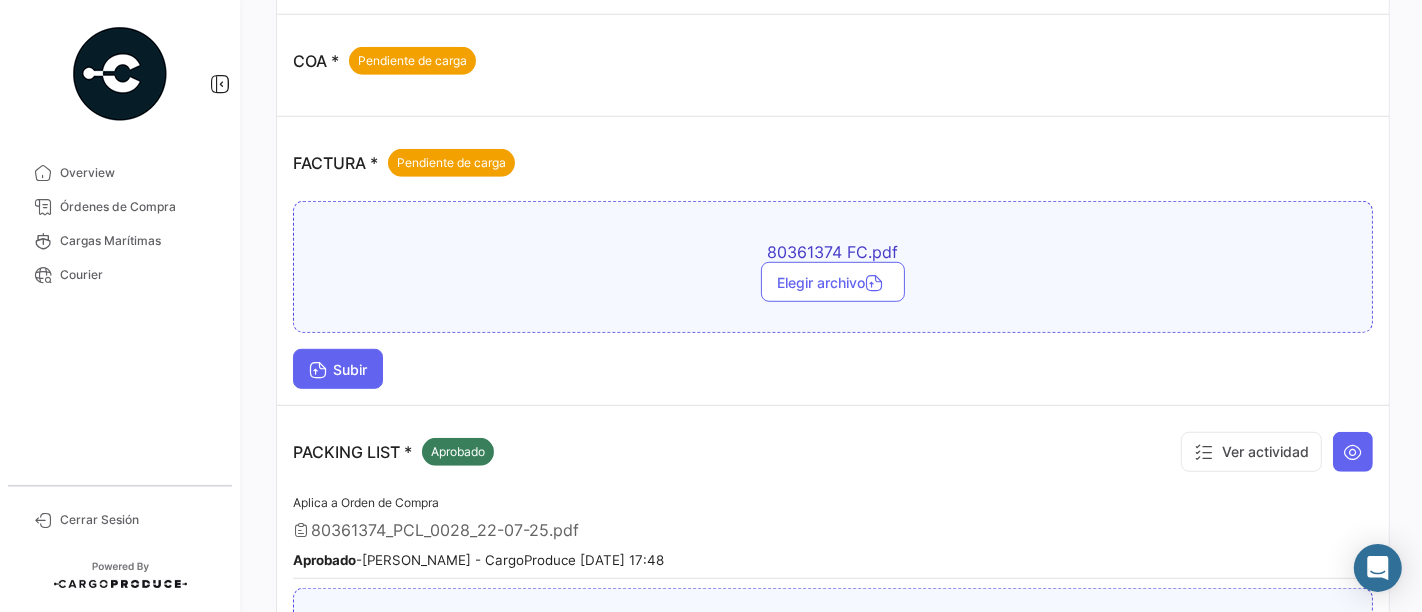 click on "Subir" at bounding box center [338, 369] 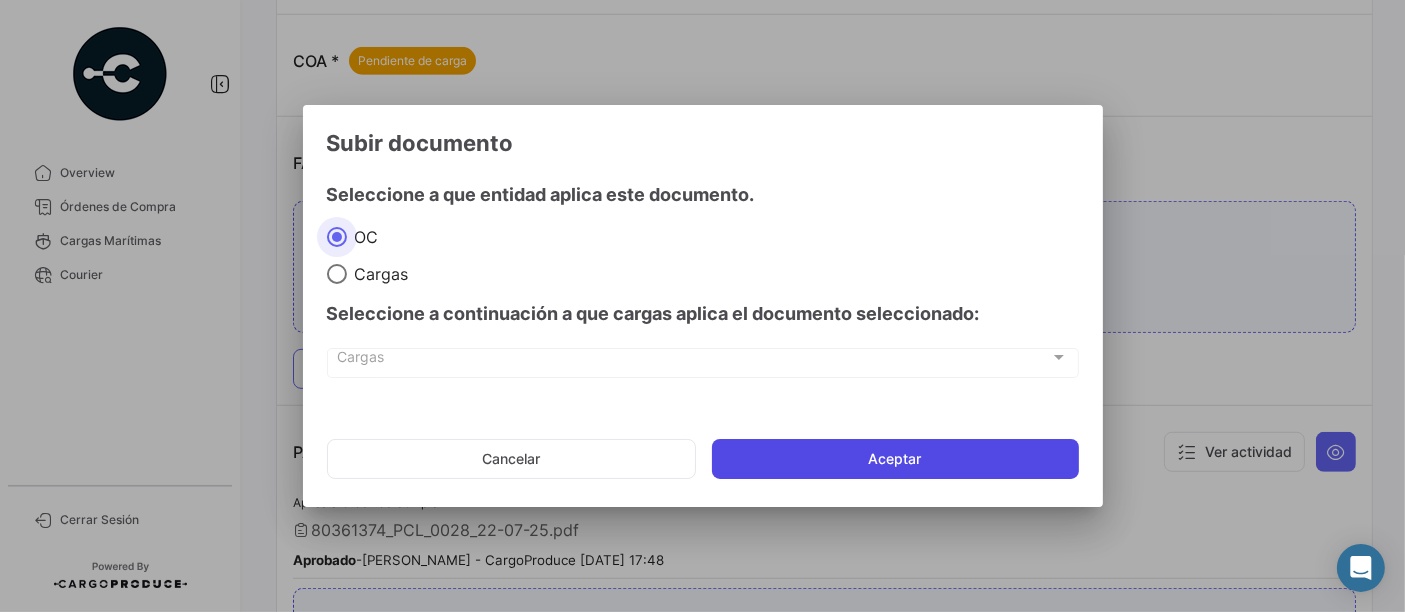 click on "Aceptar" 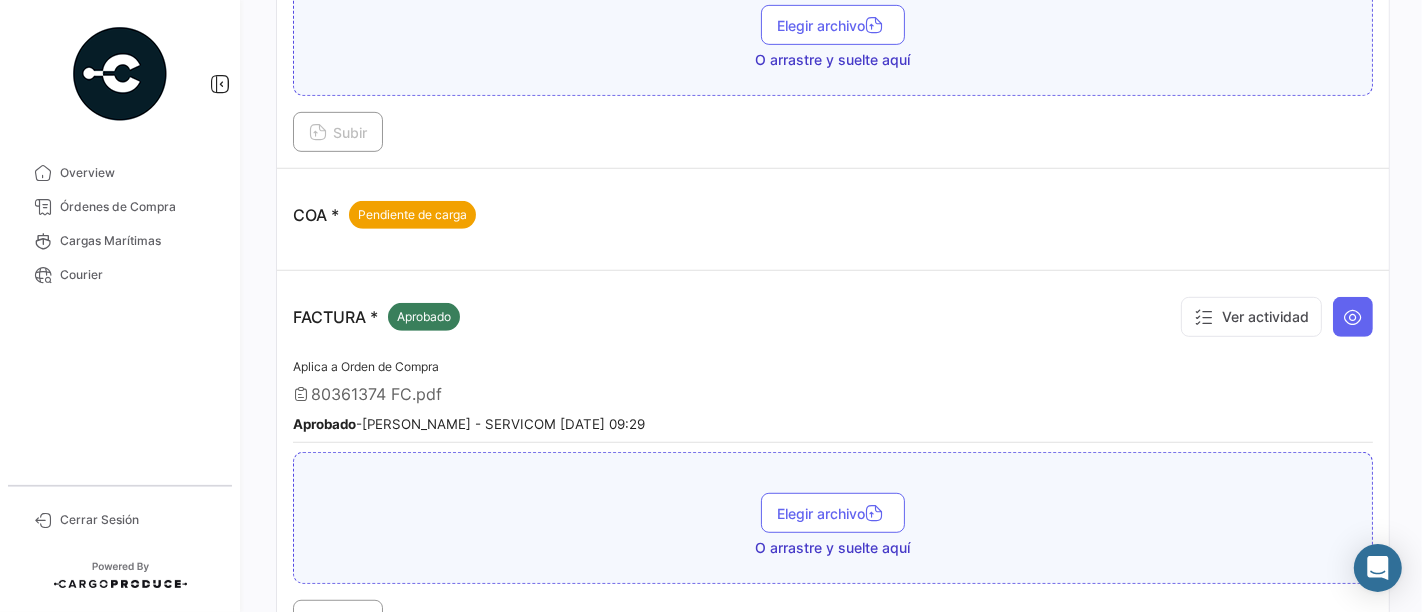 scroll, scrollTop: 816, scrollLeft: 0, axis: vertical 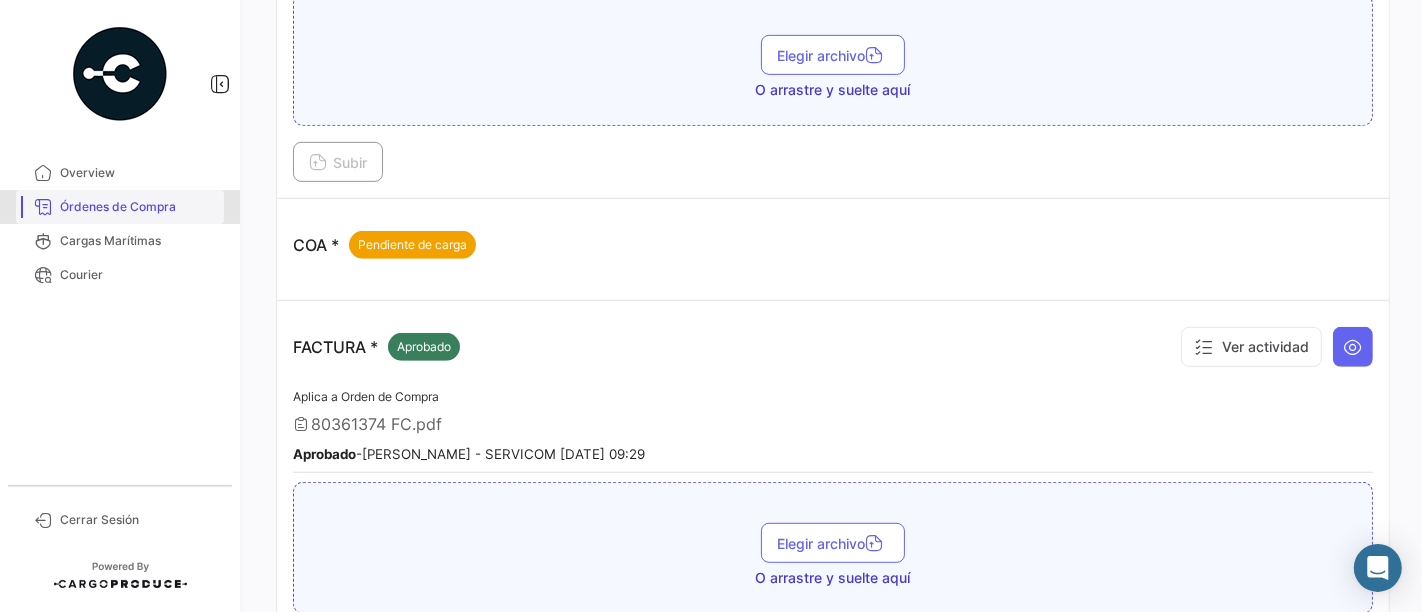 click on "Órdenes de Compra" at bounding box center [138, 207] 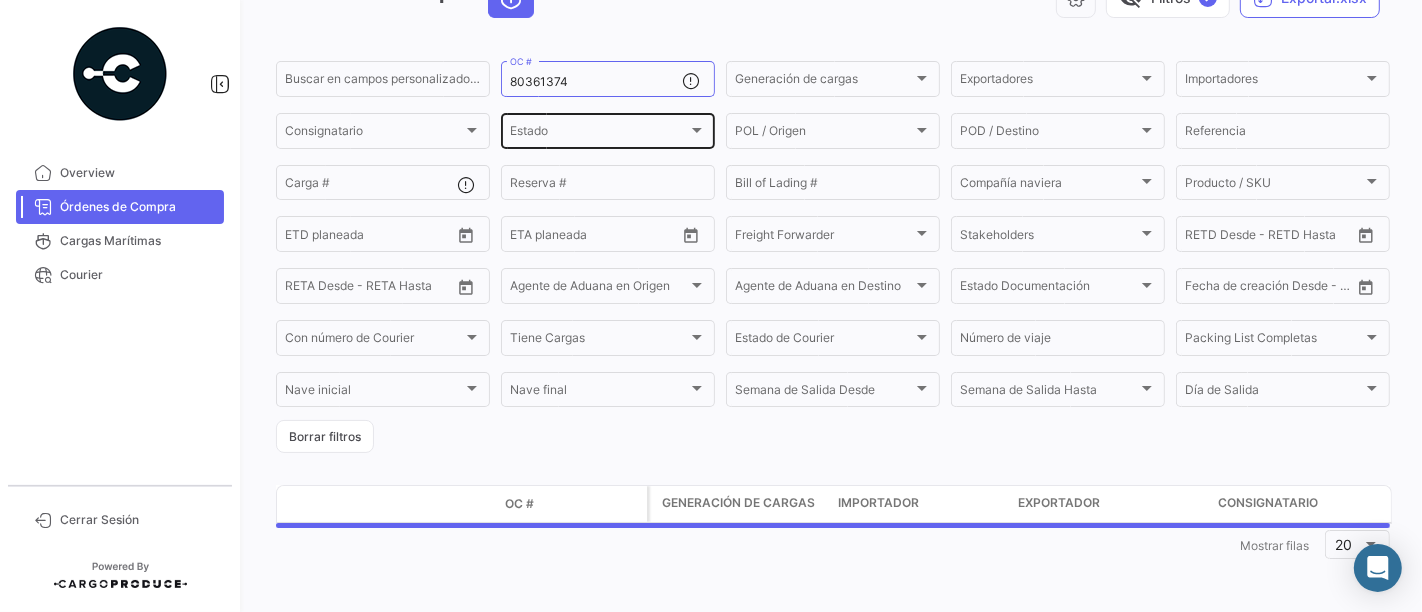scroll, scrollTop: 0, scrollLeft: 0, axis: both 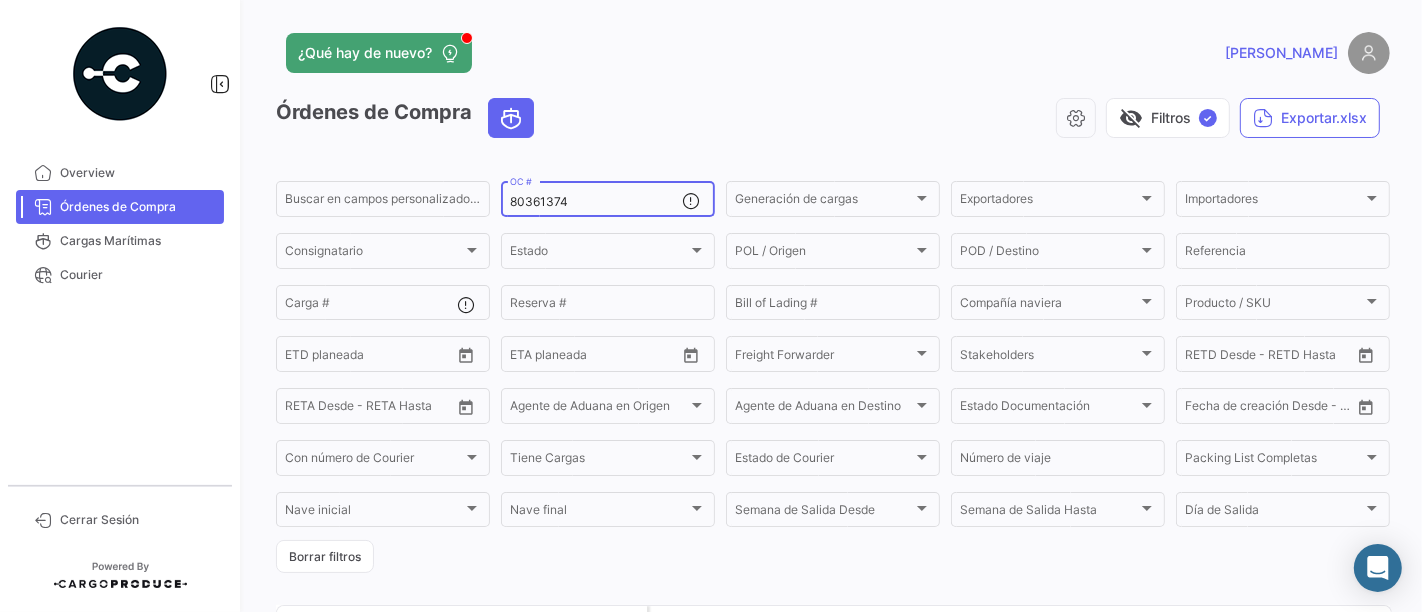 drag, startPoint x: 579, startPoint y: 208, endPoint x: 489, endPoint y: 192, distance: 91.411156 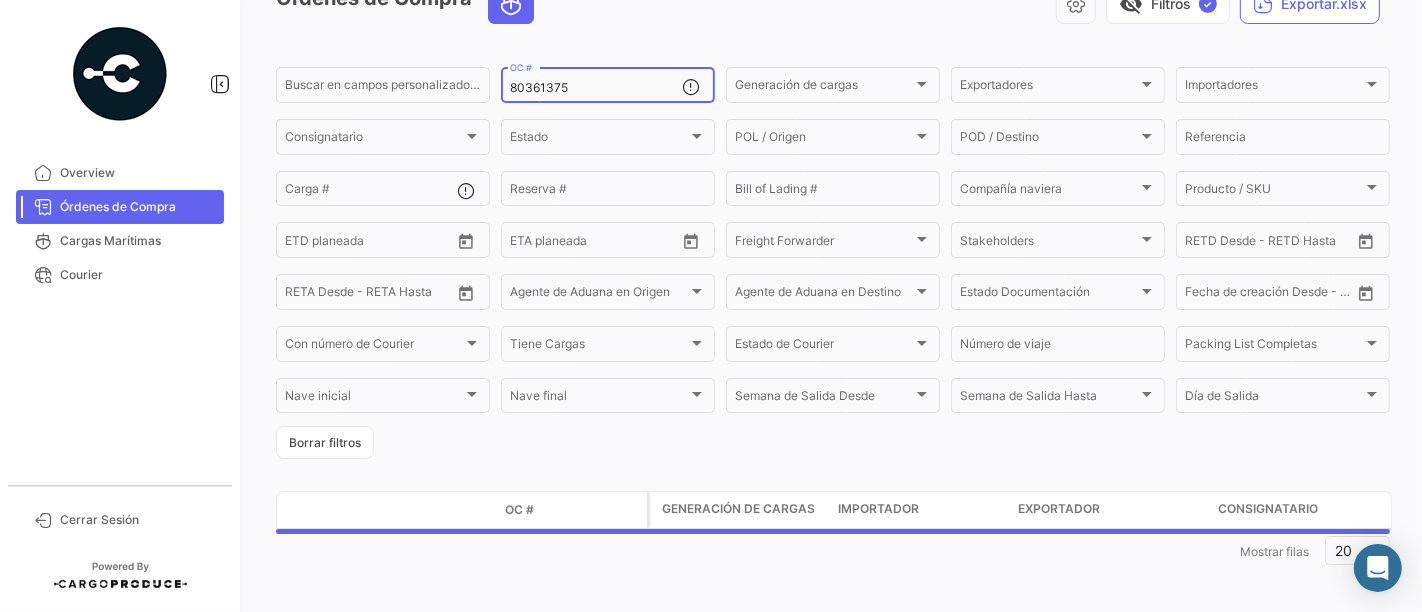 scroll, scrollTop: 121, scrollLeft: 0, axis: vertical 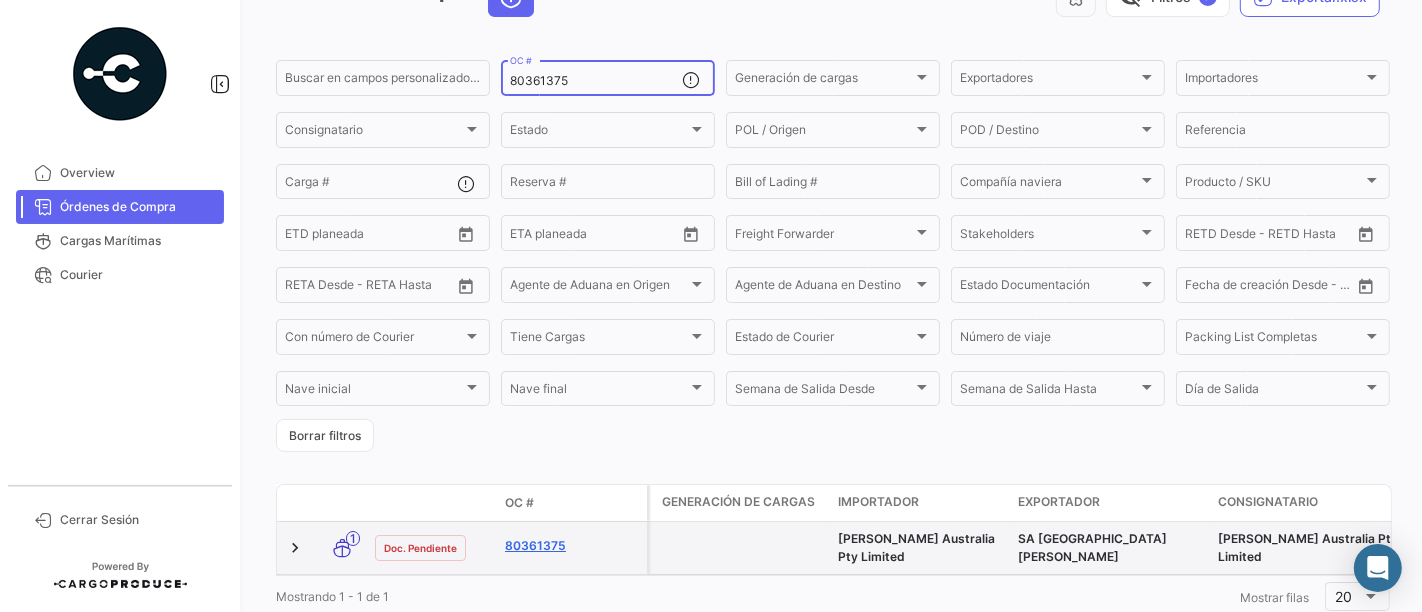 type on "80361375" 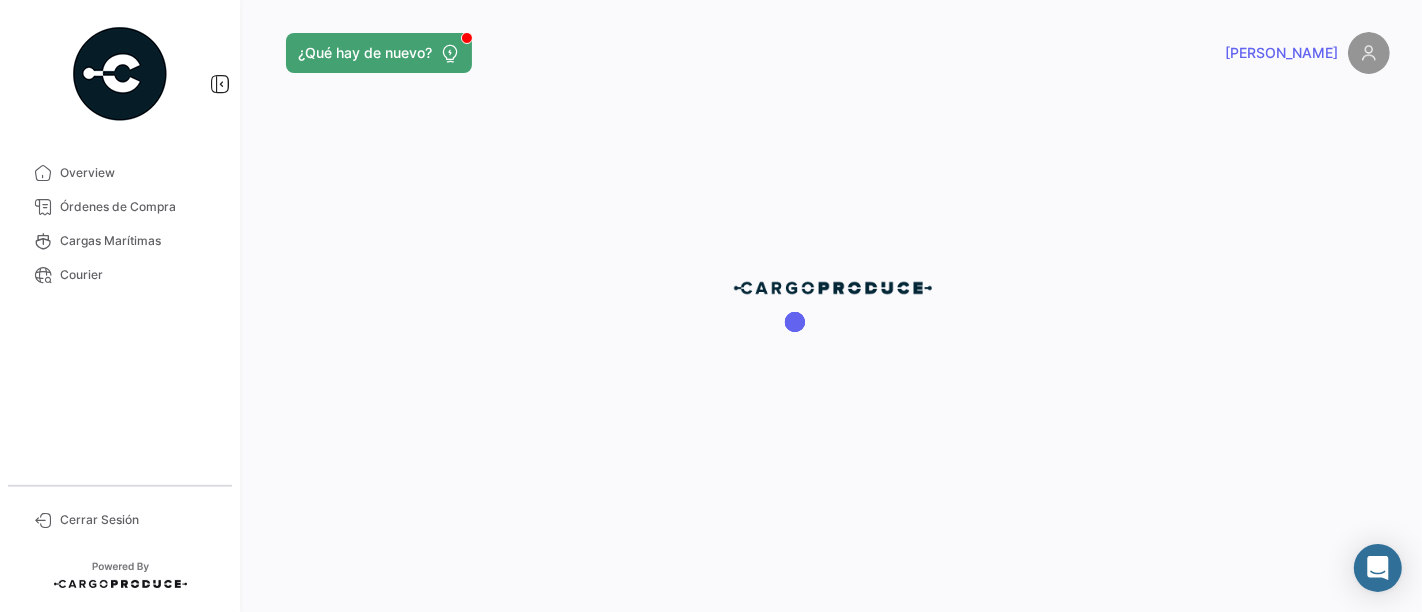 scroll, scrollTop: 0, scrollLeft: 0, axis: both 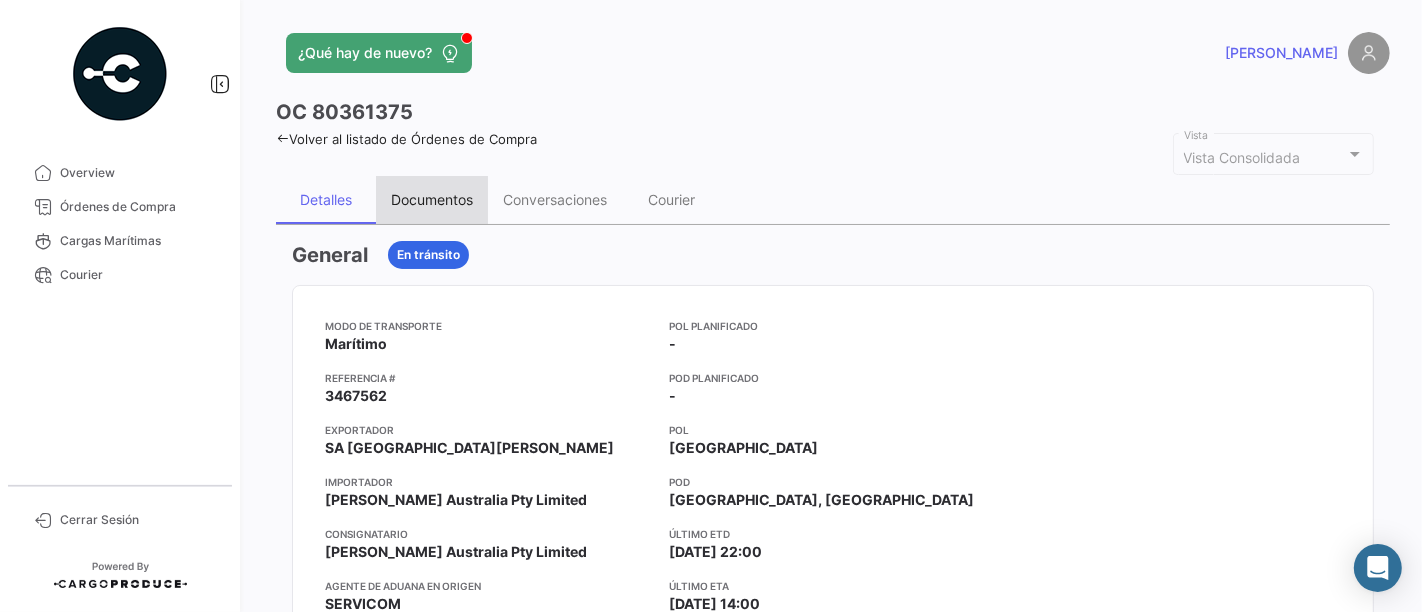 click on "Documentos" at bounding box center (432, 199) 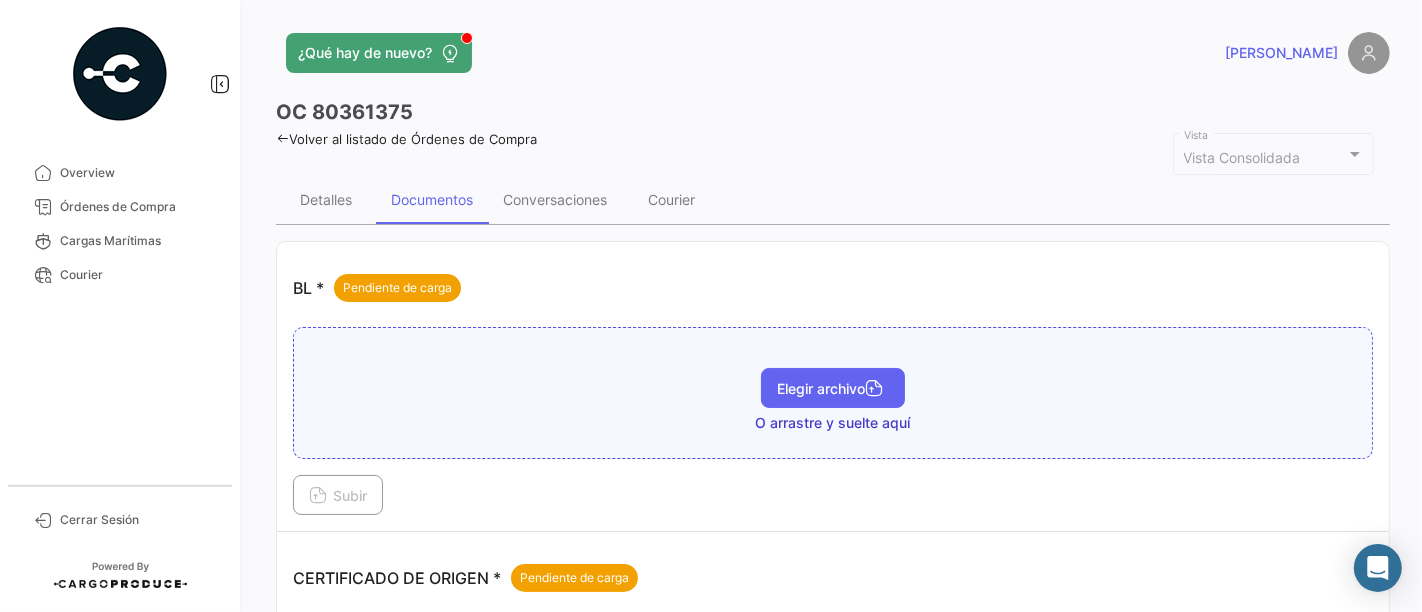 click on "Elegir archivo" at bounding box center [833, 388] 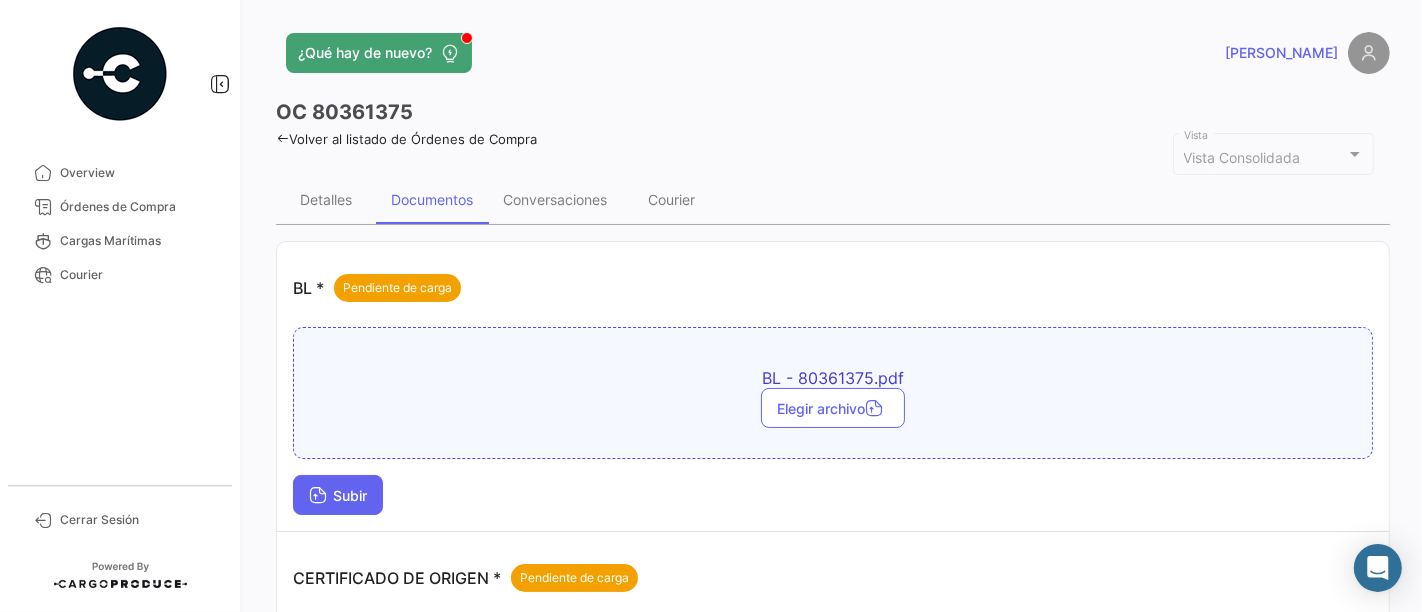 click on "Subir" at bounding box center [338, 495] 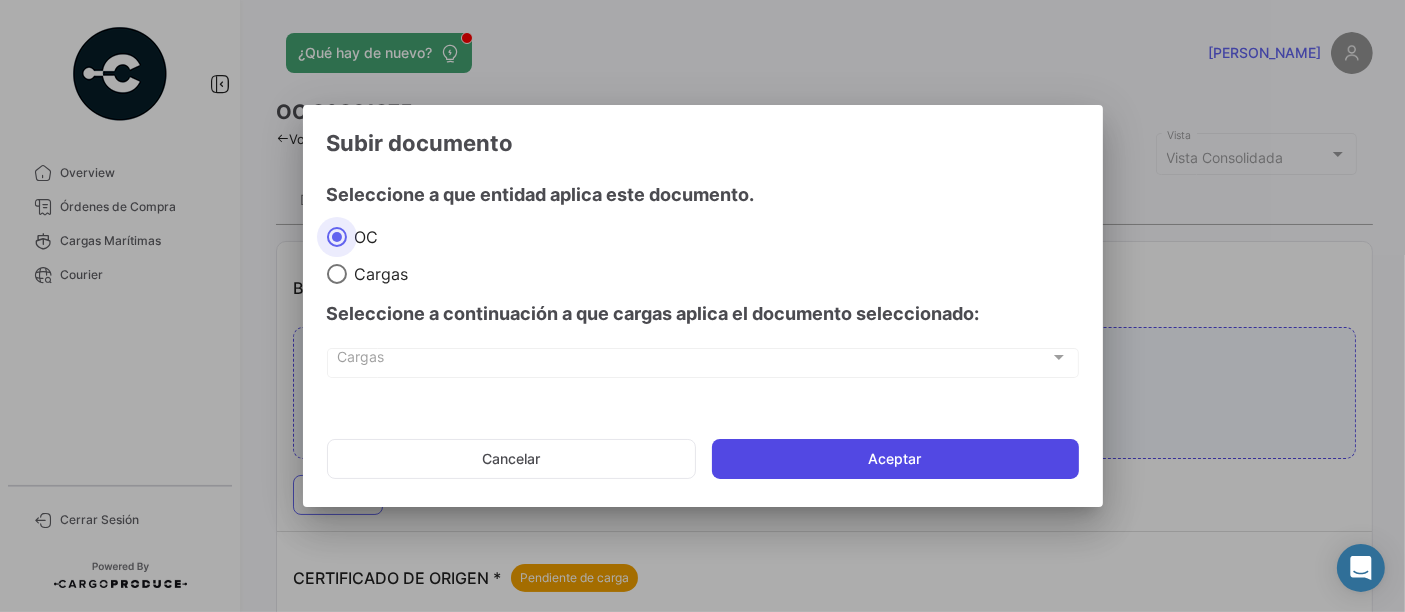 click on "Aceptar" 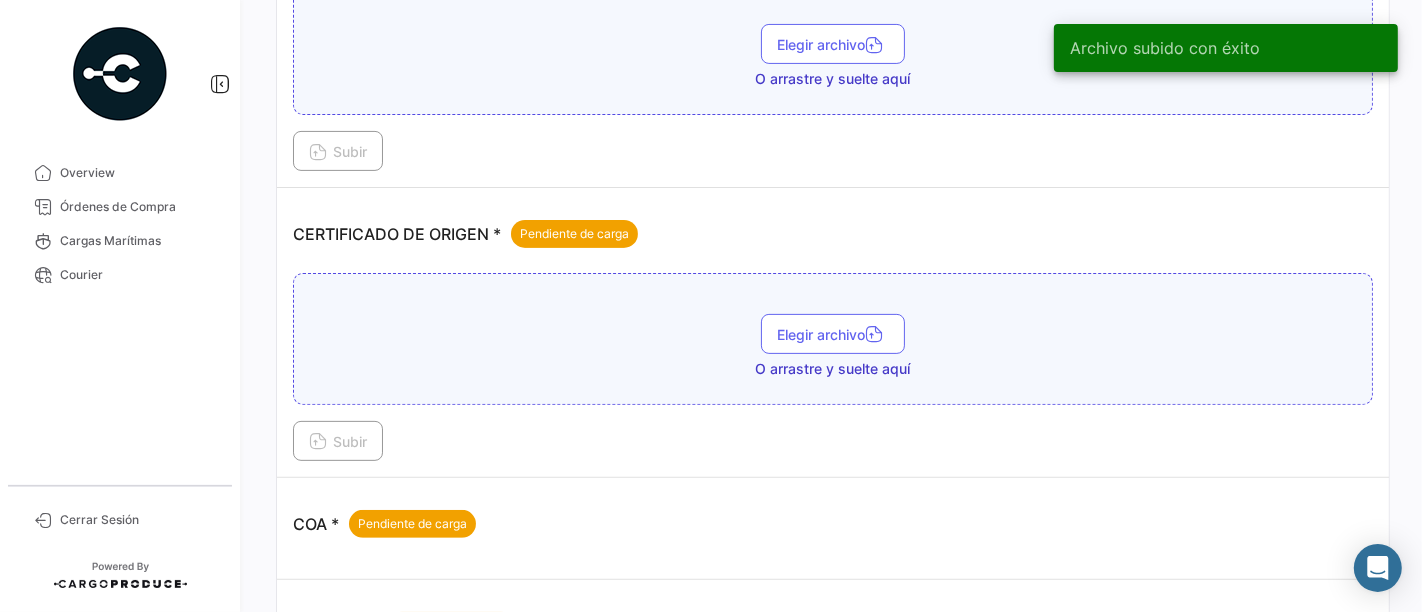 scroll, scrollTop: 444, scrollLeft: 0, axis: vertical 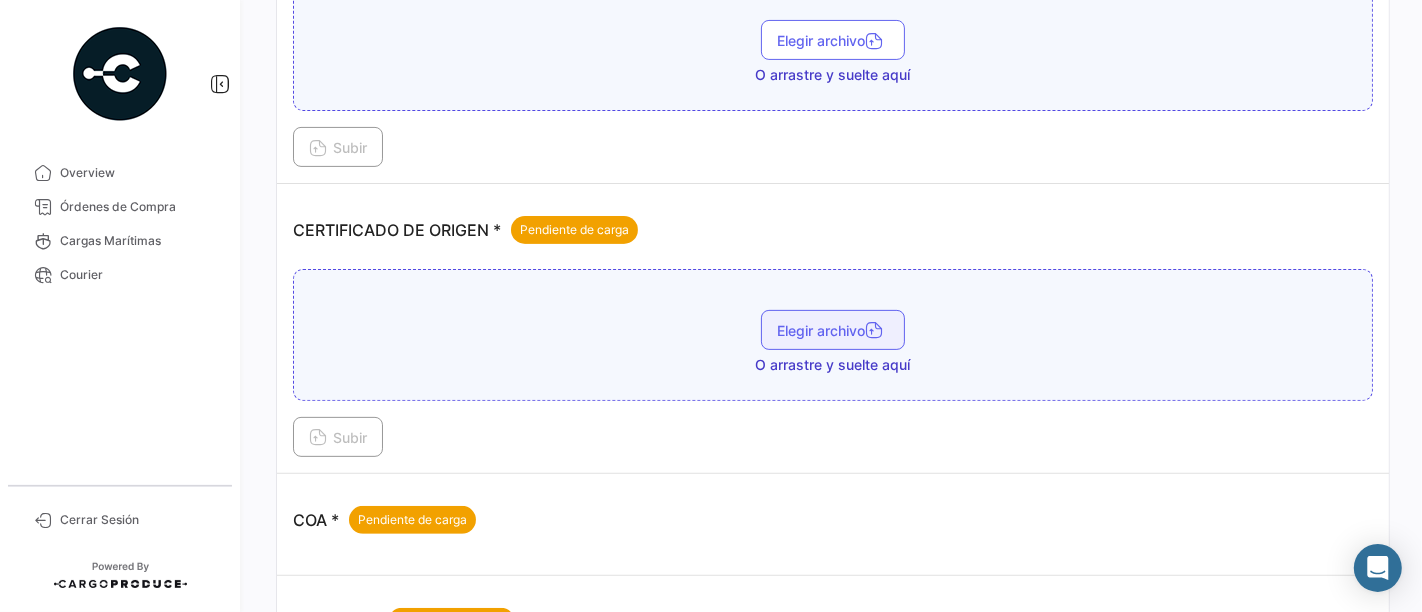 click on "Elegir archivo" at bounding box center (833, 330) 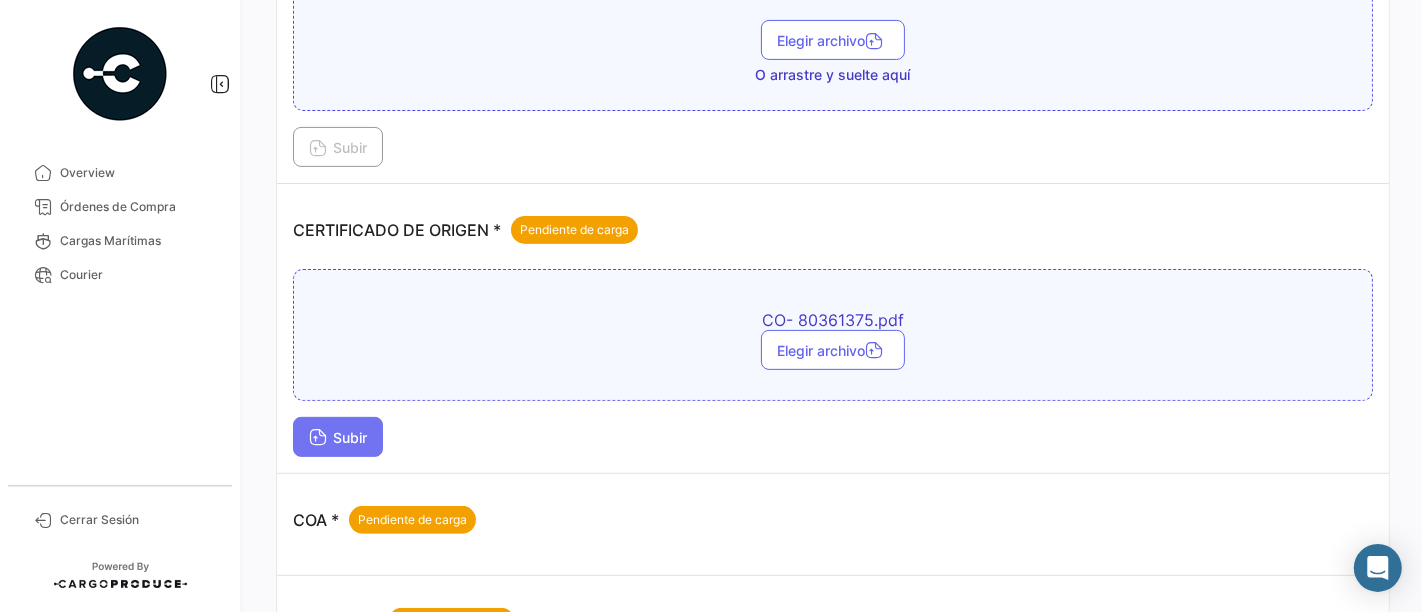 click on "Subir" at bounding box center [338, 437] 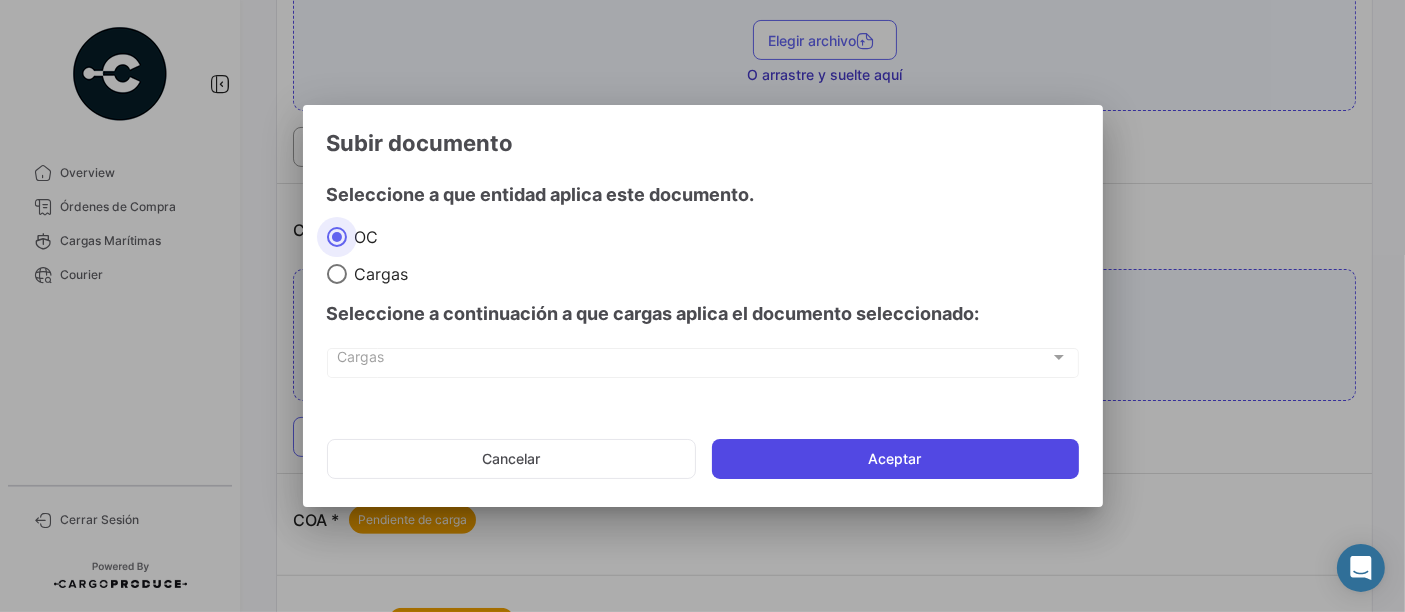 click on "Aceptar" 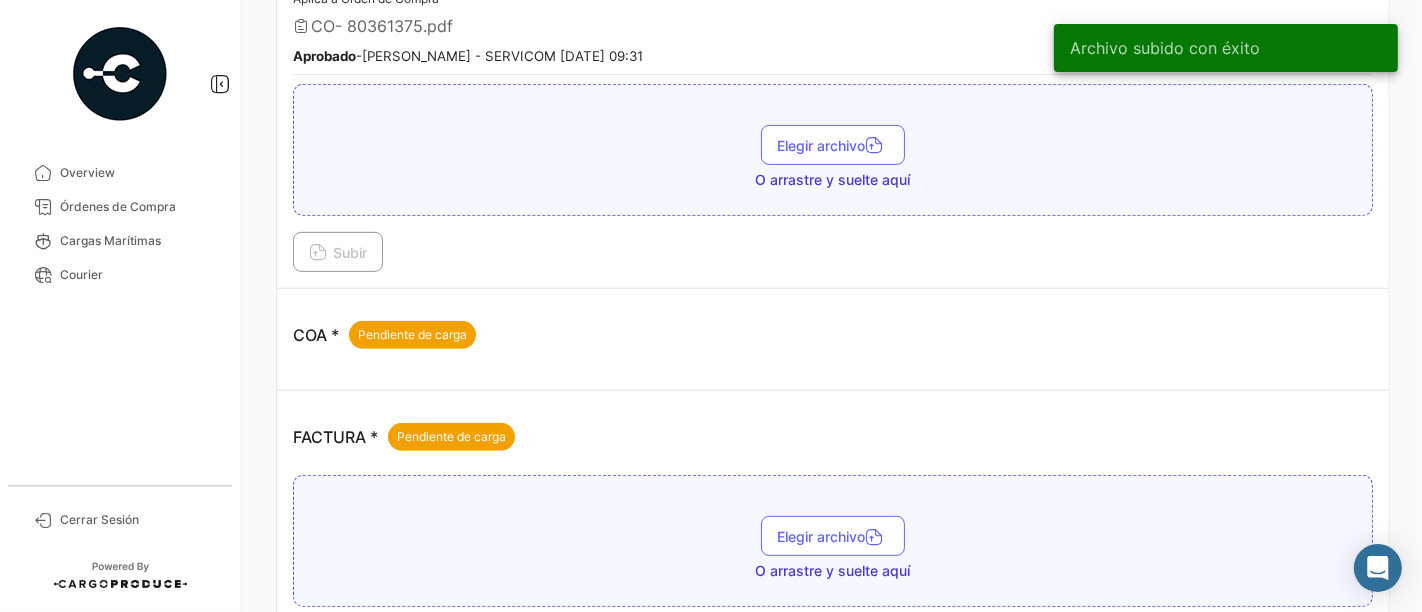 scroll, scrollTop: 777, scrollLeft: 0, axis: vertical 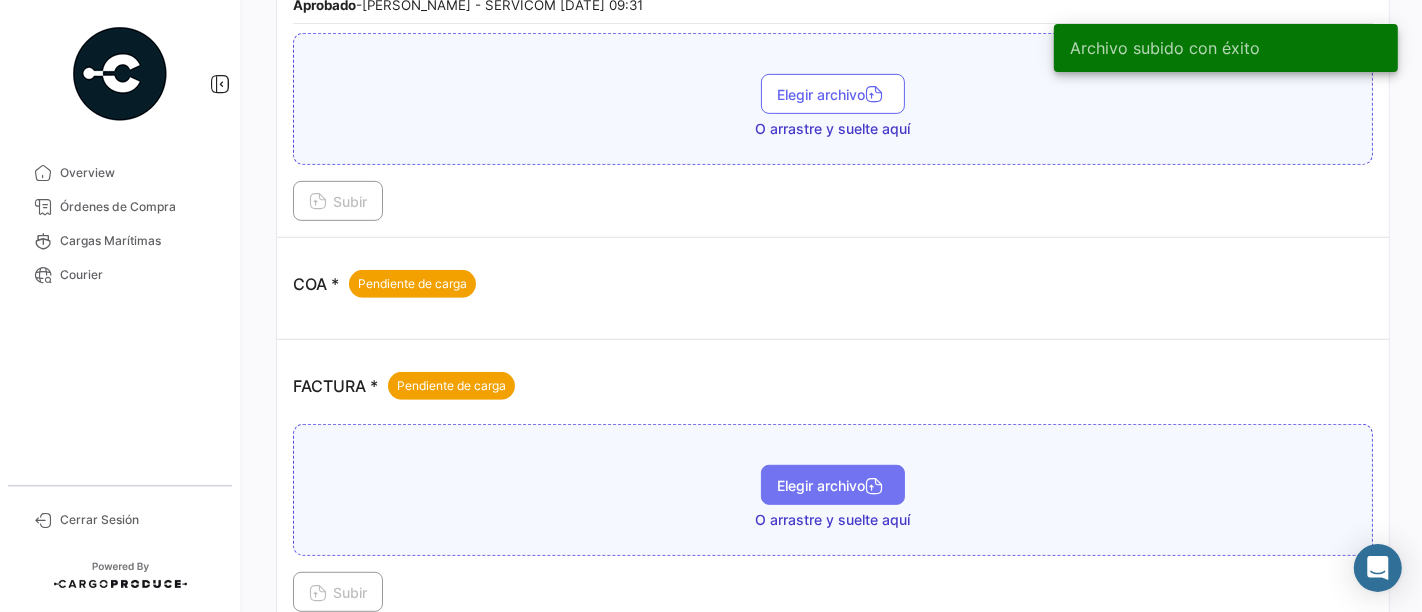 click on "Elegir archivo" at bounding box center (833, 485) 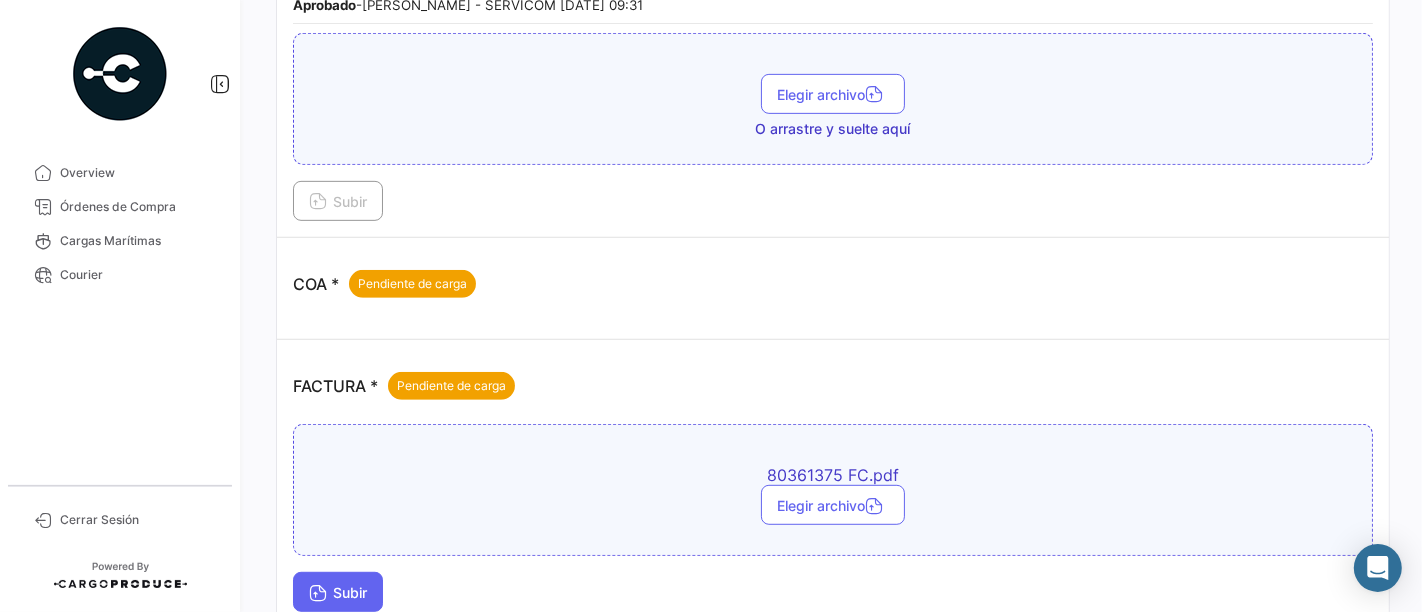 click on "Subir" at bounding box center (338, 592) 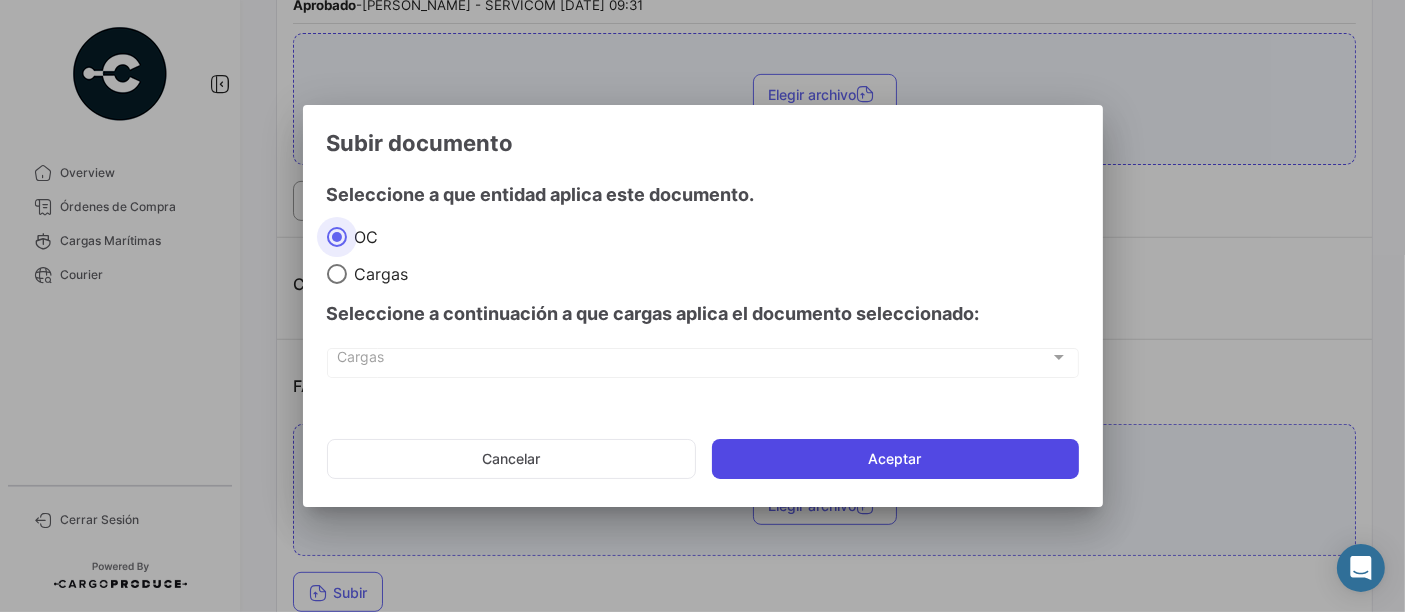 click on "Aceptar" 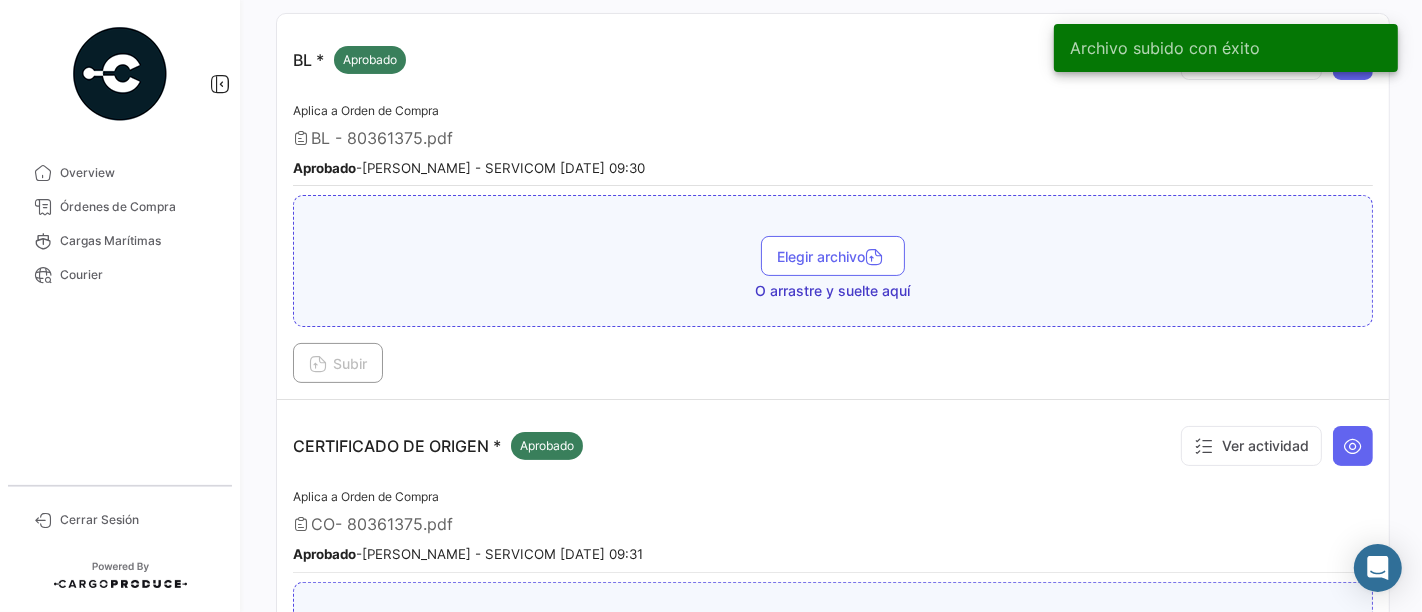 scroll, scrollTop: 0, scrollLeft: 0, axis: both 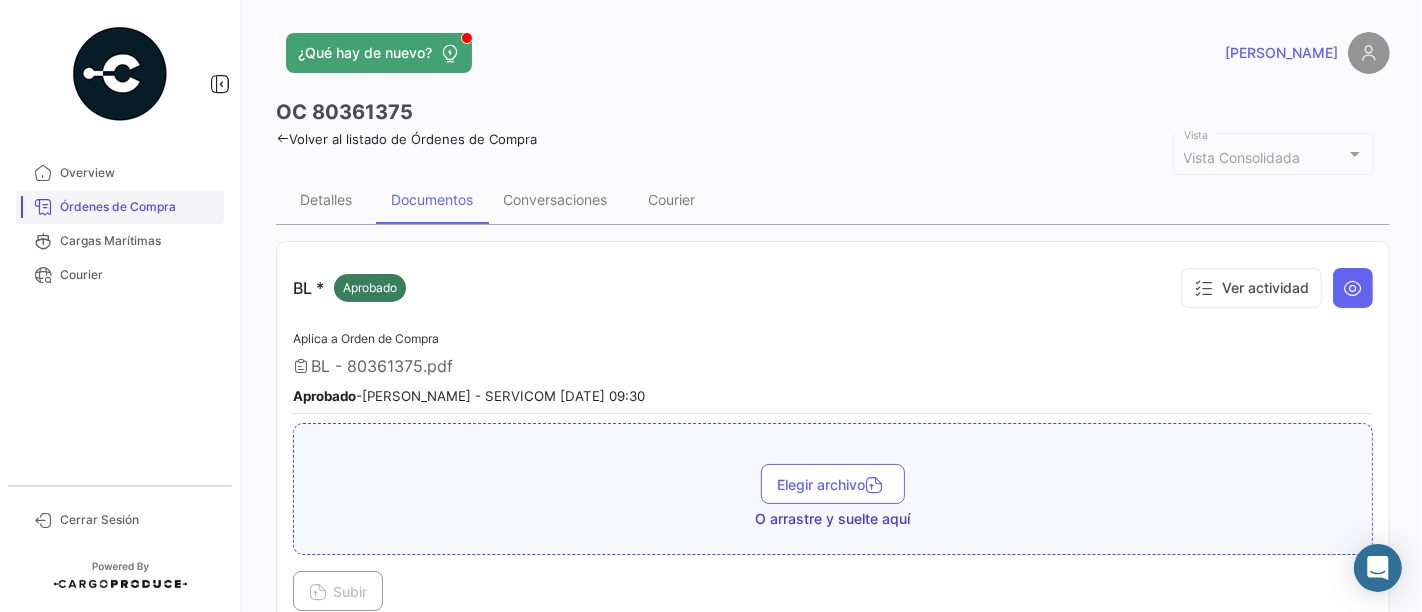 click on "Órdenes de Compra" at bounding box center [138, 207] 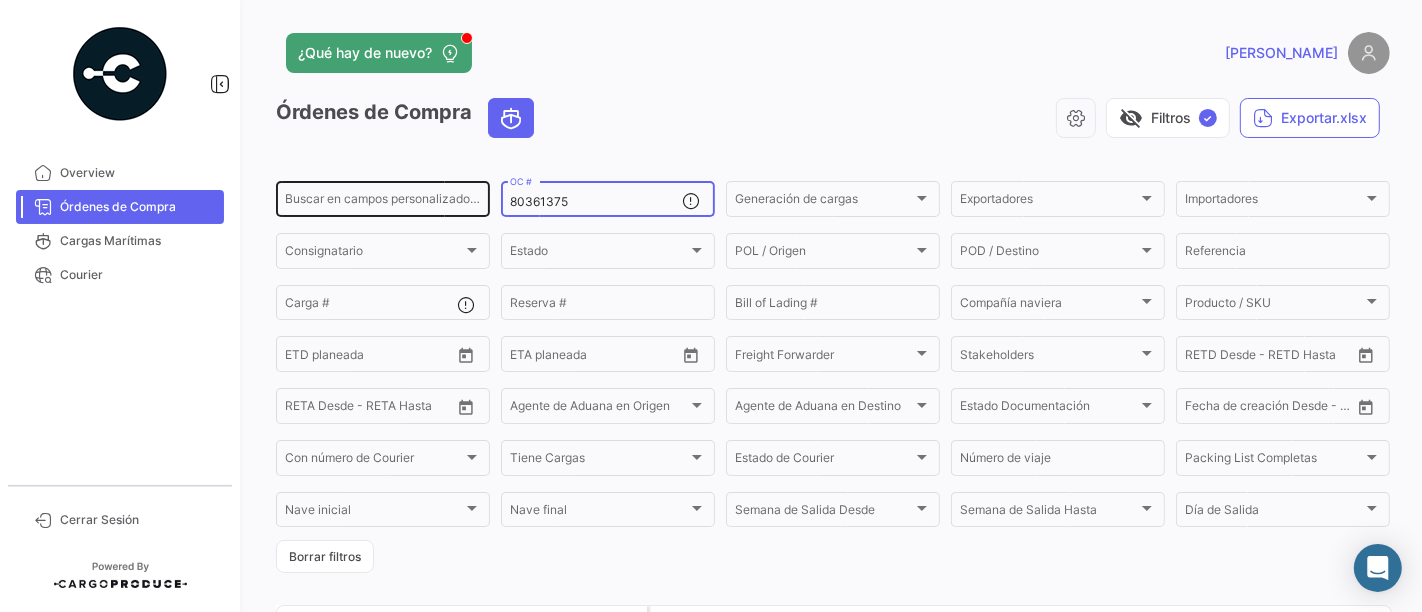 drag, startPoint x: 581, startPoint y: 200, endPoint x: 417, endPoint y: 194, distance: 164.10973 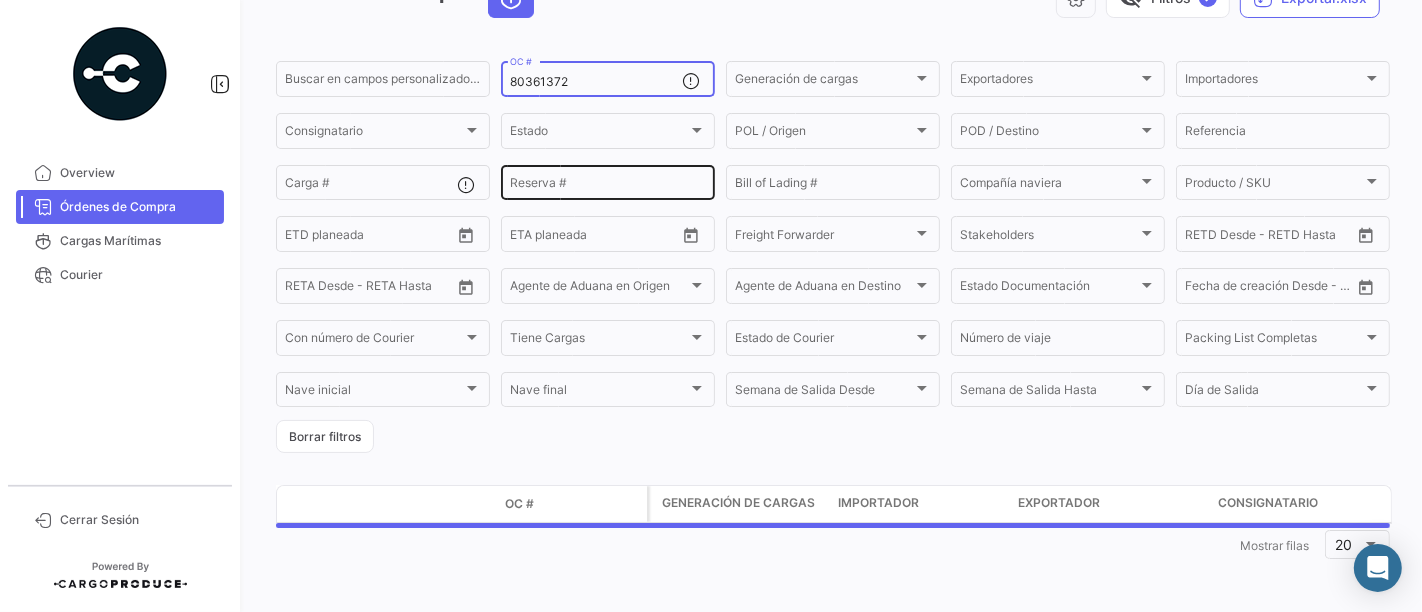 scroll, scrollTop: 121, scrollLeft: 0, axis: vertical 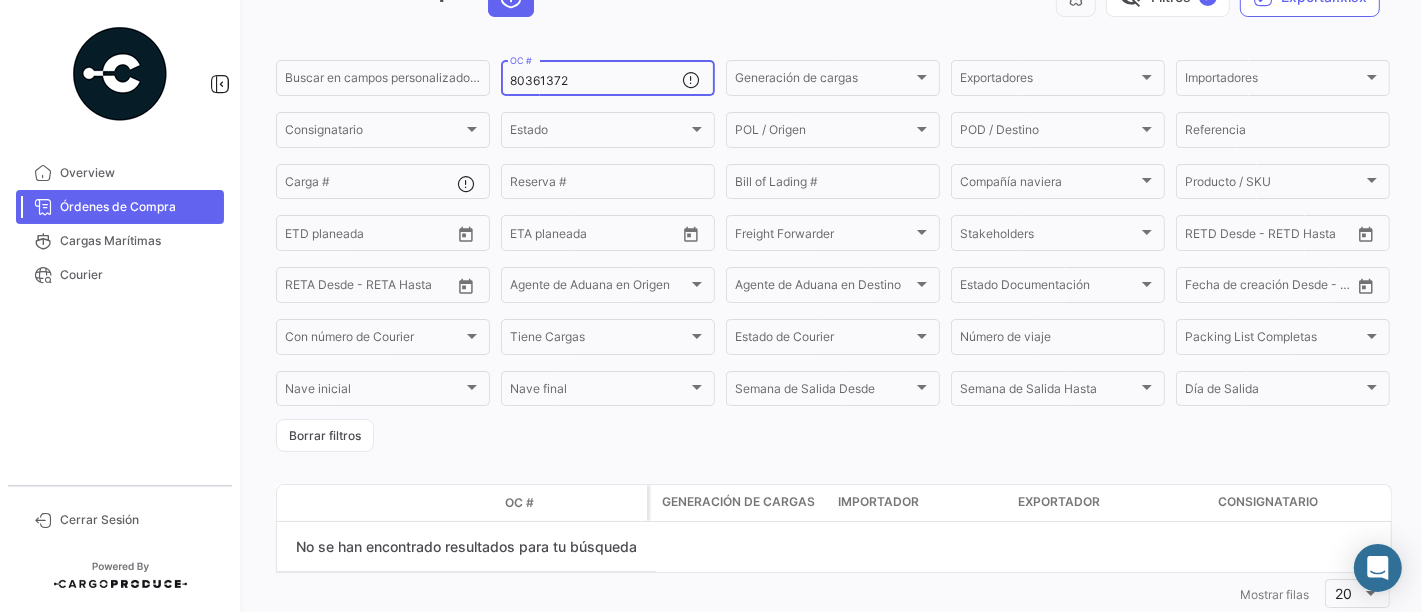 type on "80361372" 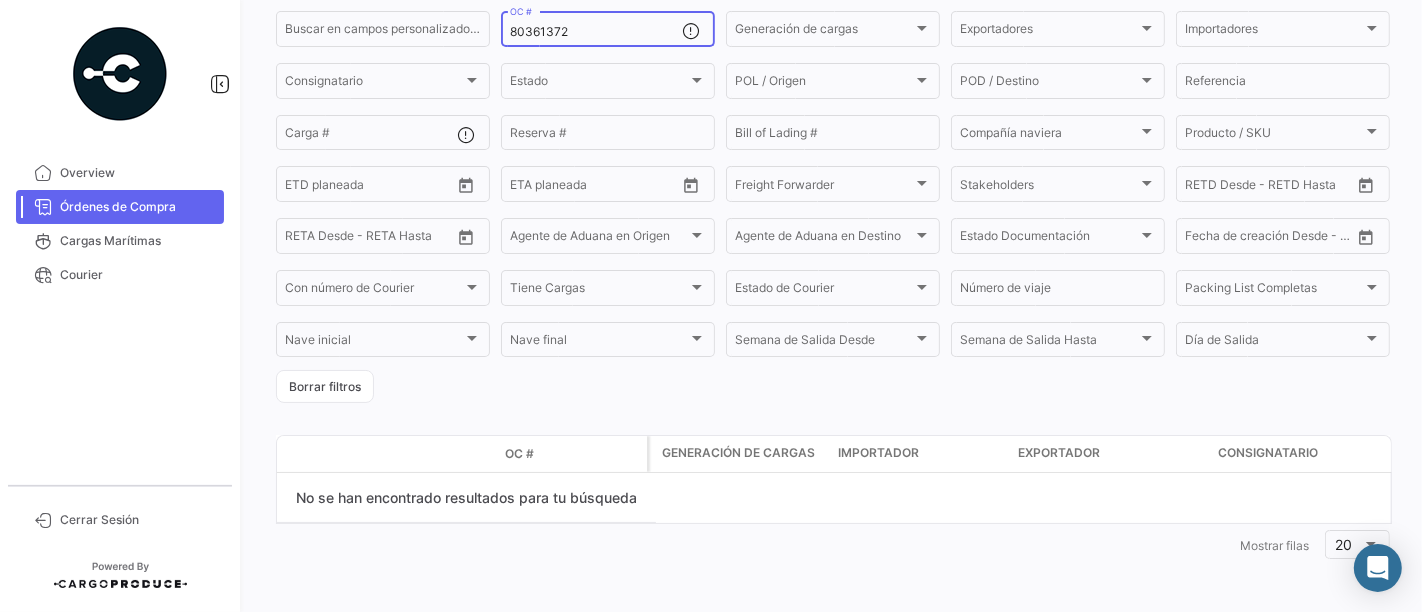 scroll, scrollTop: 0, scrollLeft: 0, axis: both 